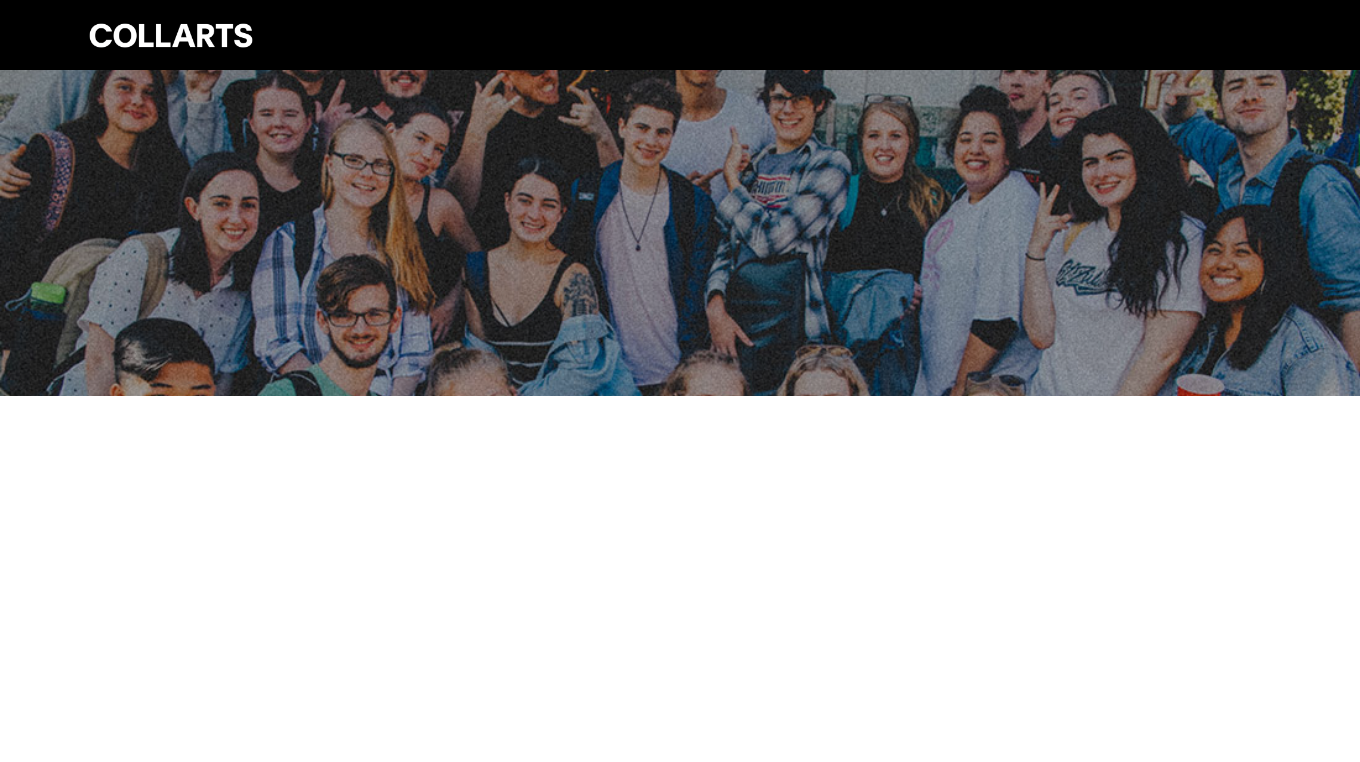 scroll, scrollTop: 0, scrollLeft: 0, axis: both 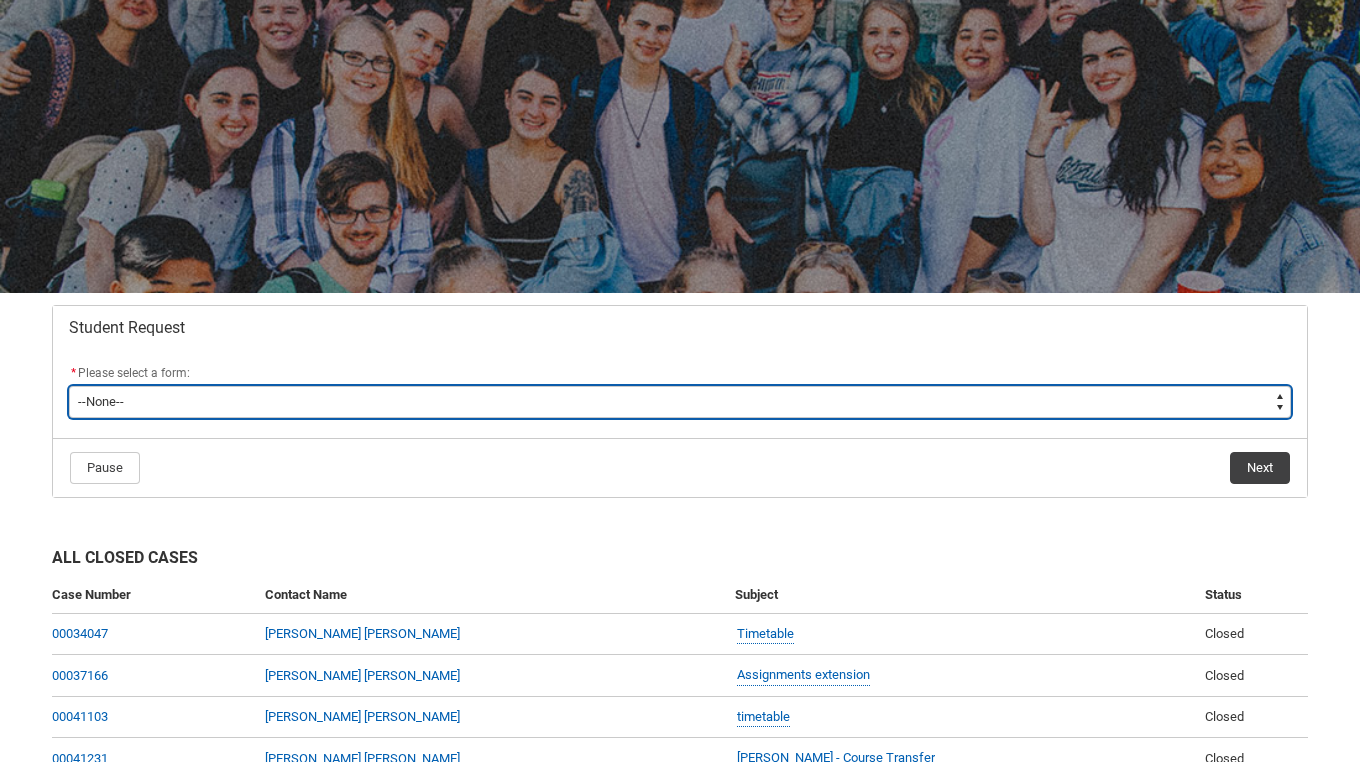 type on "picklist_case_Type.Assignment Extension" 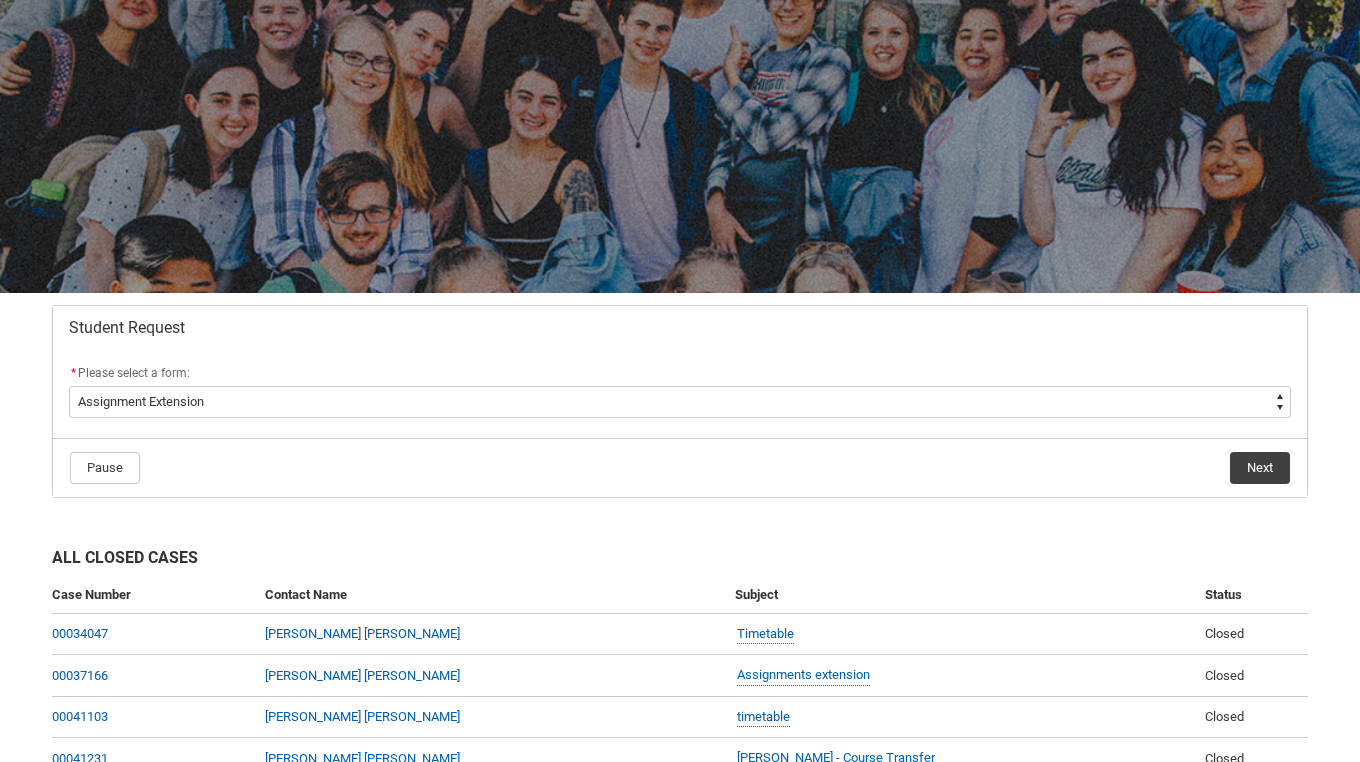 click on "Next" 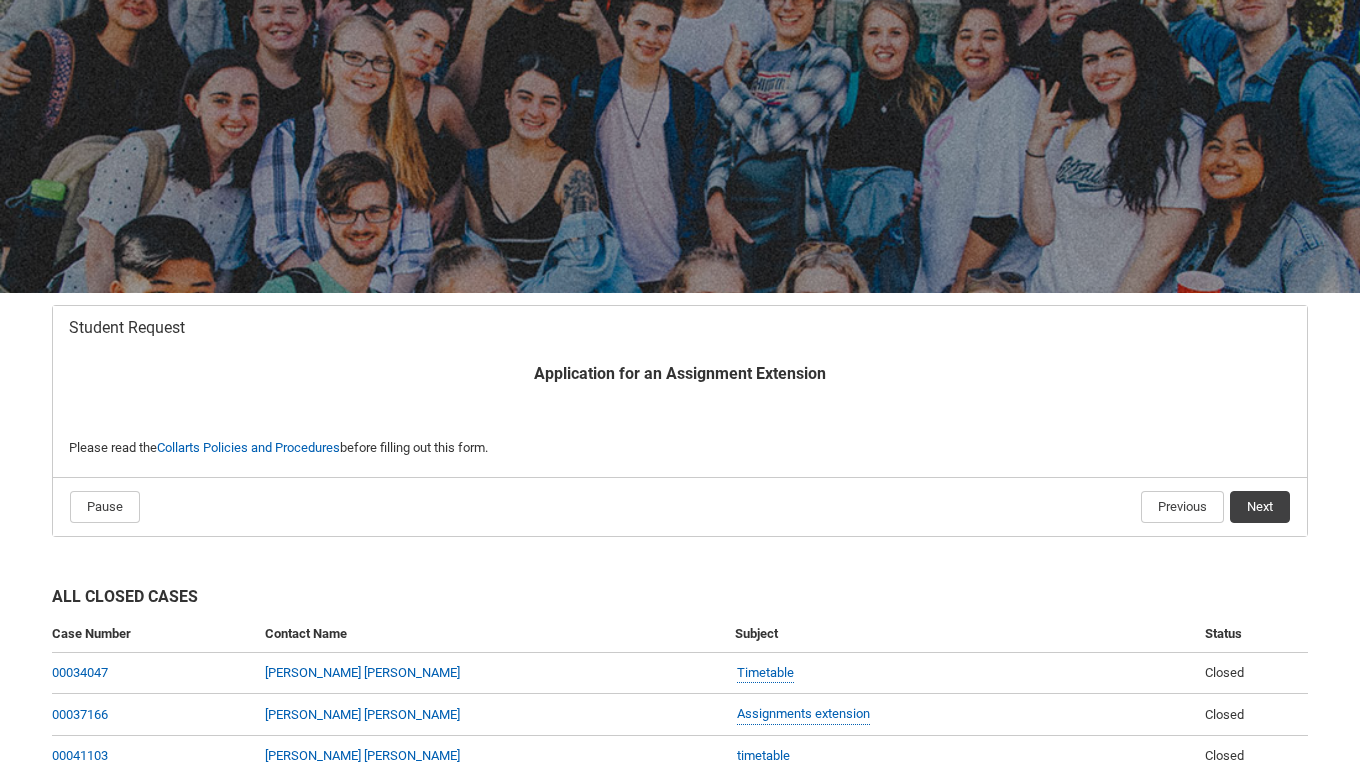 scroll, scrollTop: 213, scrollLeft: 0, axis: vertical 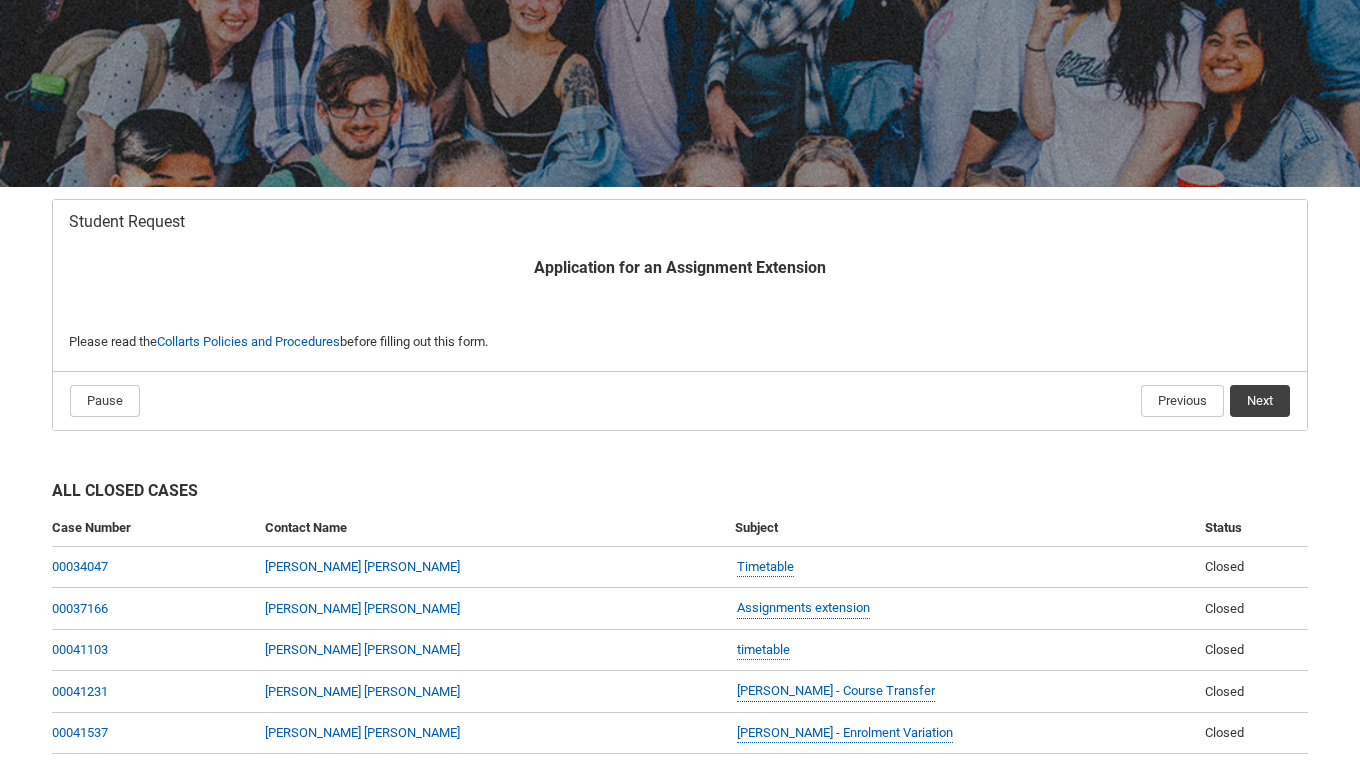 click on "Next" 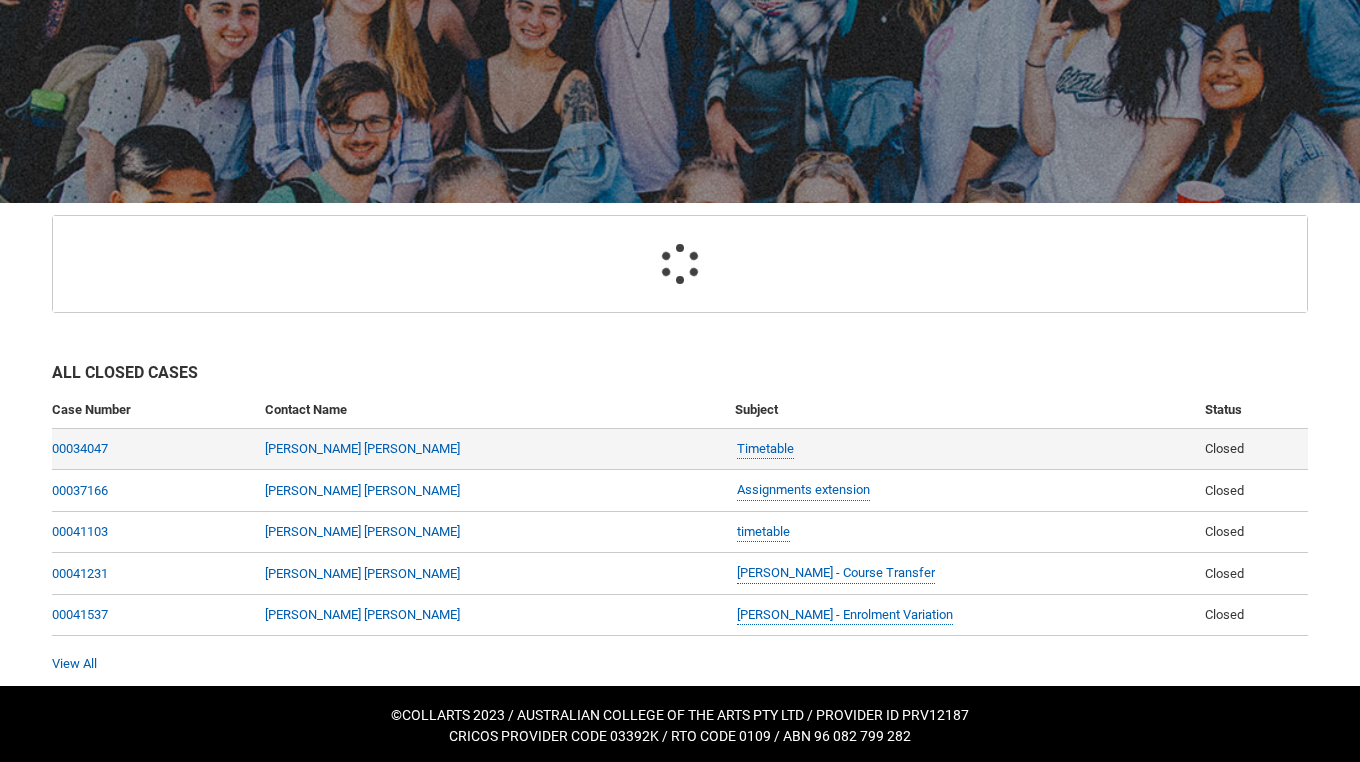 scroll, scrollTop: 213, scrollLeft: 0, axis: vertical 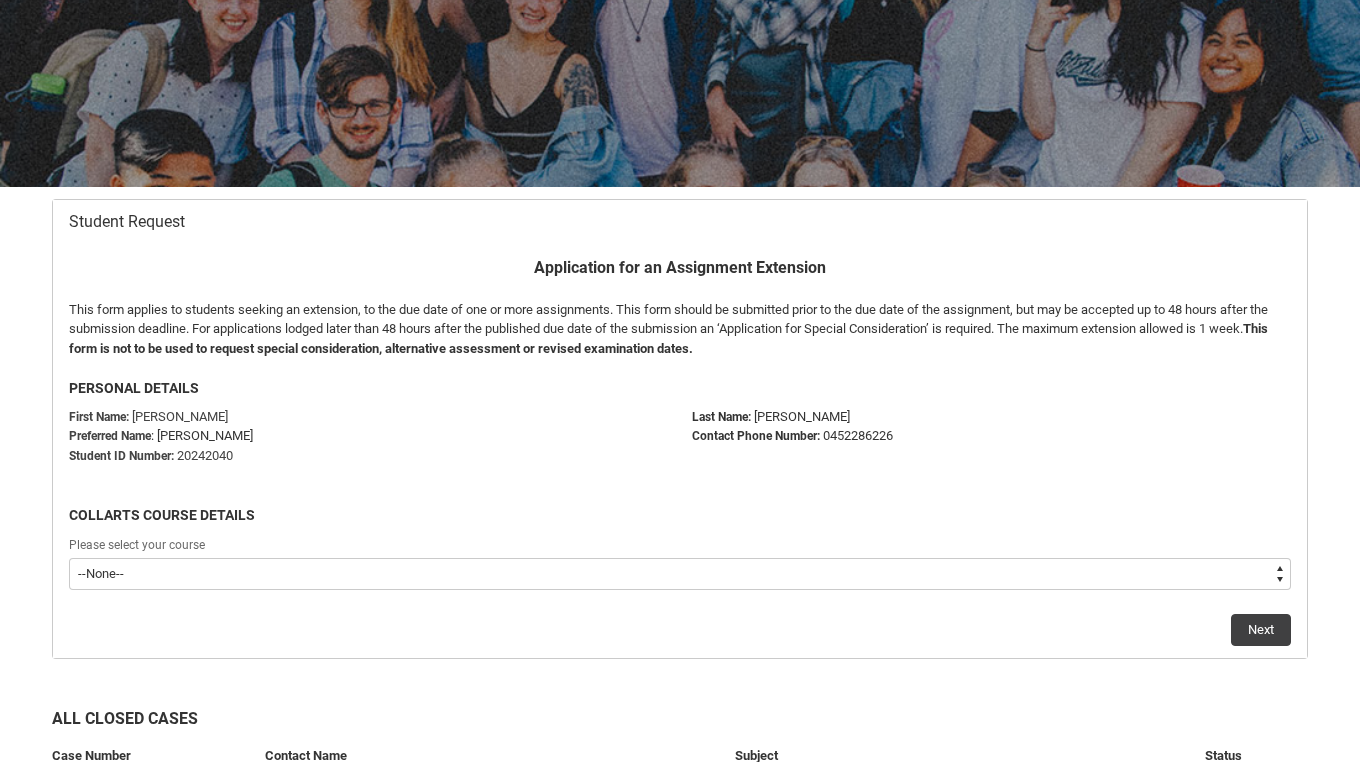 type on "recordPicklist_ProgramEnrollment.a0jOZ000004vRE5YAM" 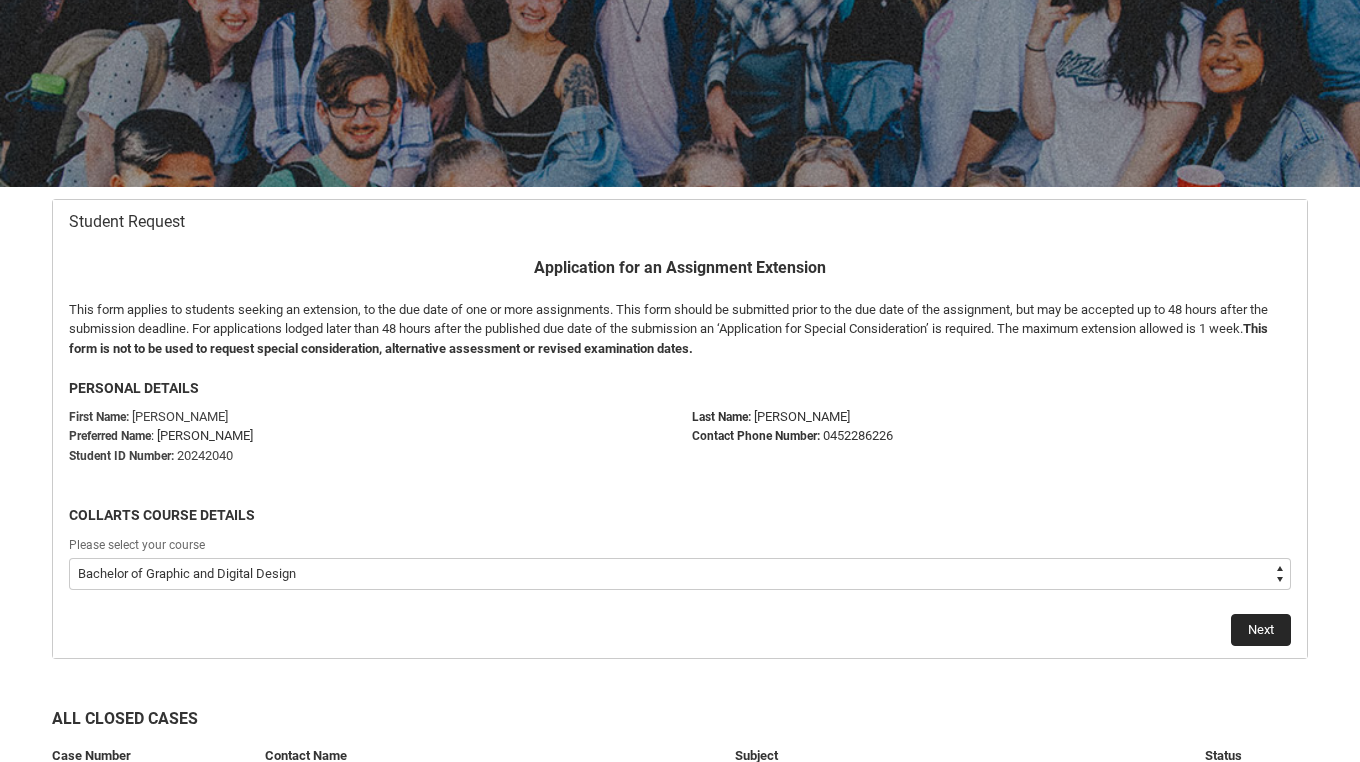 click on "Next" 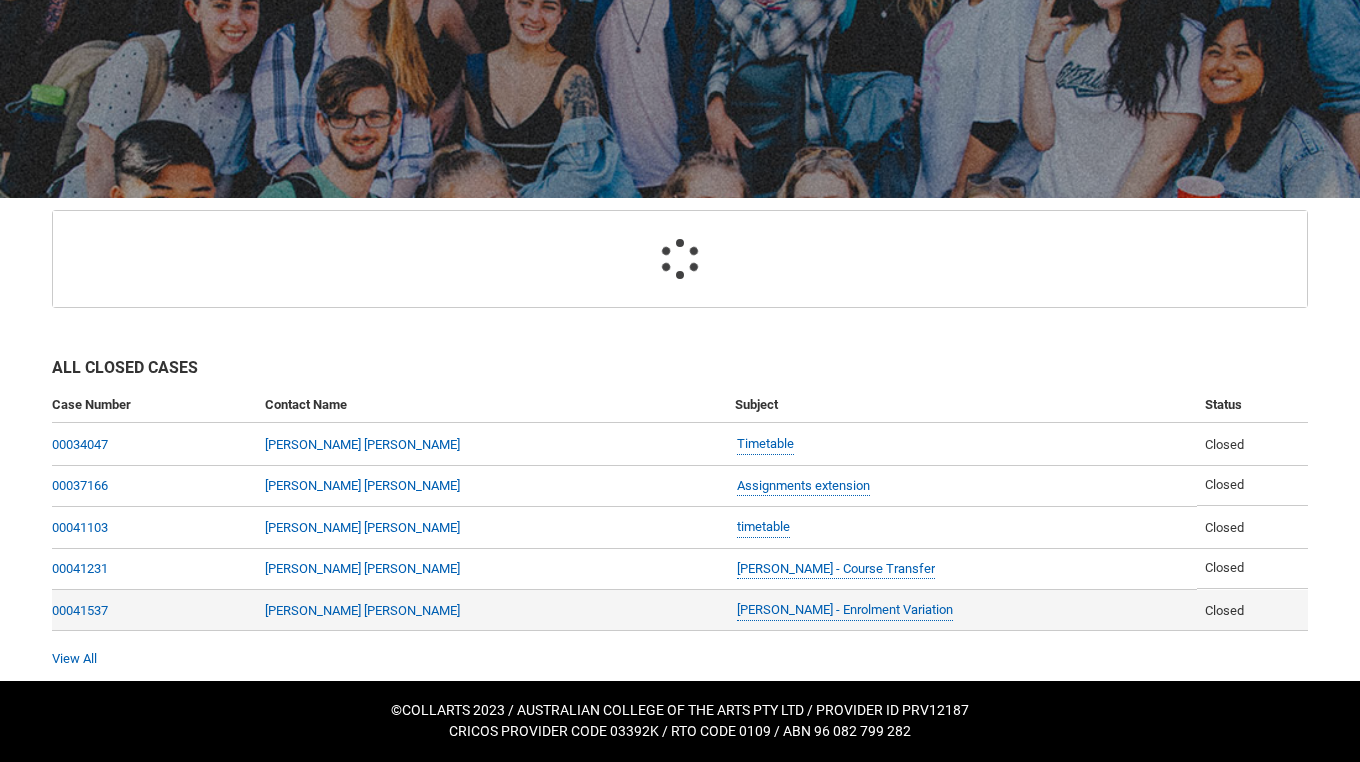 scroll, scrollTop: 197, scrollLeft: 0, axis: vertical 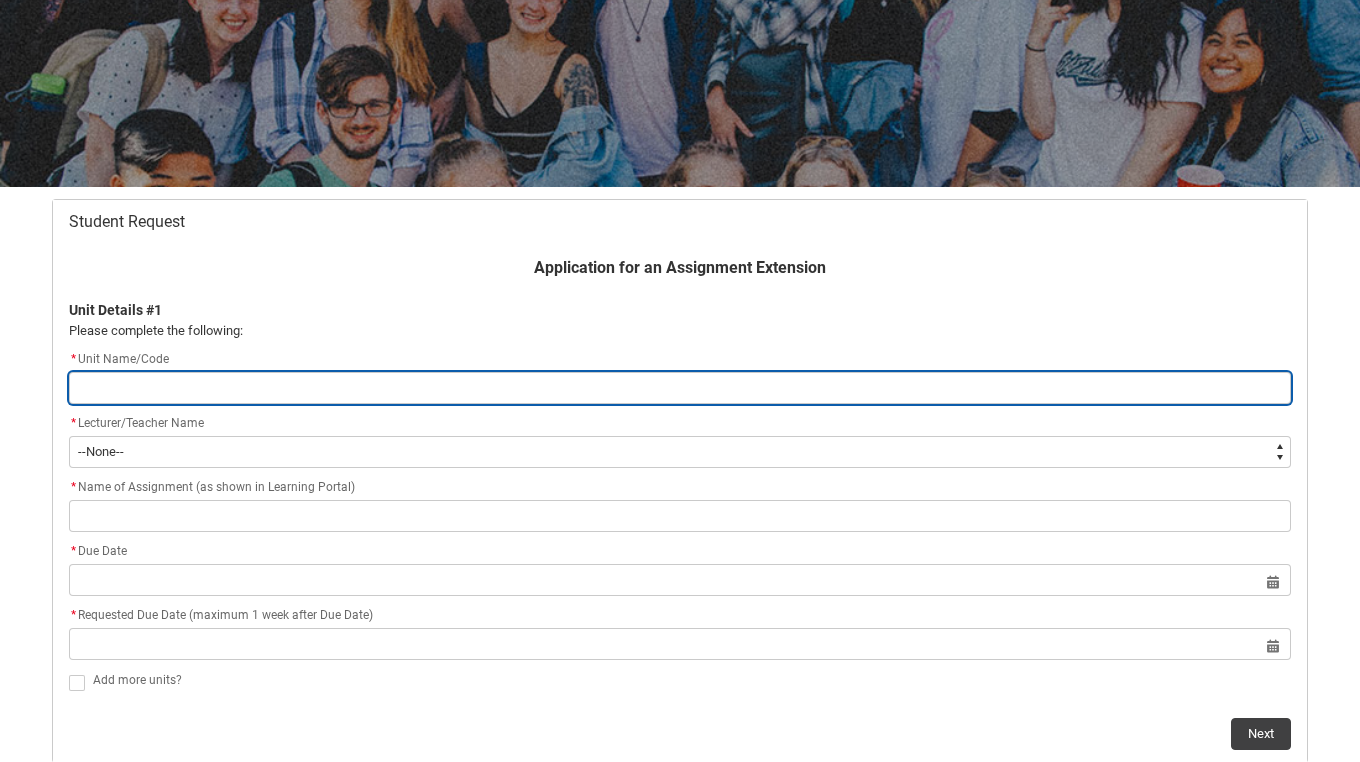 type on "S" 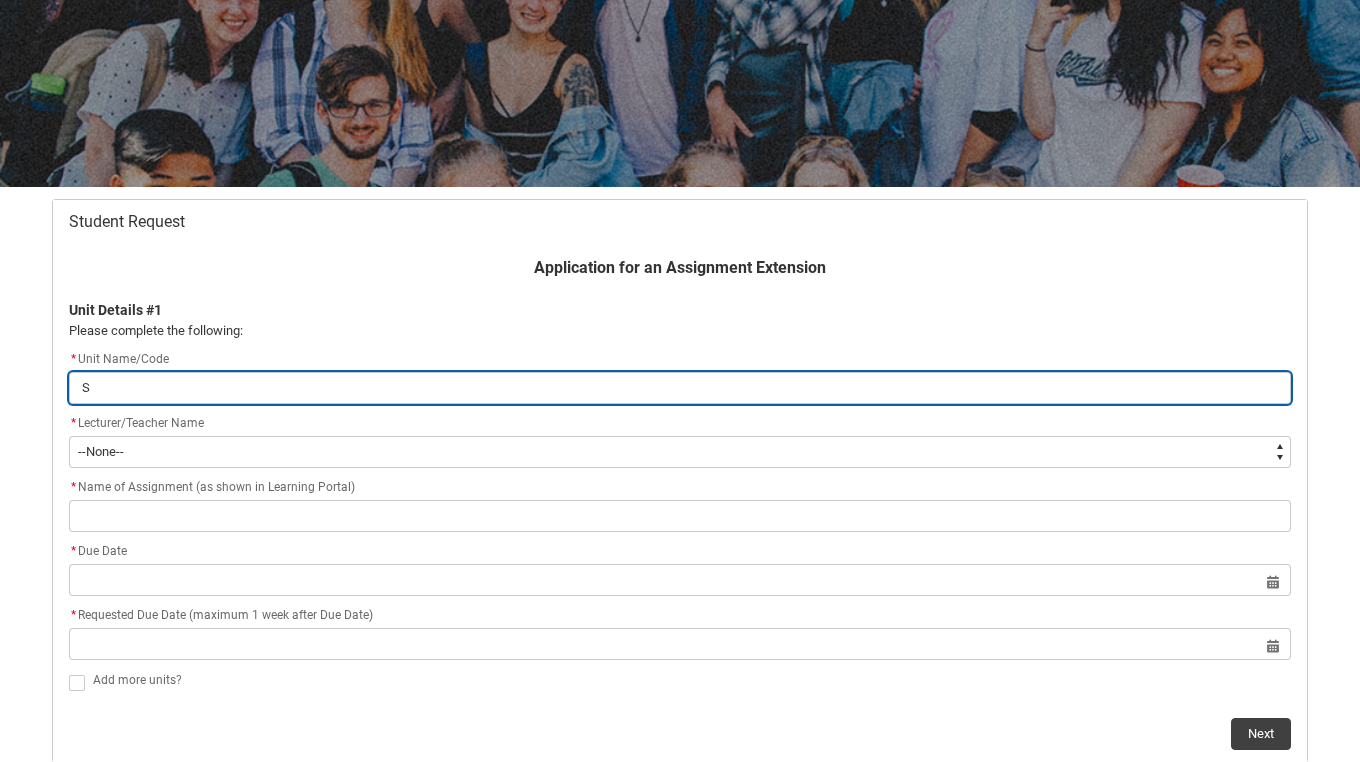 type on "SH" 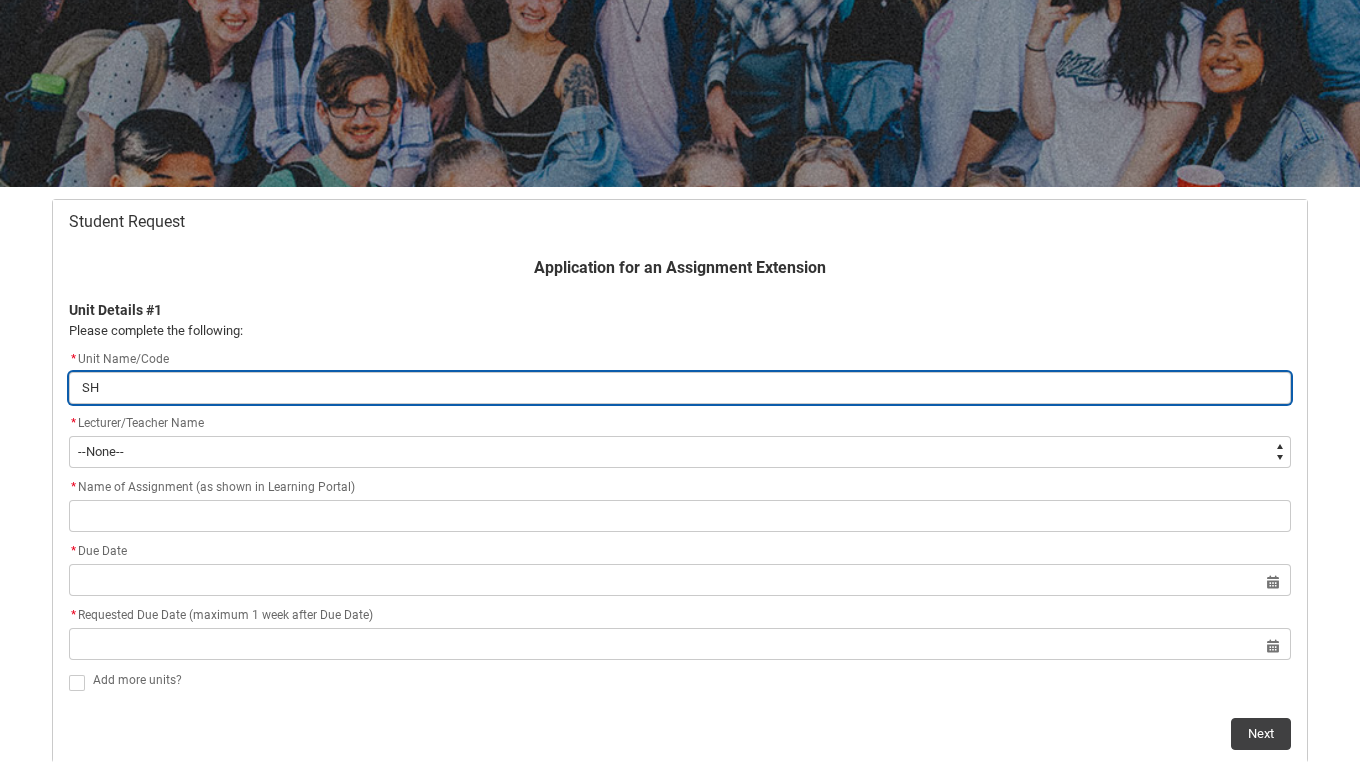 type on "SHM" 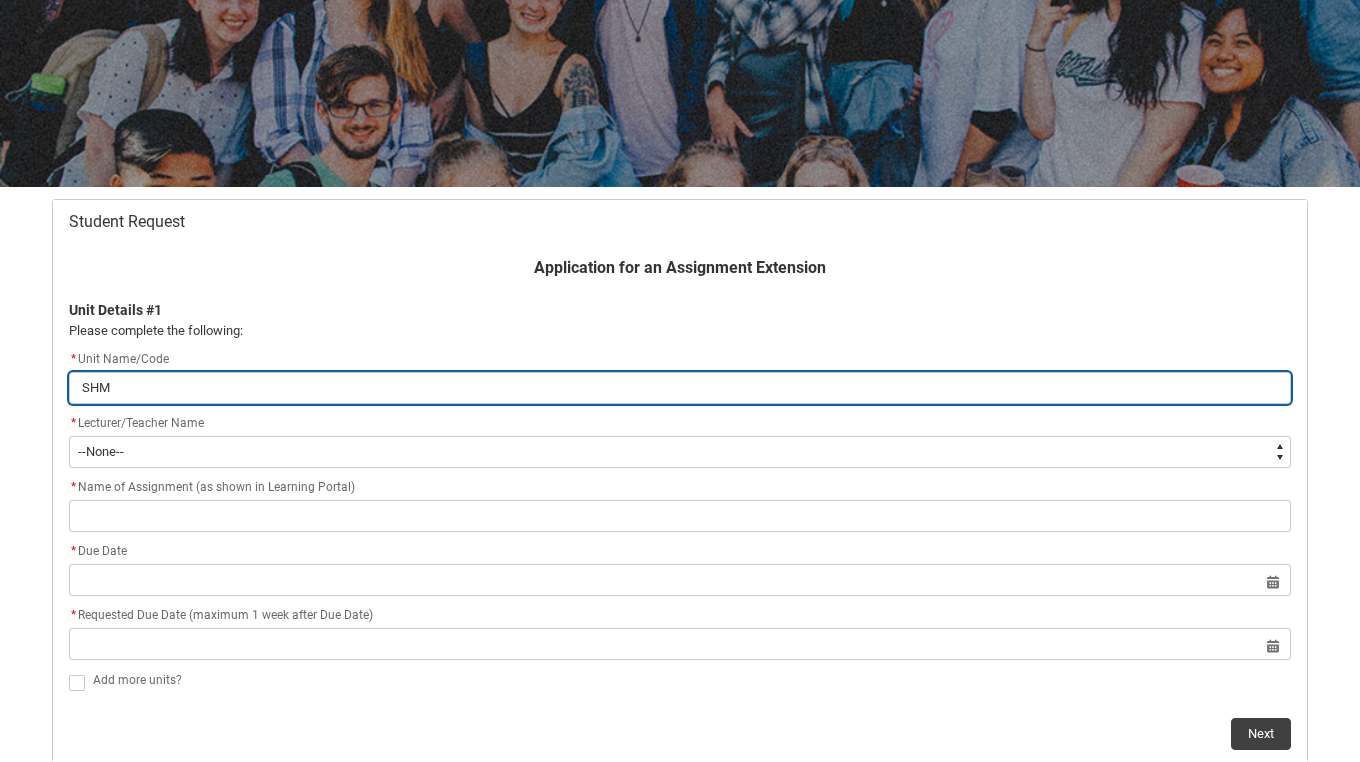 type on "SHMD" 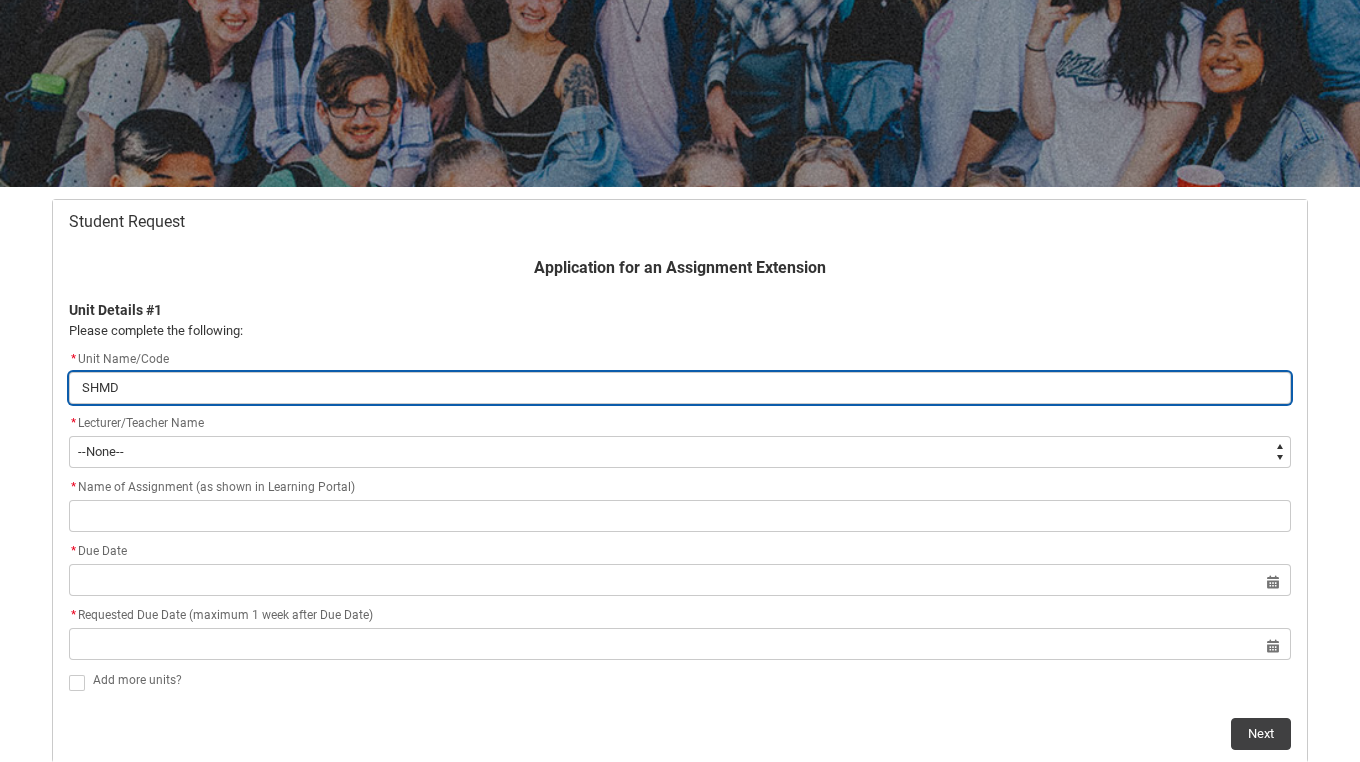type on "SHMD" 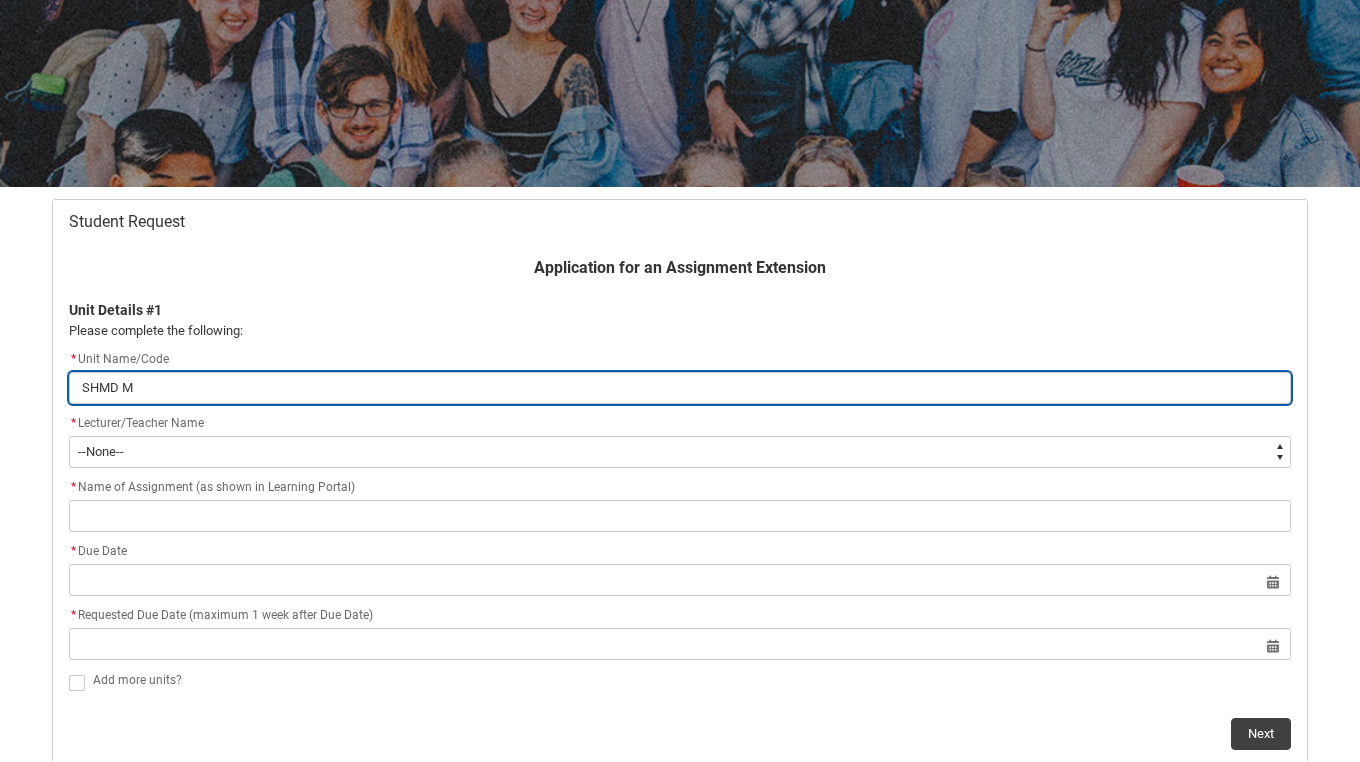 type on "SHMD Mo" 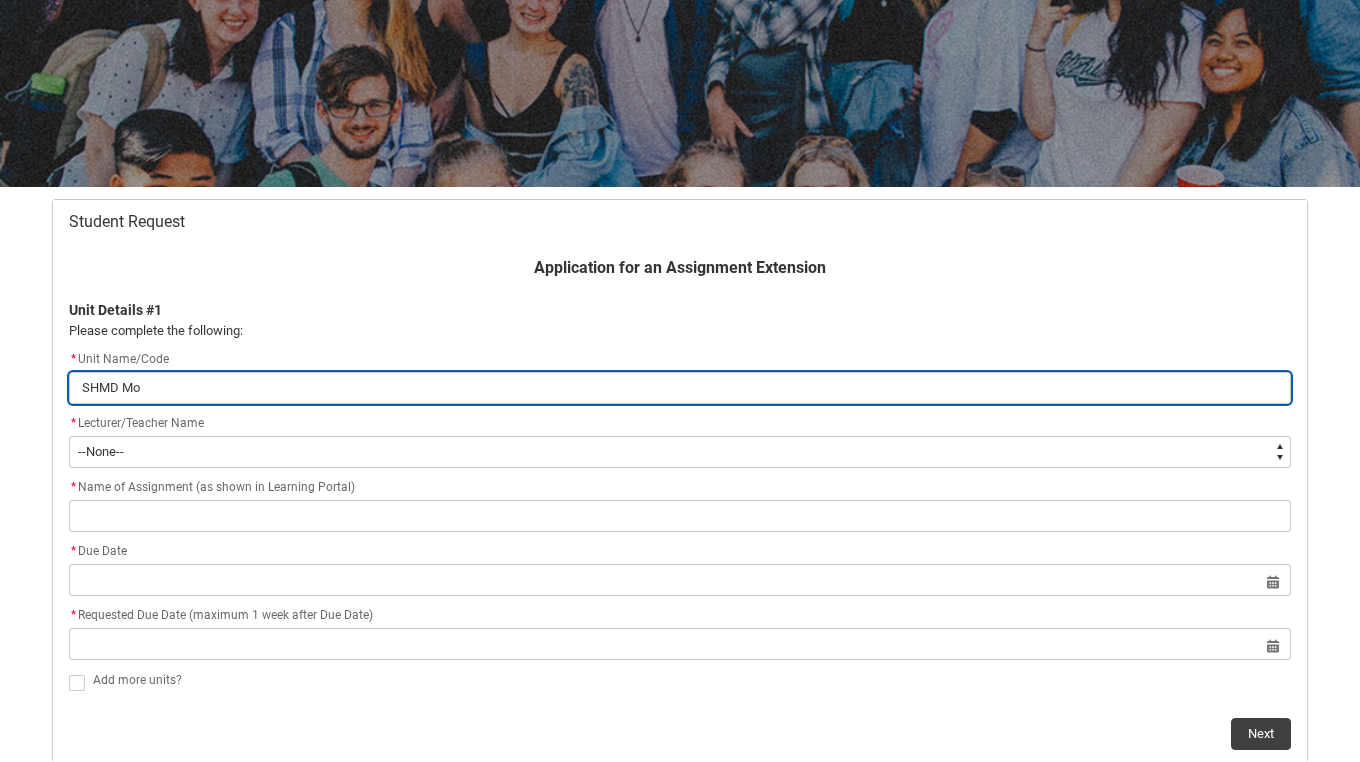 type on "SHMD Mot" 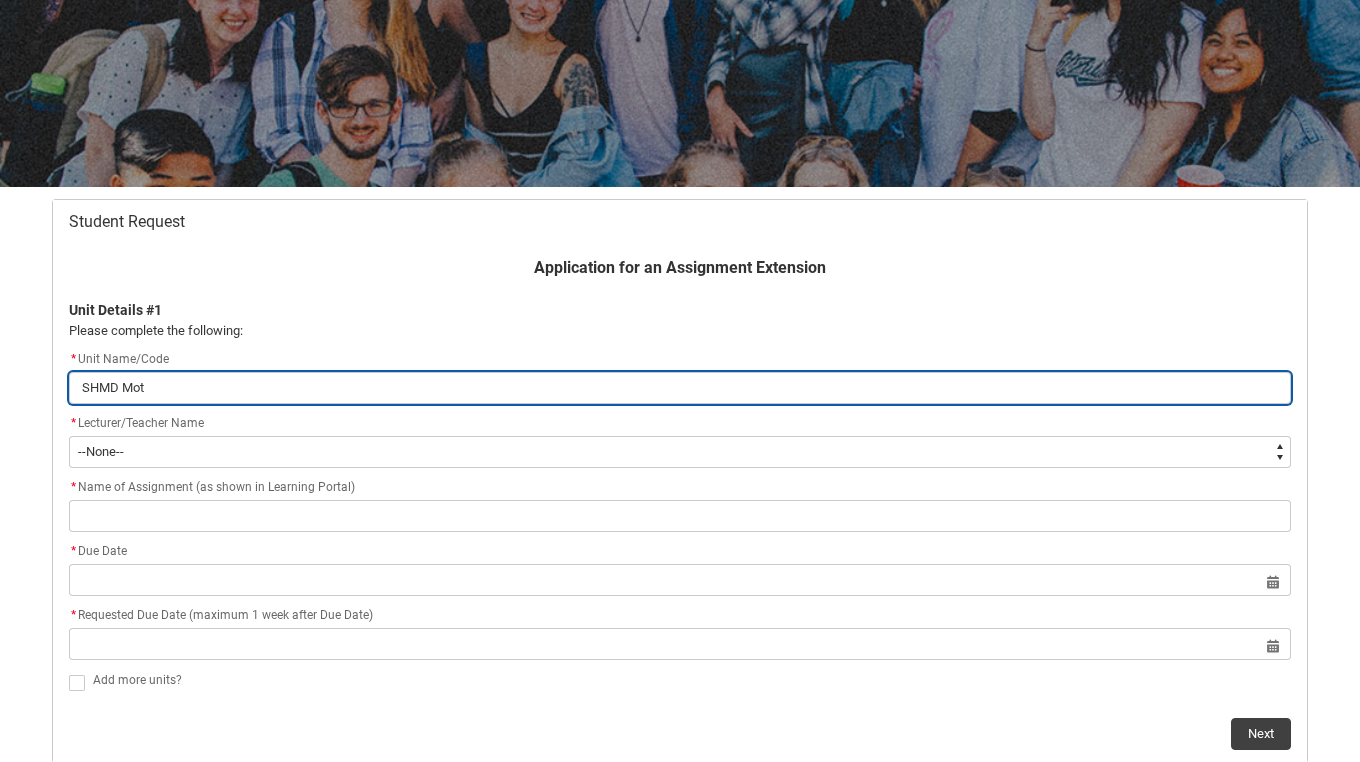 type on "SHMD Moti" 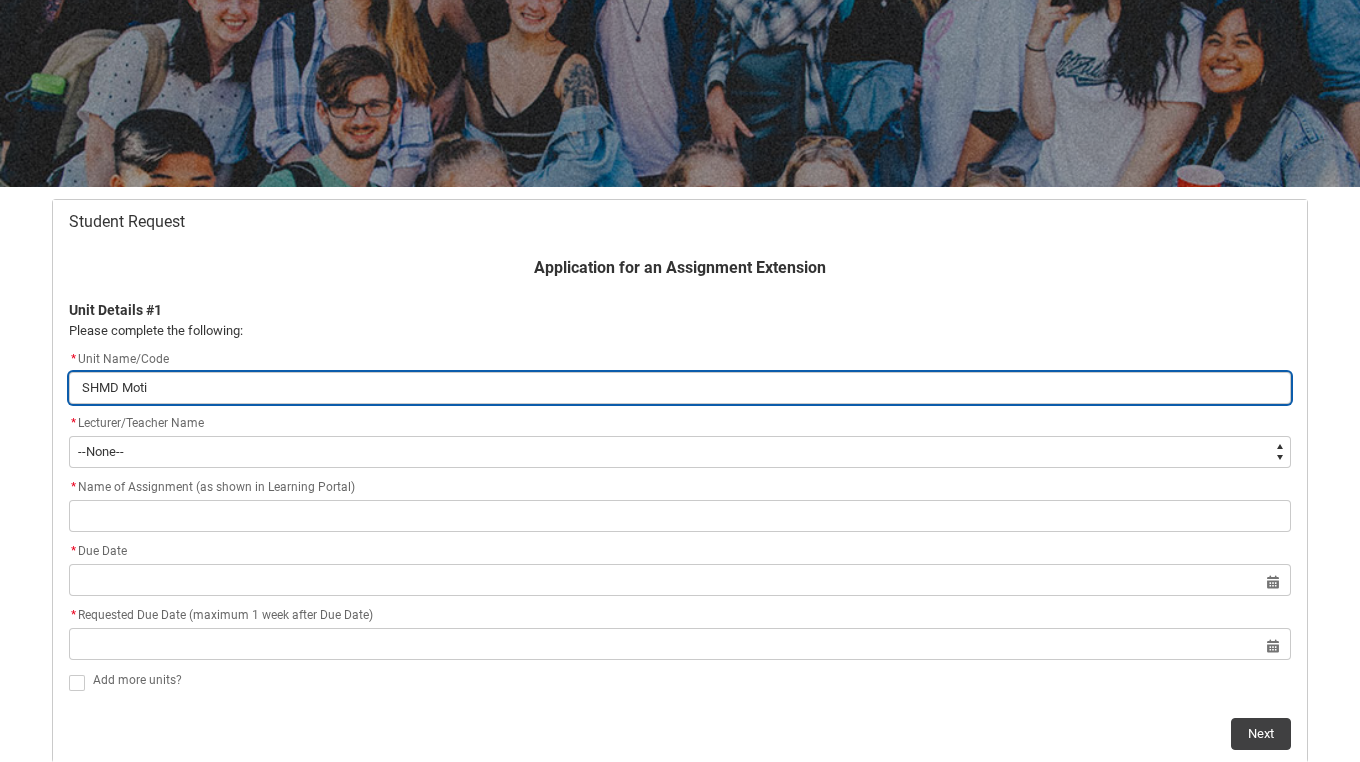 type on "SHMD Motio" 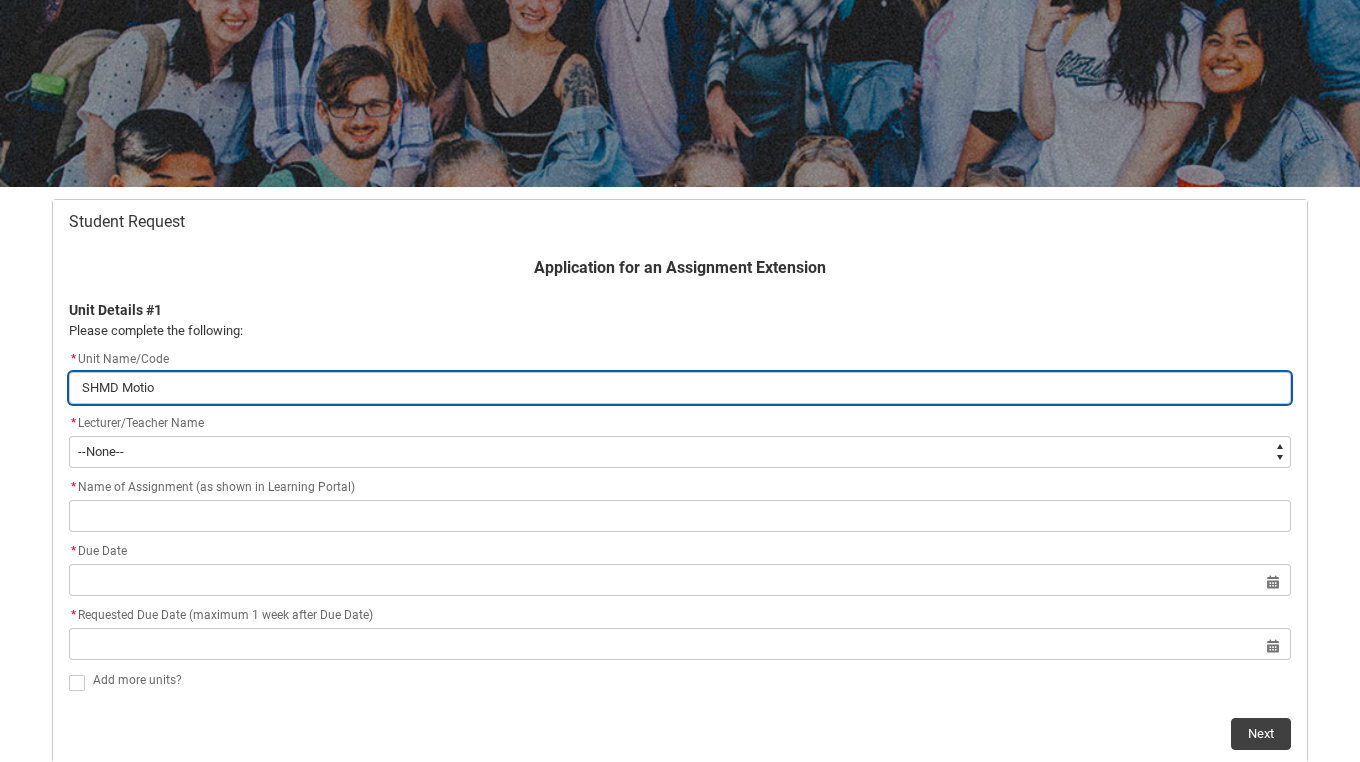 type on "SHMD Motion" 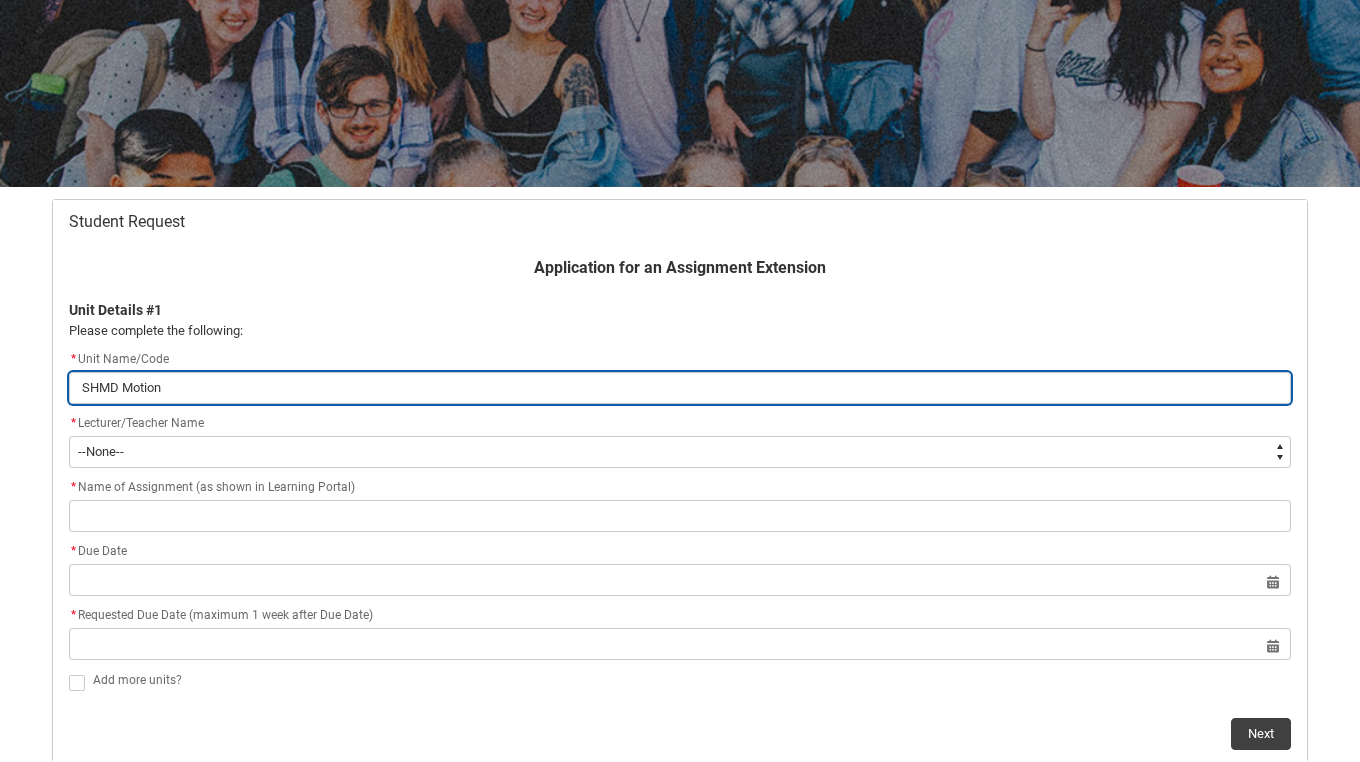 type on "SHMD Motion" 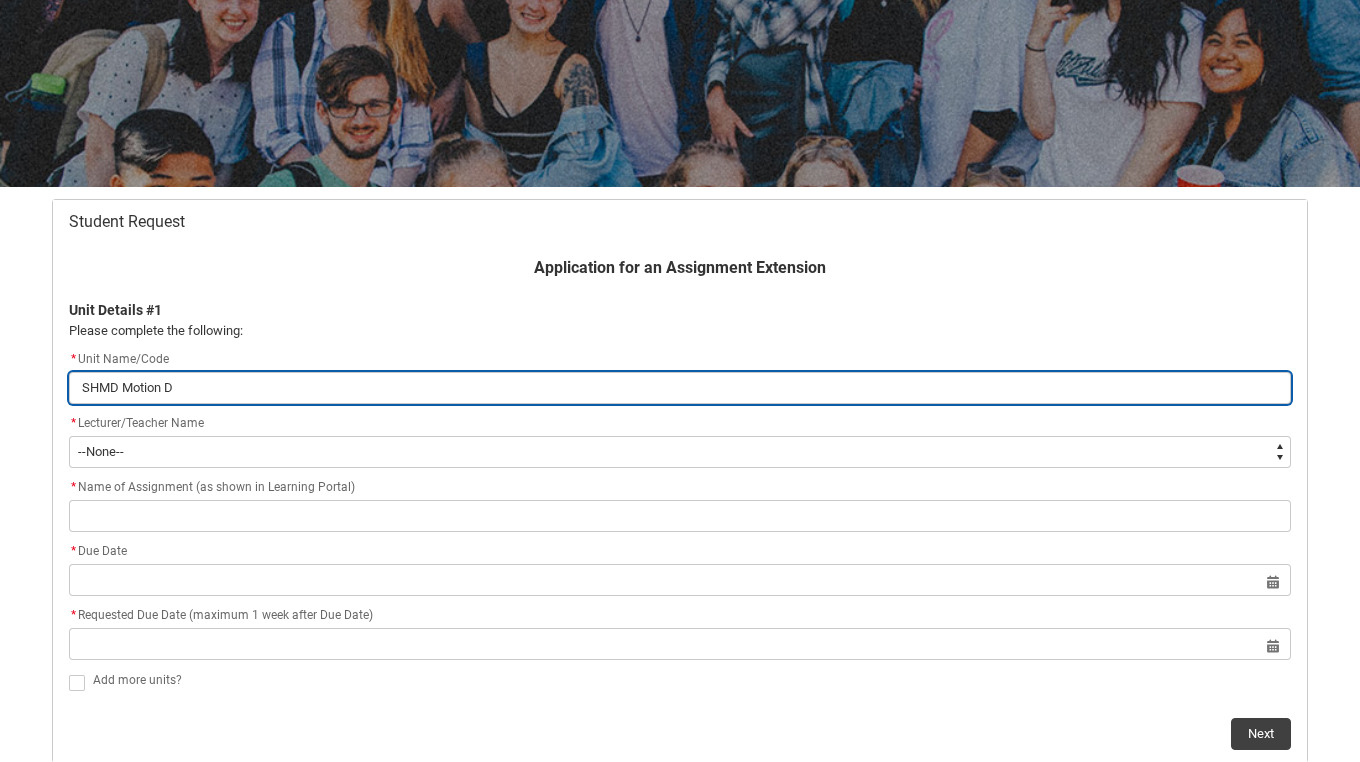 type on "SHMD Motion De" 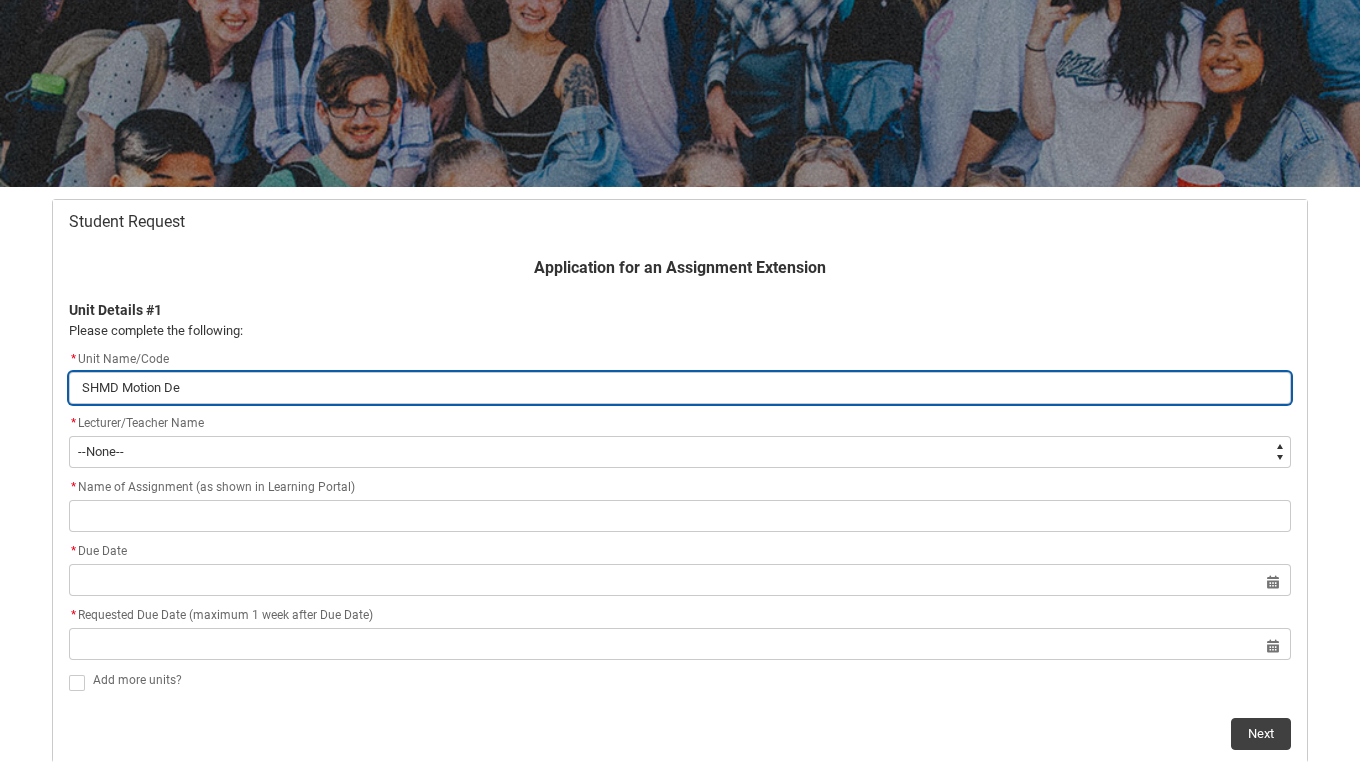 type on "SHMD Motion Des" 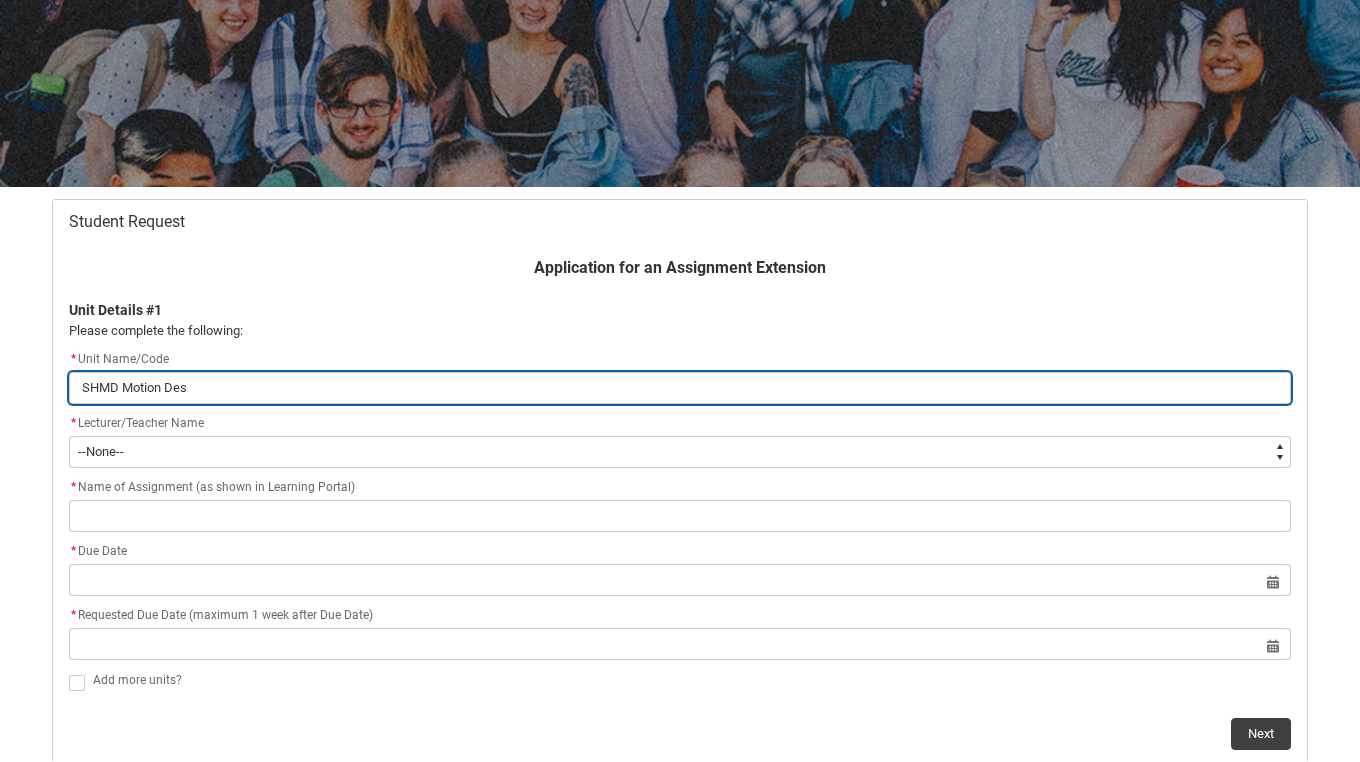 type on "SHMD Motion Desi" 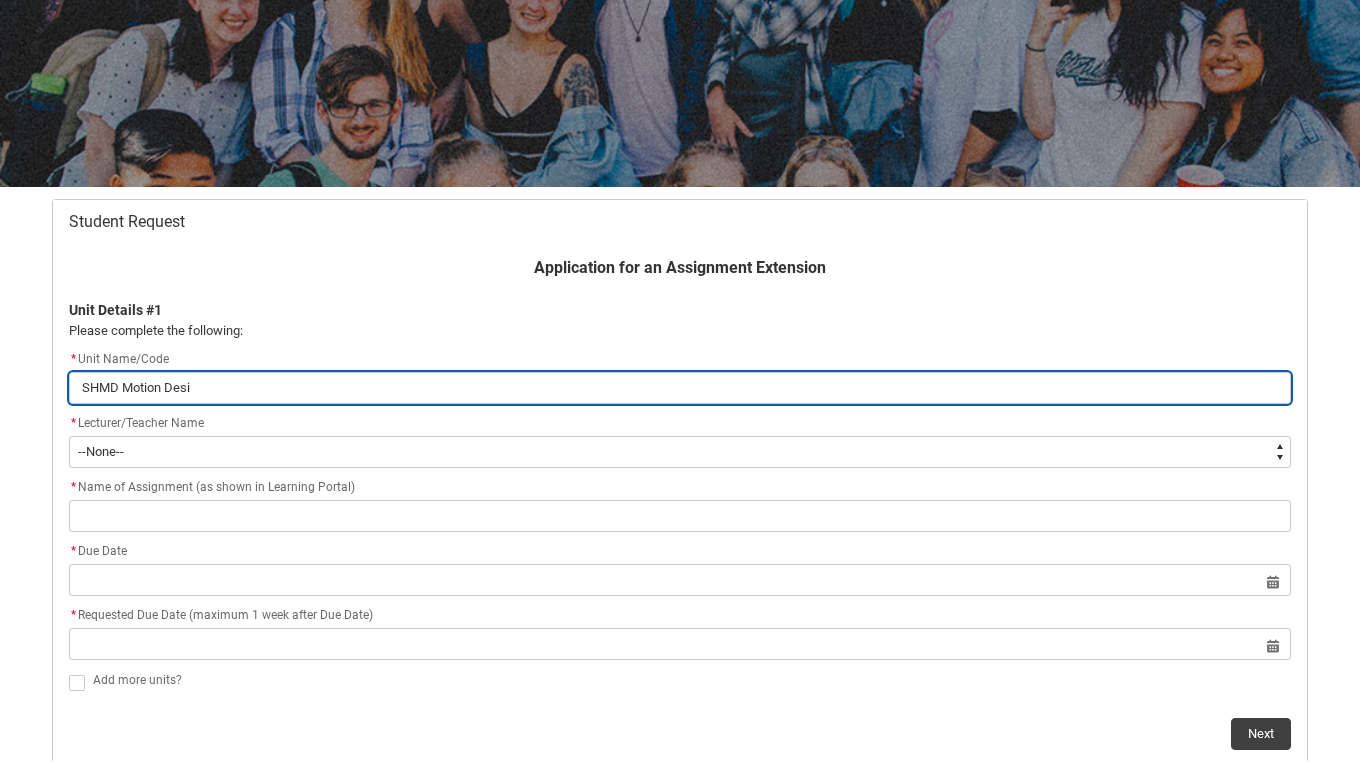 type on "SHMD Motion Desig" 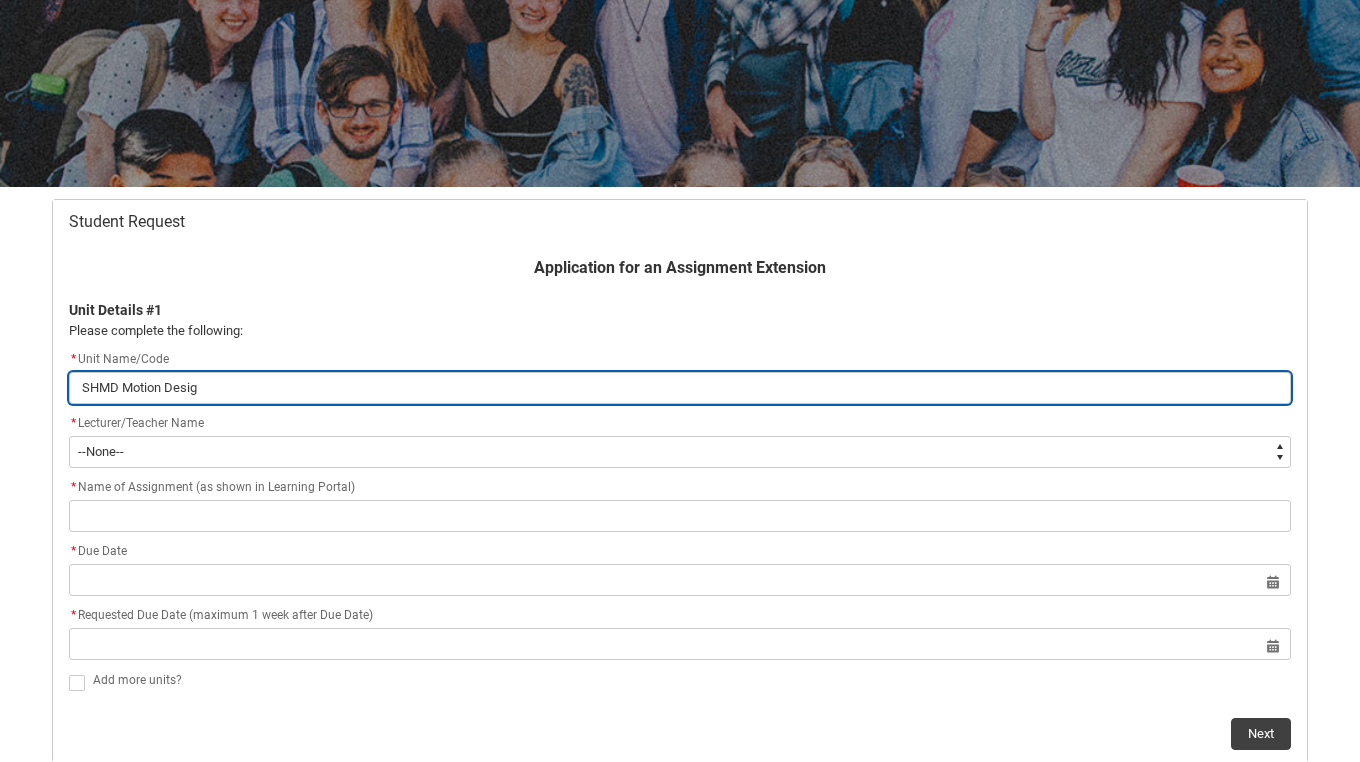 type on "SHMD Motion Design" 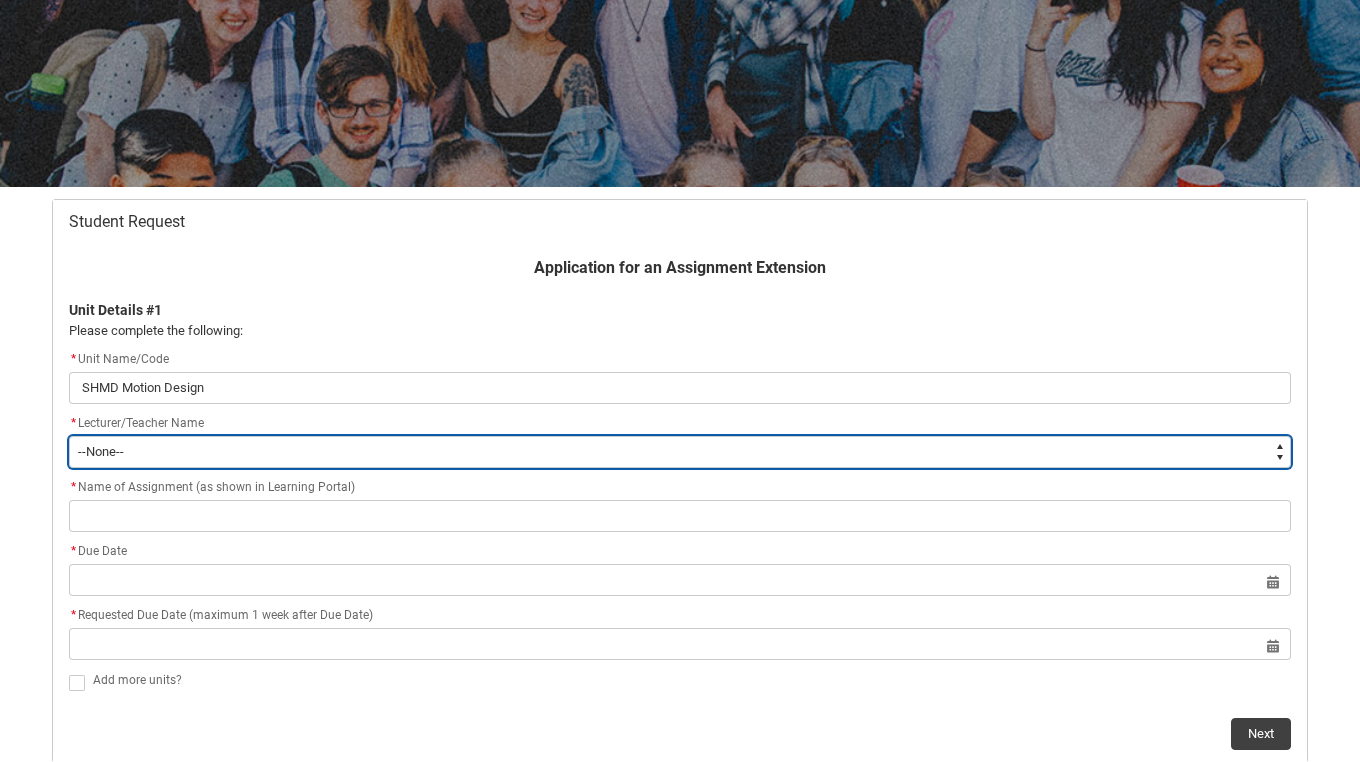 type on "Faculty_NamefromAtoM.003OZ000006GIWzYAO" 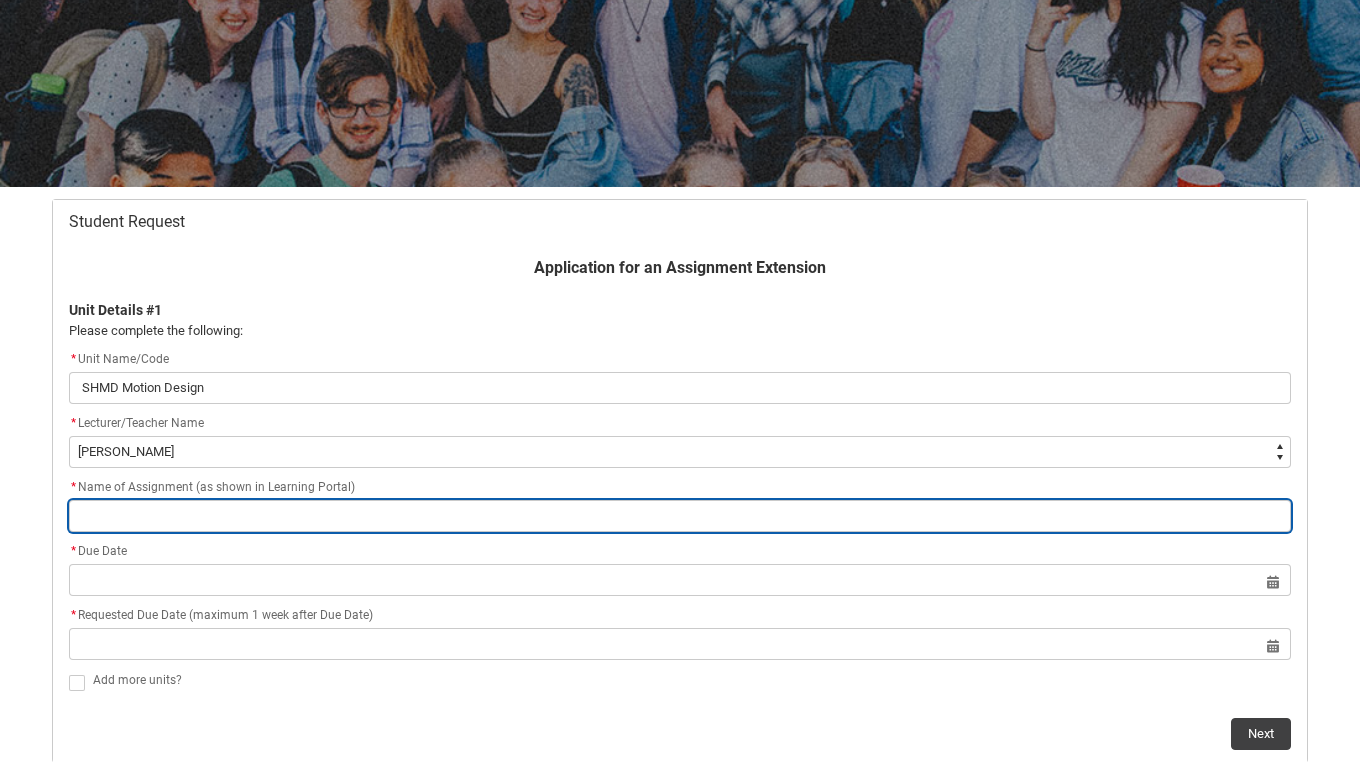 click at bounding box center (680, 516) 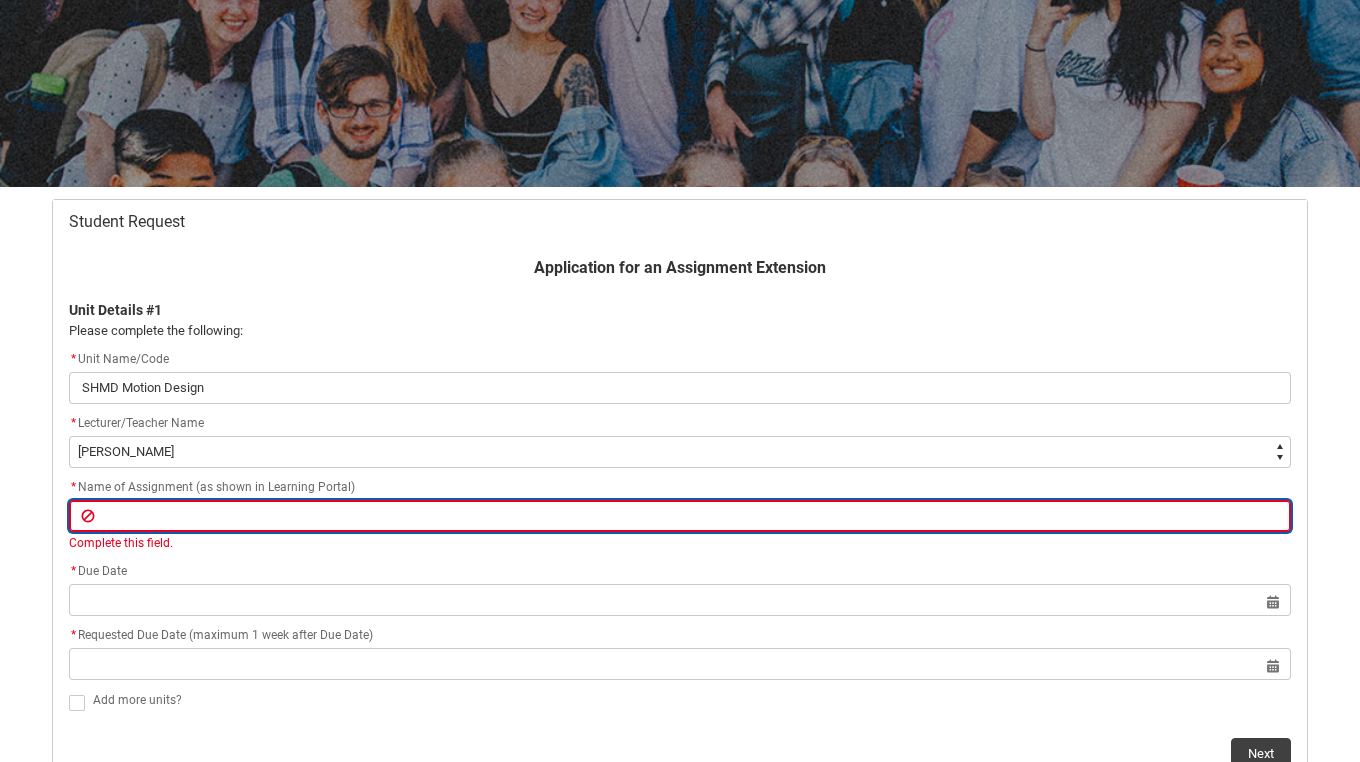 type on "A" 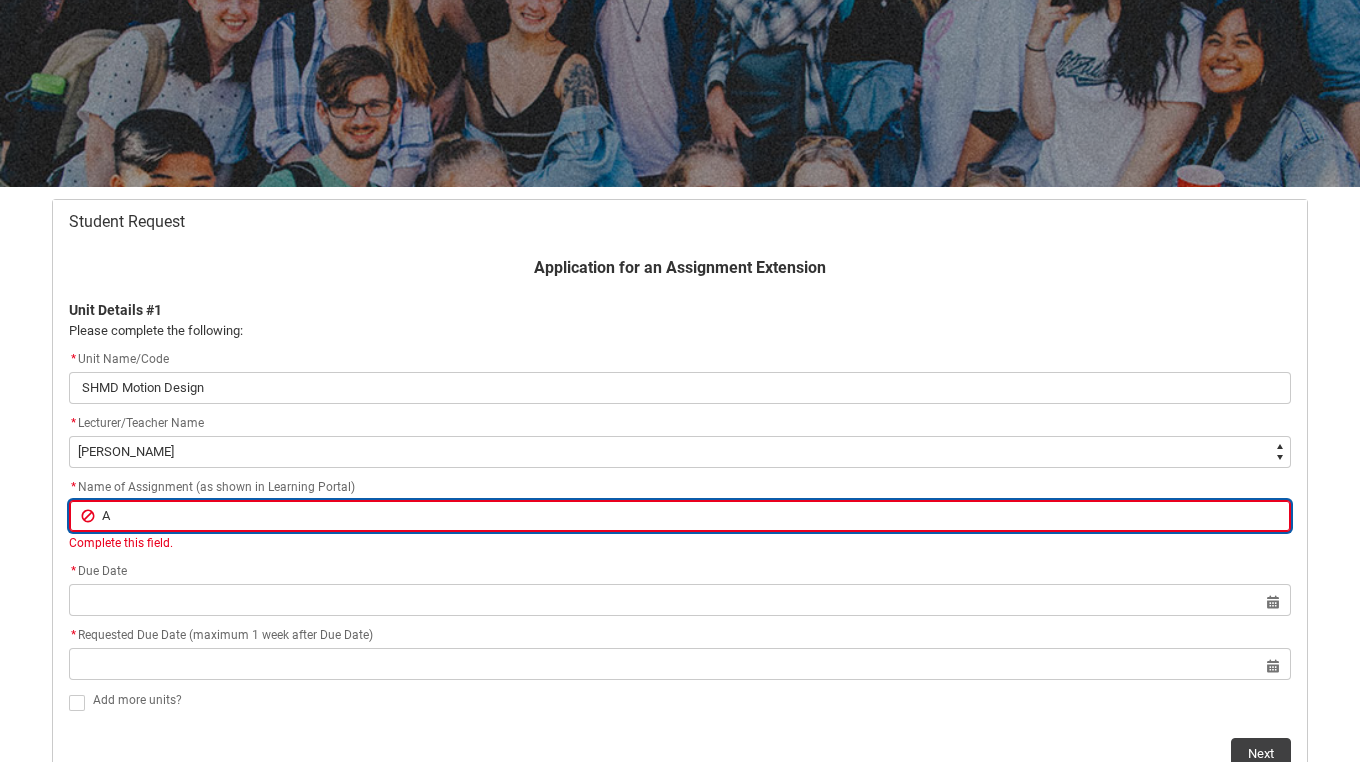 type on "As" 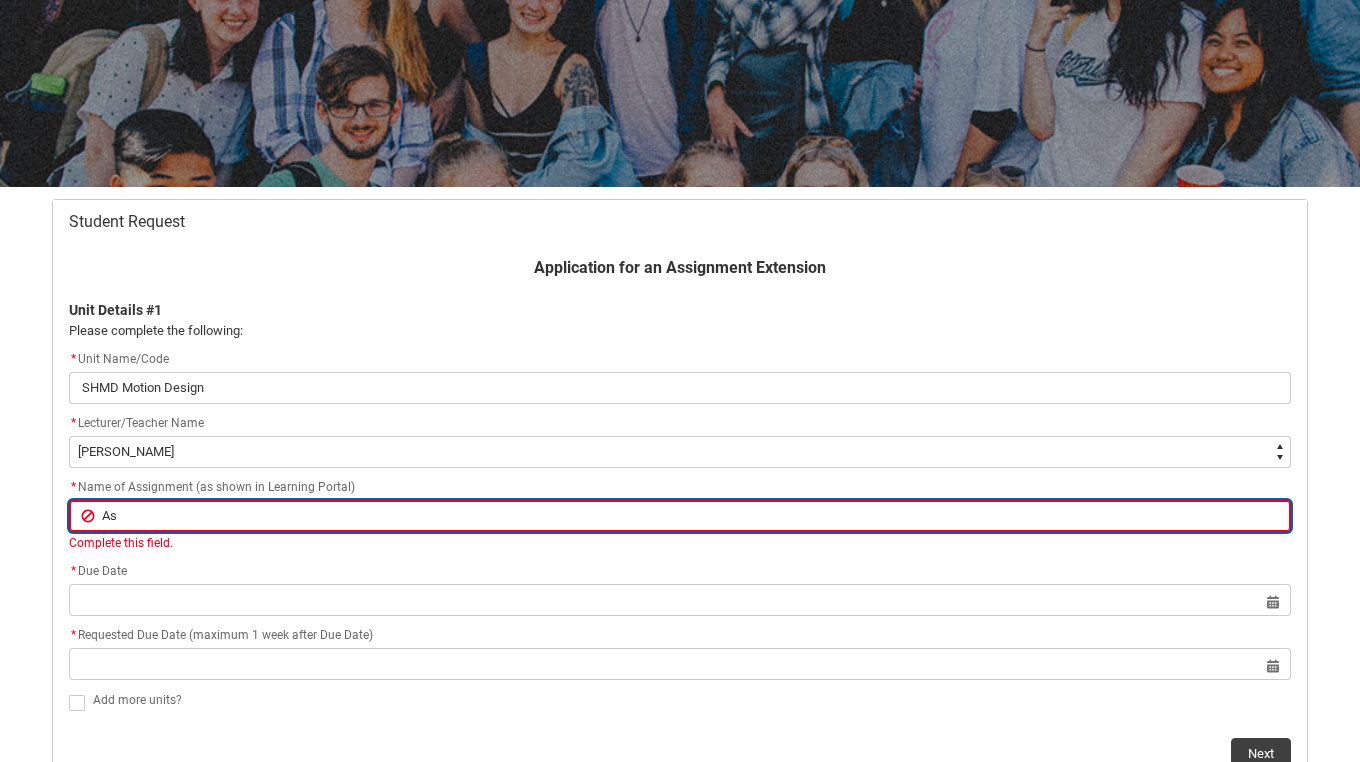 type on "Ass" 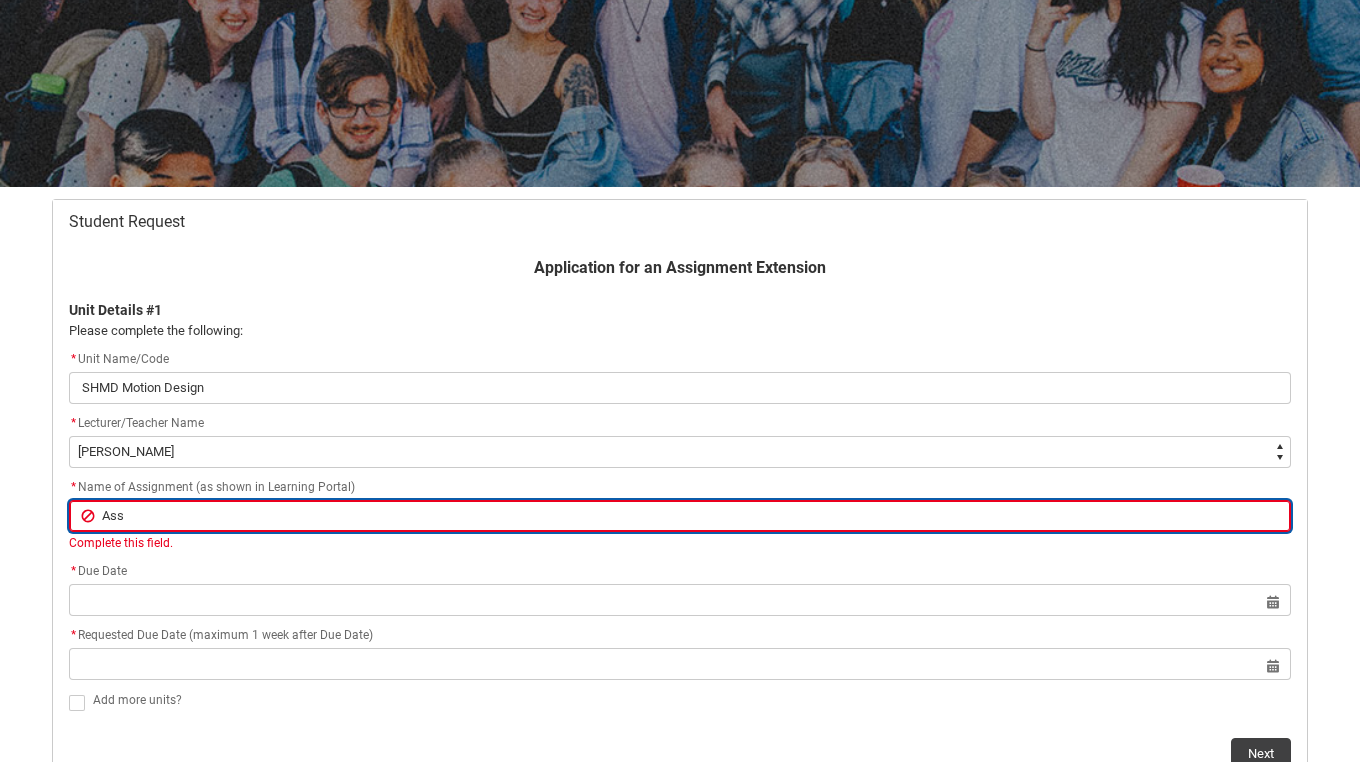 type on "Assi" 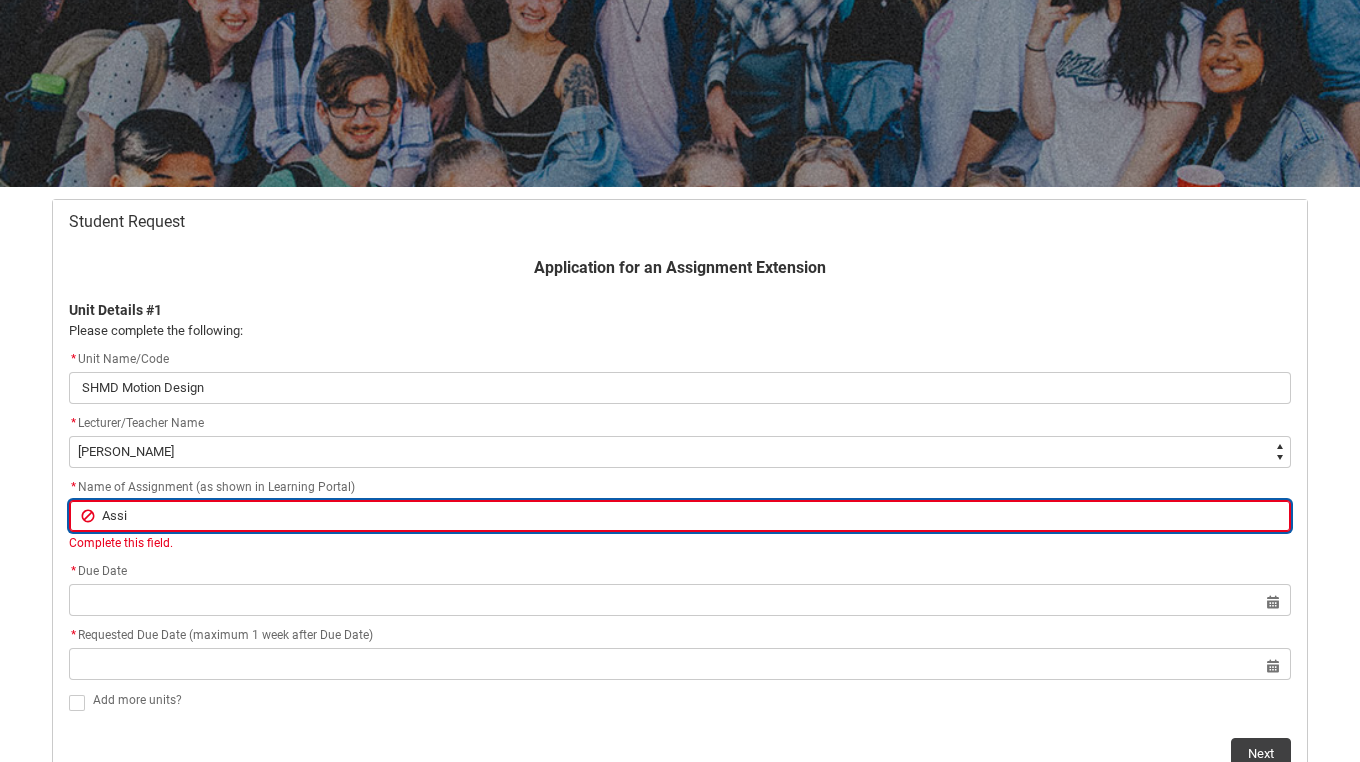 type on "Assig" 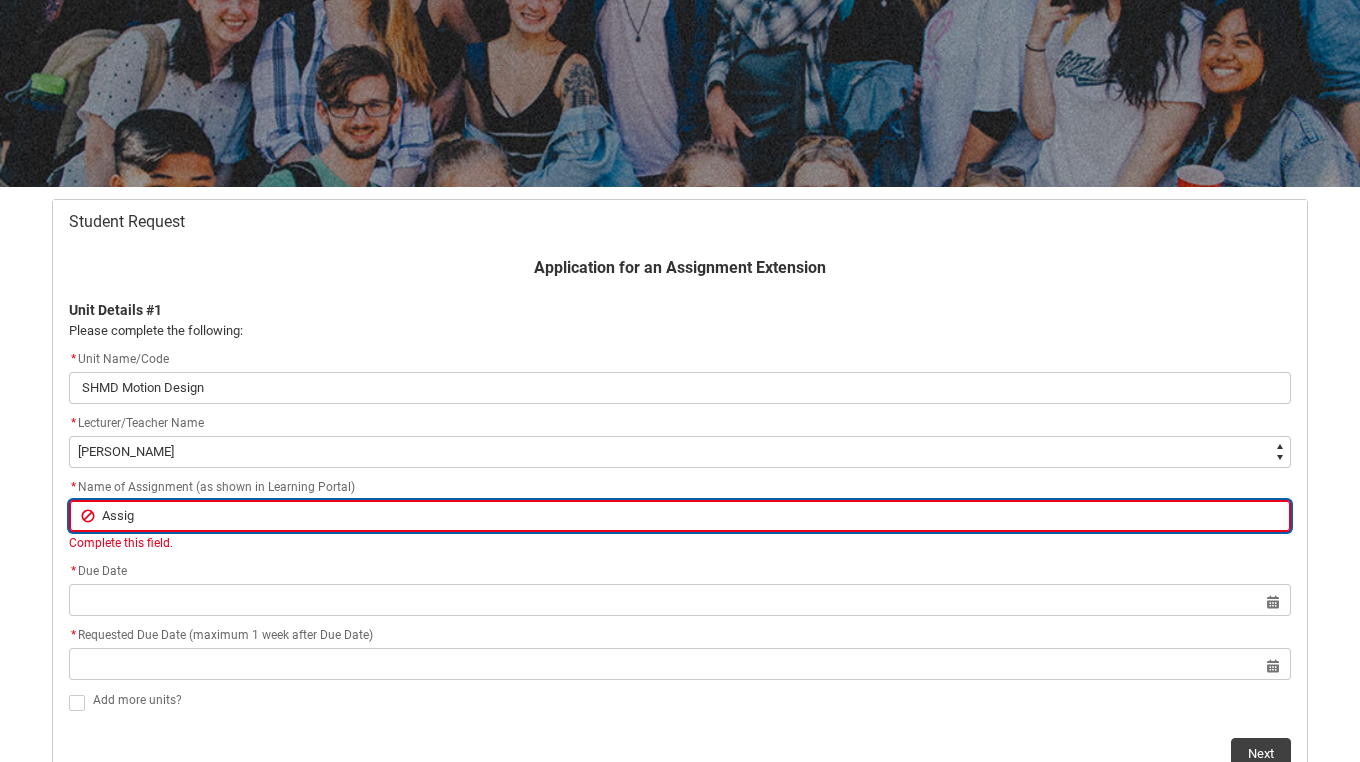 type on "Assign" 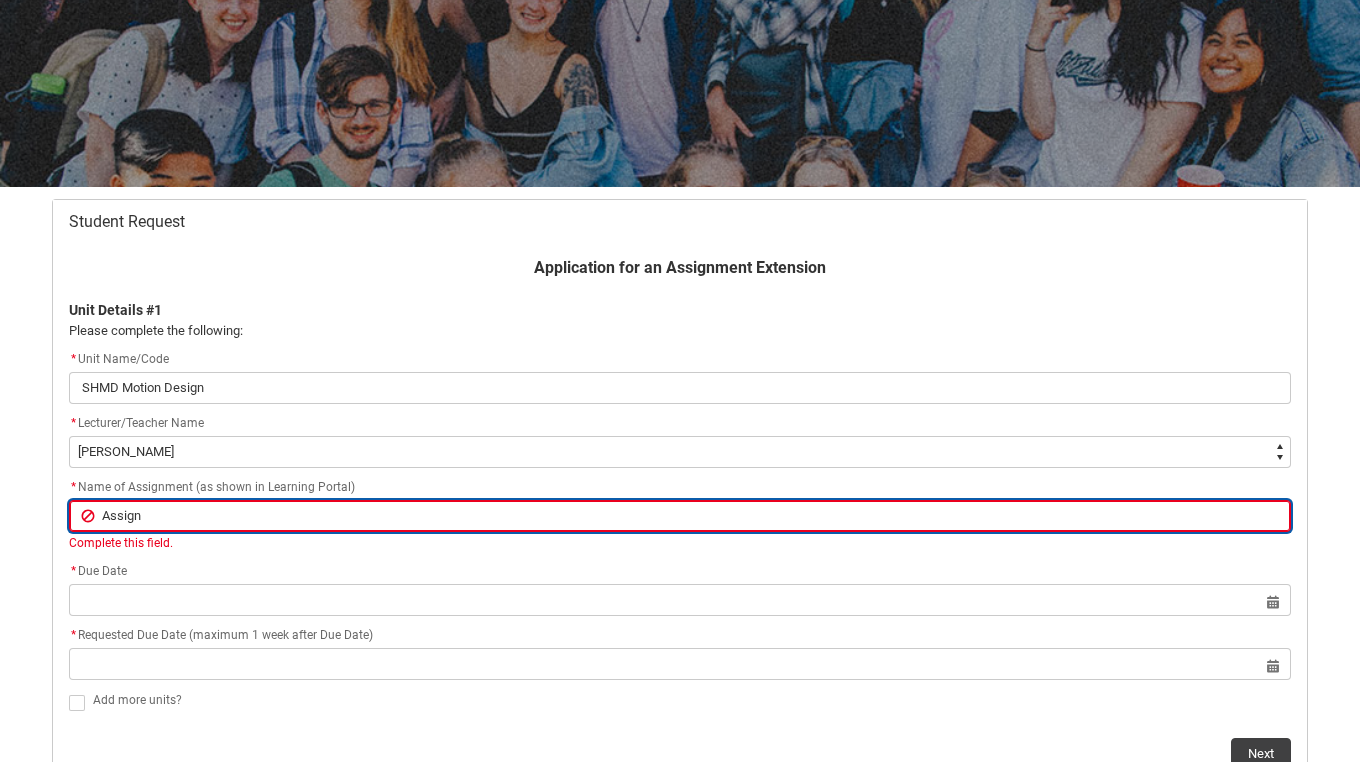 type on "Assignm" 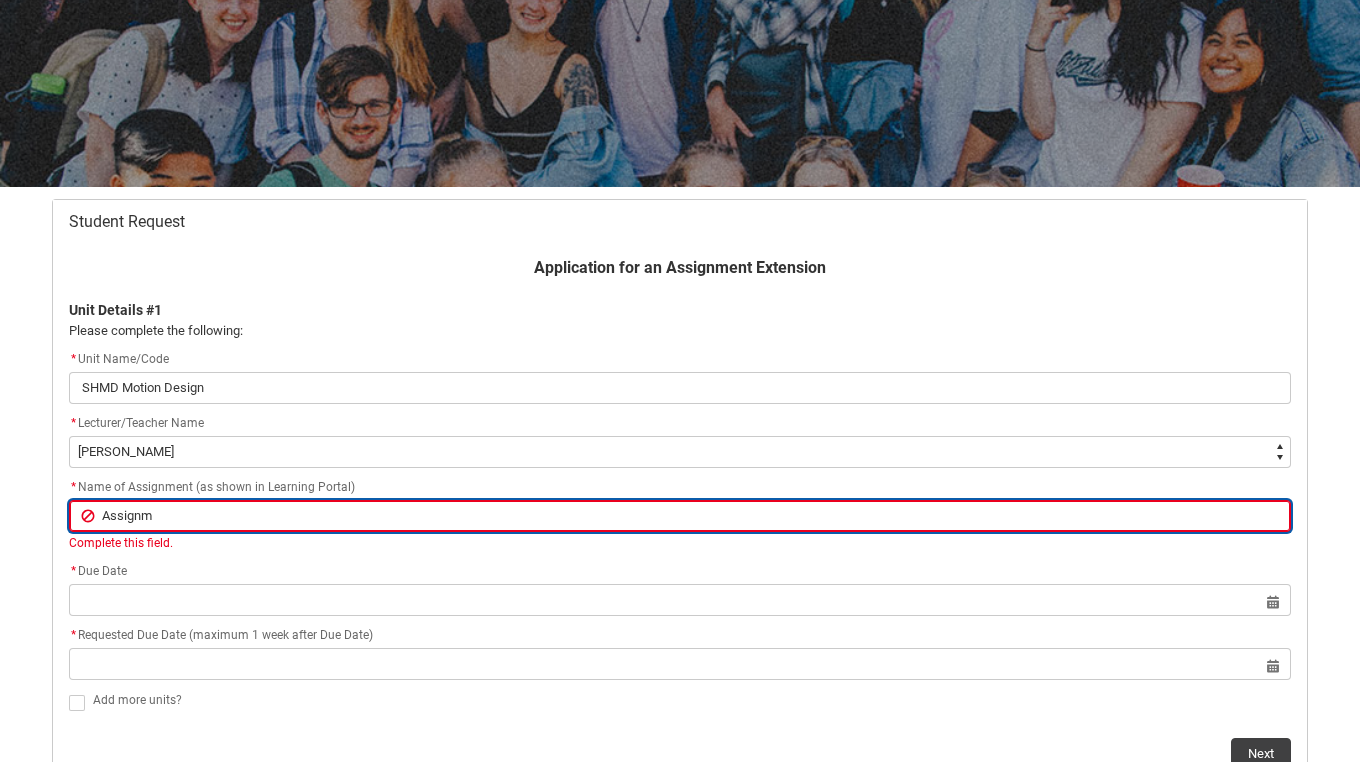 type on "Assignme" 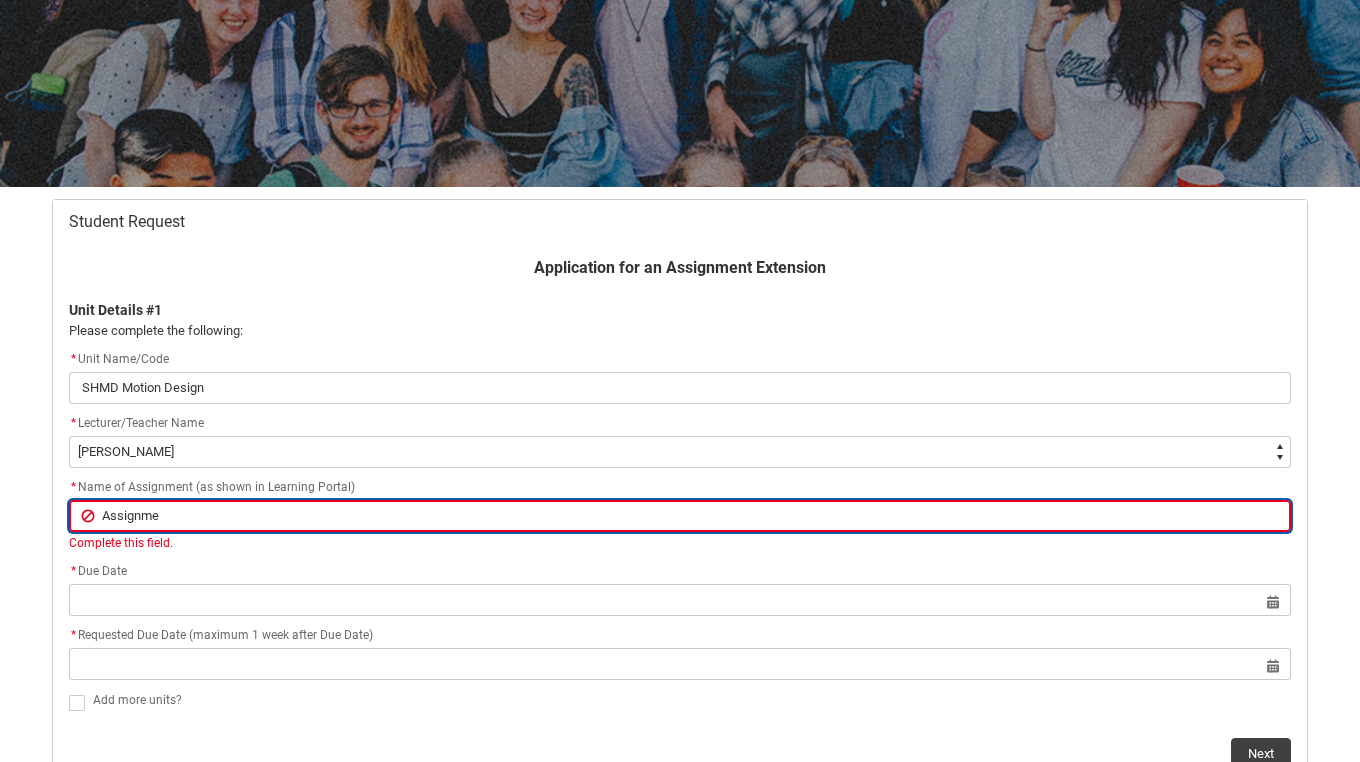 type on "Assignmen" 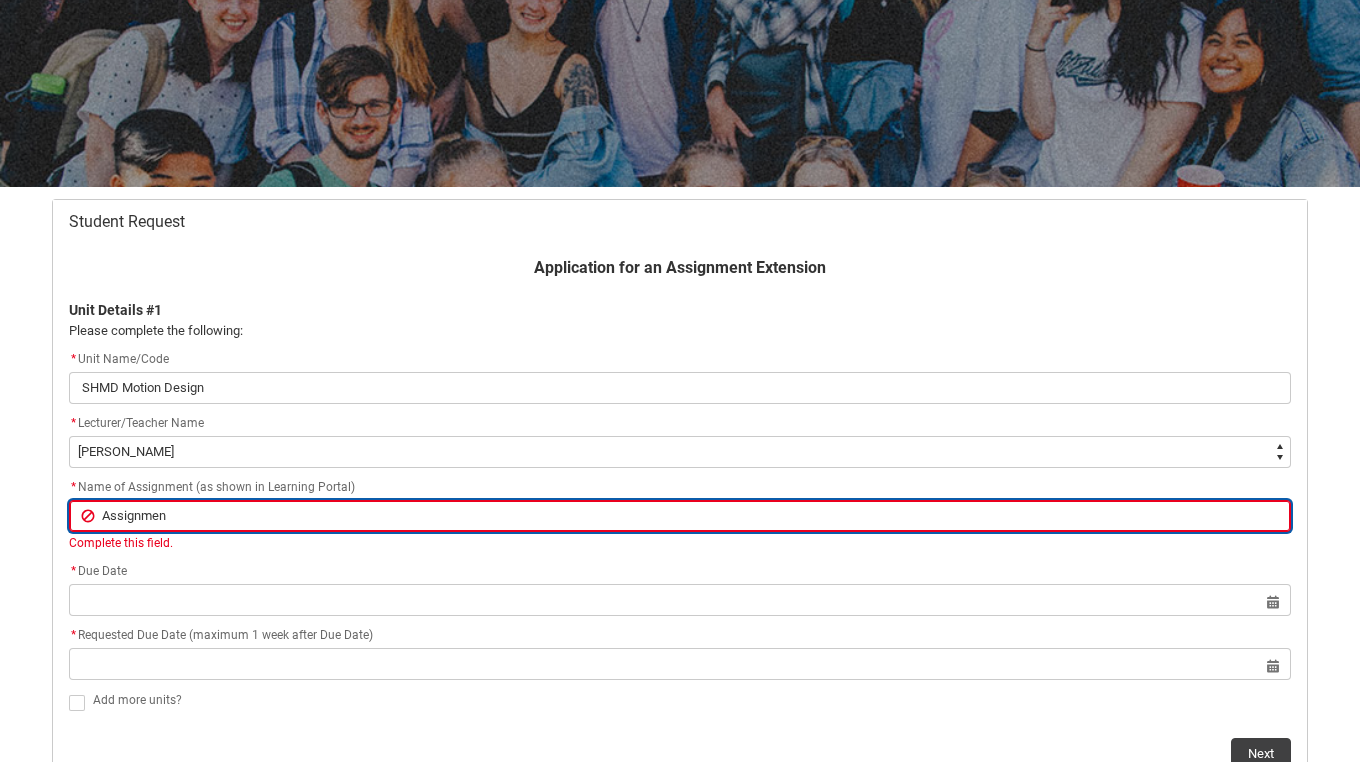 type on "Assignment" 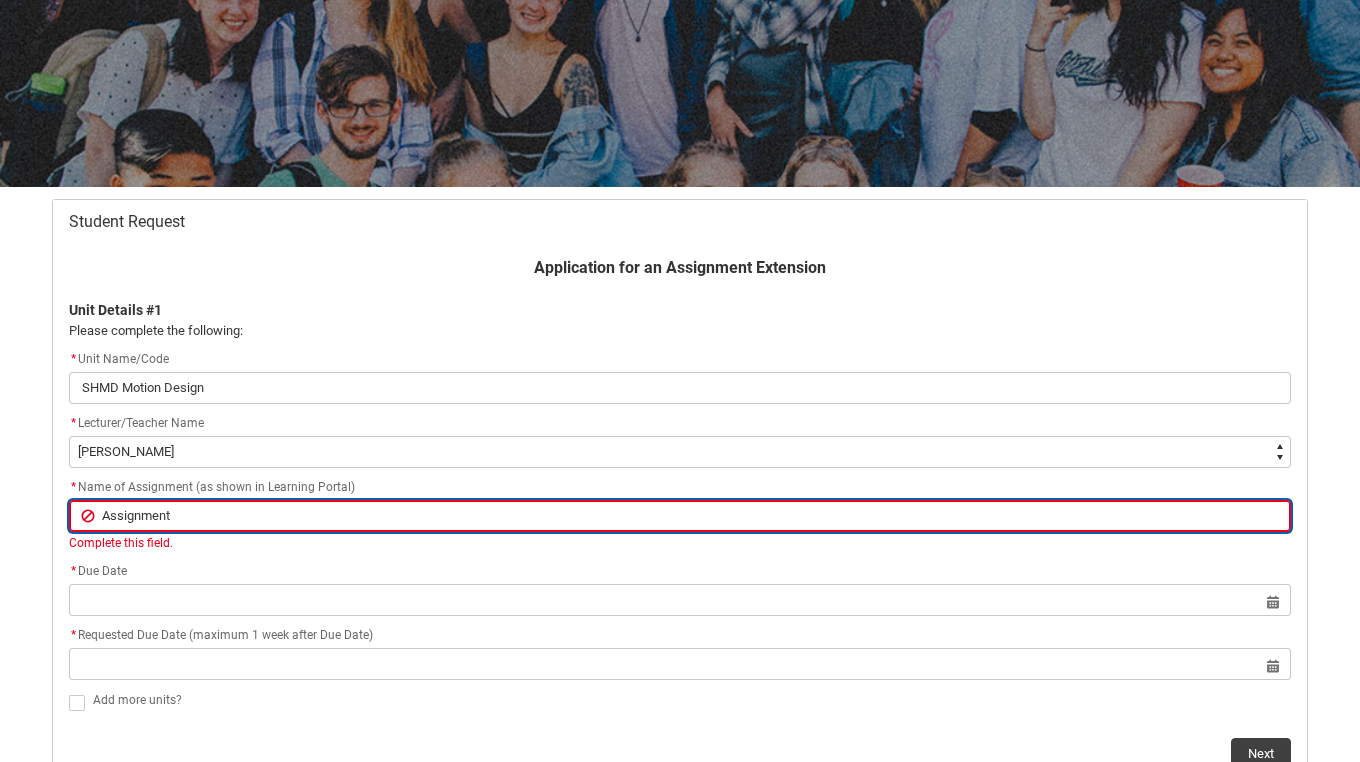 type on "Assignment" 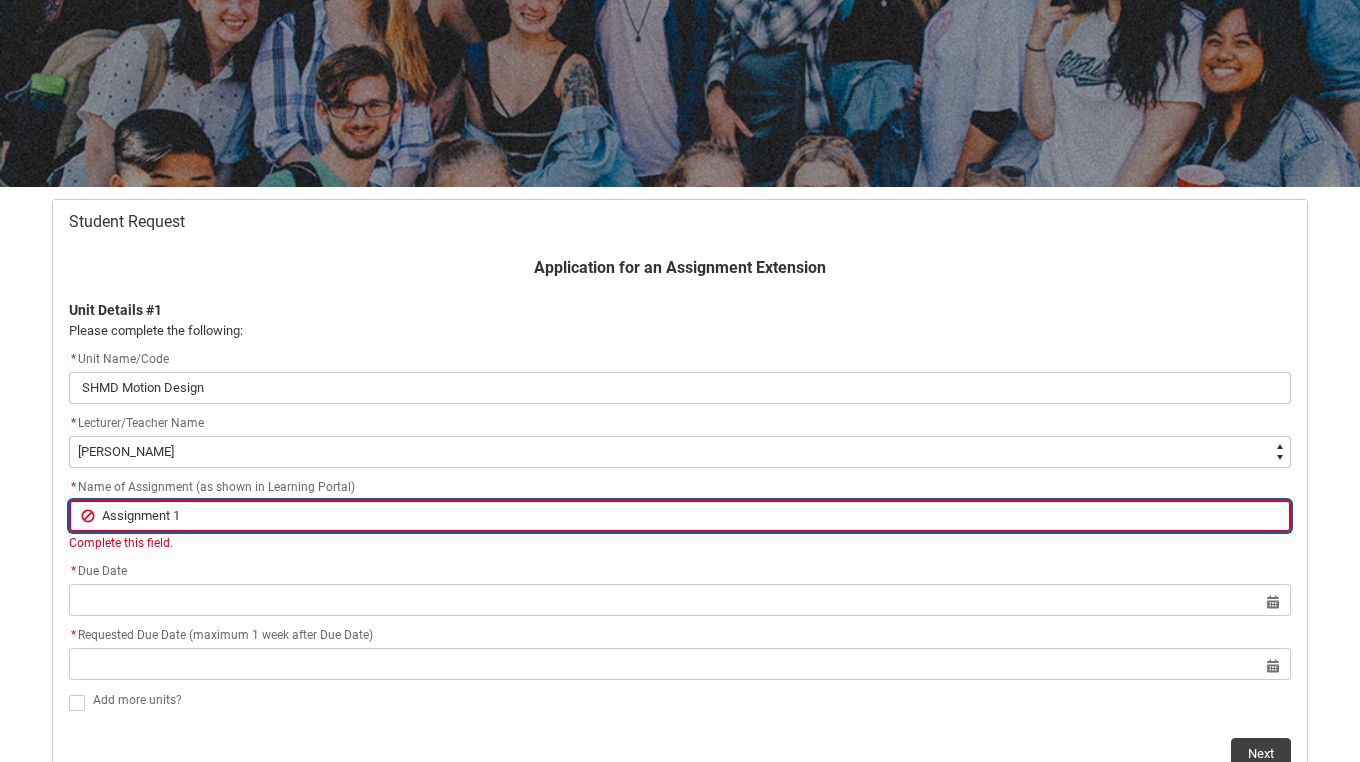 type on "Assignment 1-" 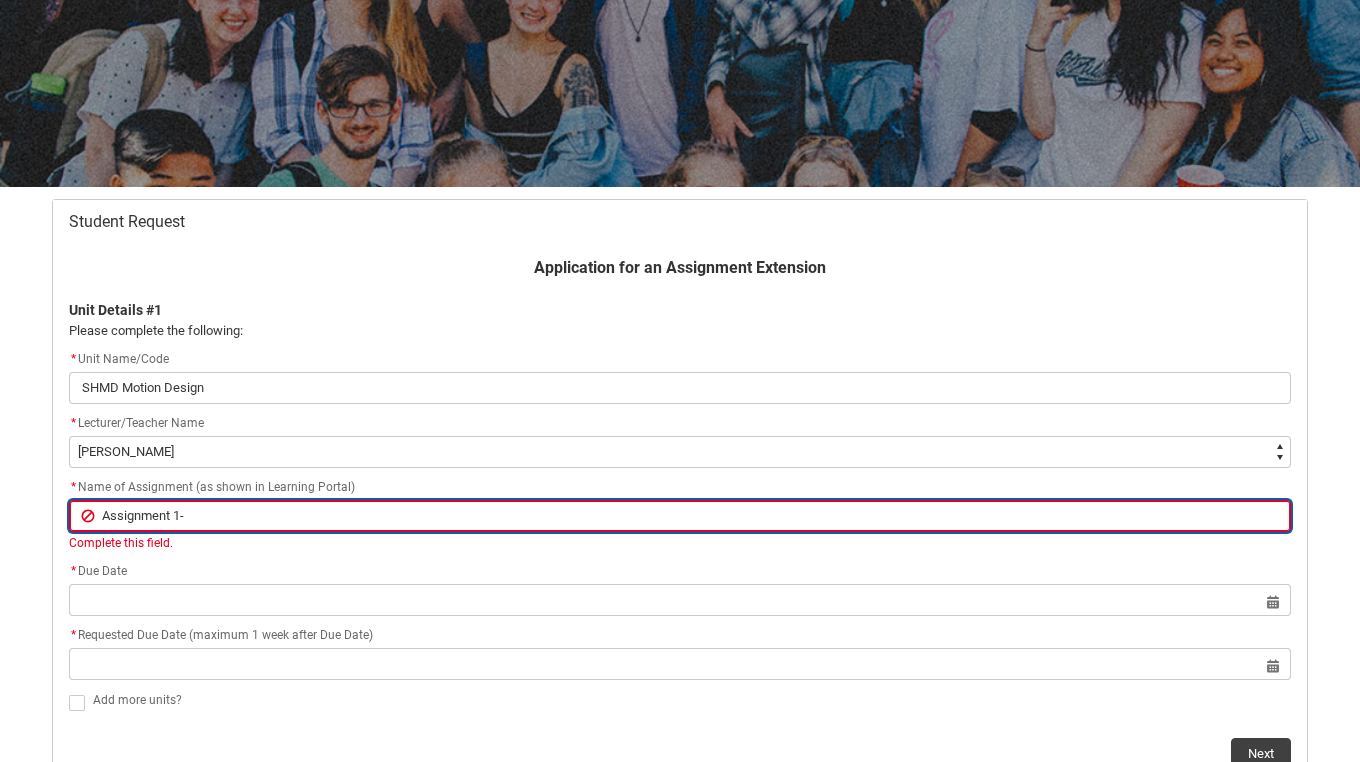 type on "Assignment 1-A" 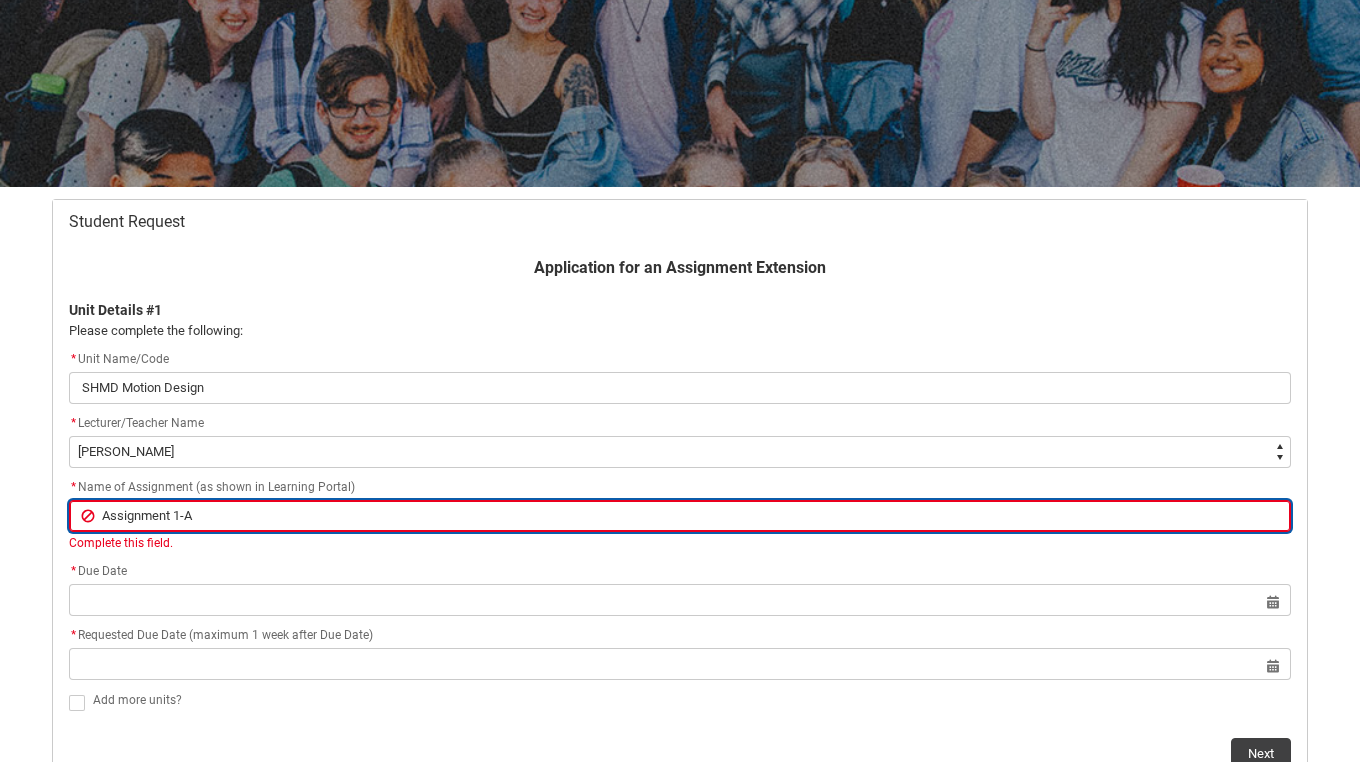 type on "Assignment 1-An" 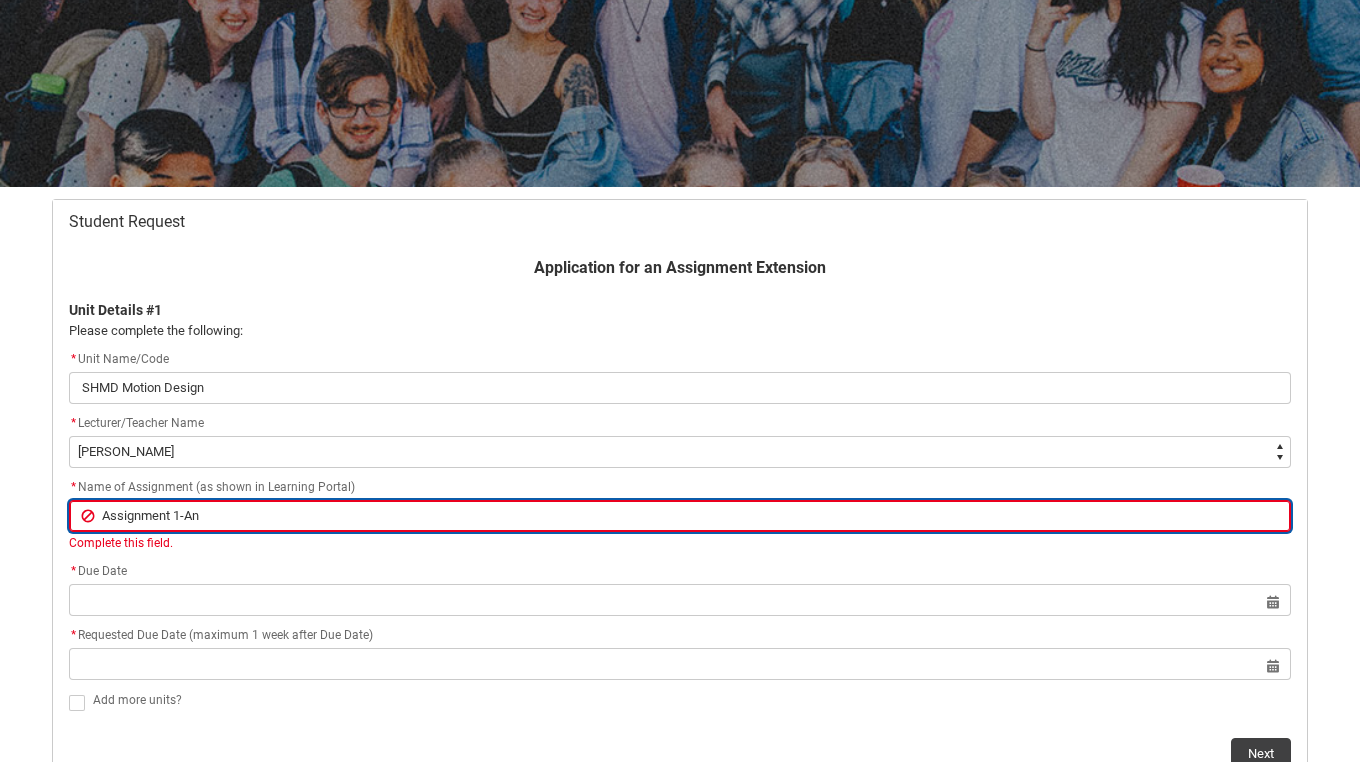 type on "Assignment 1-Ani" 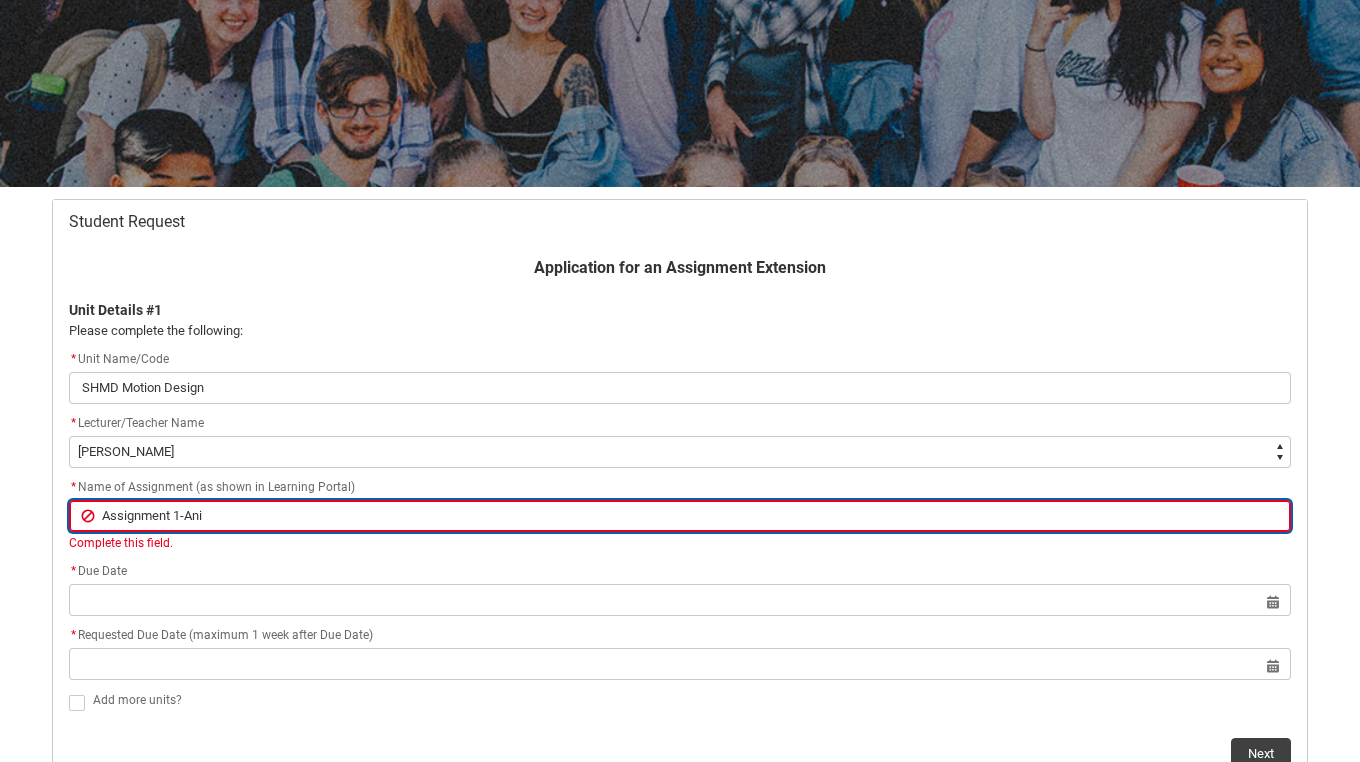 type on "Assignment 1-Anim" 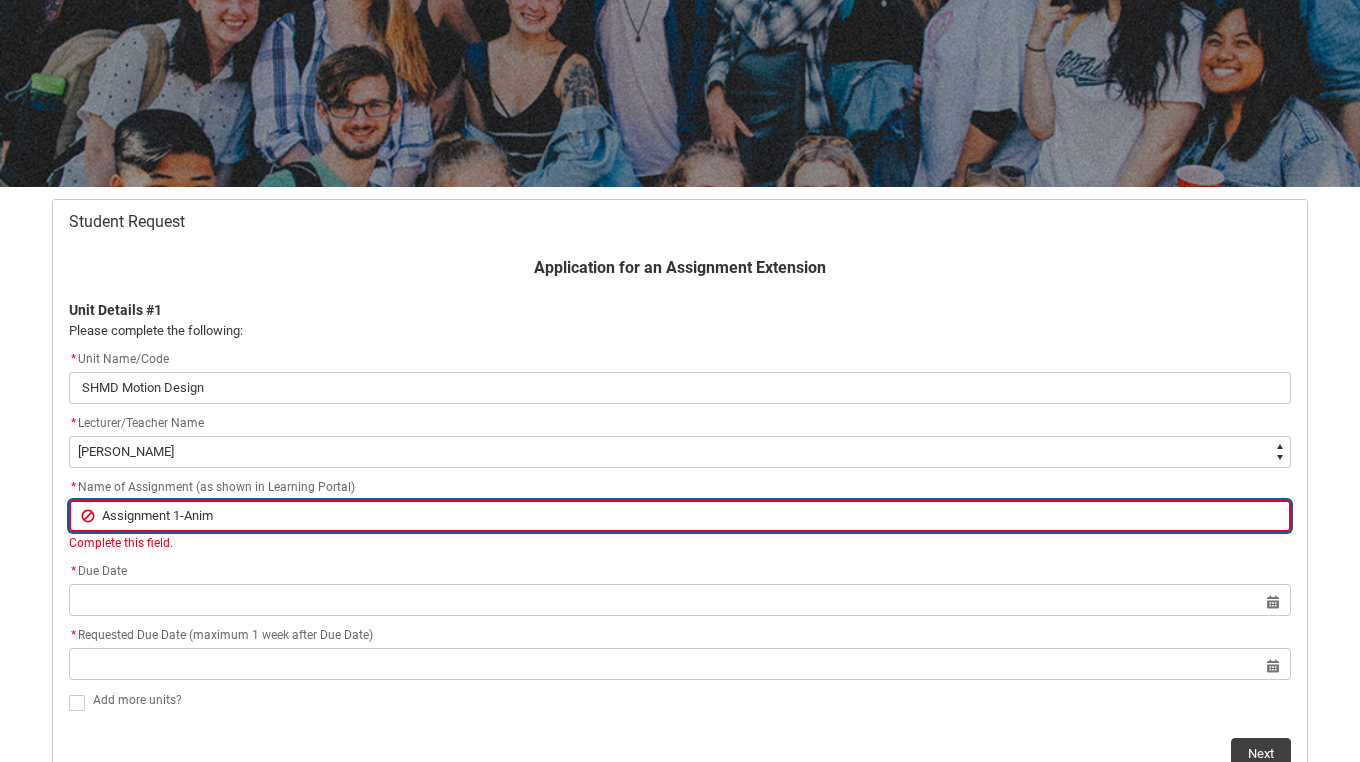 type on "Assignment 1-Anima" 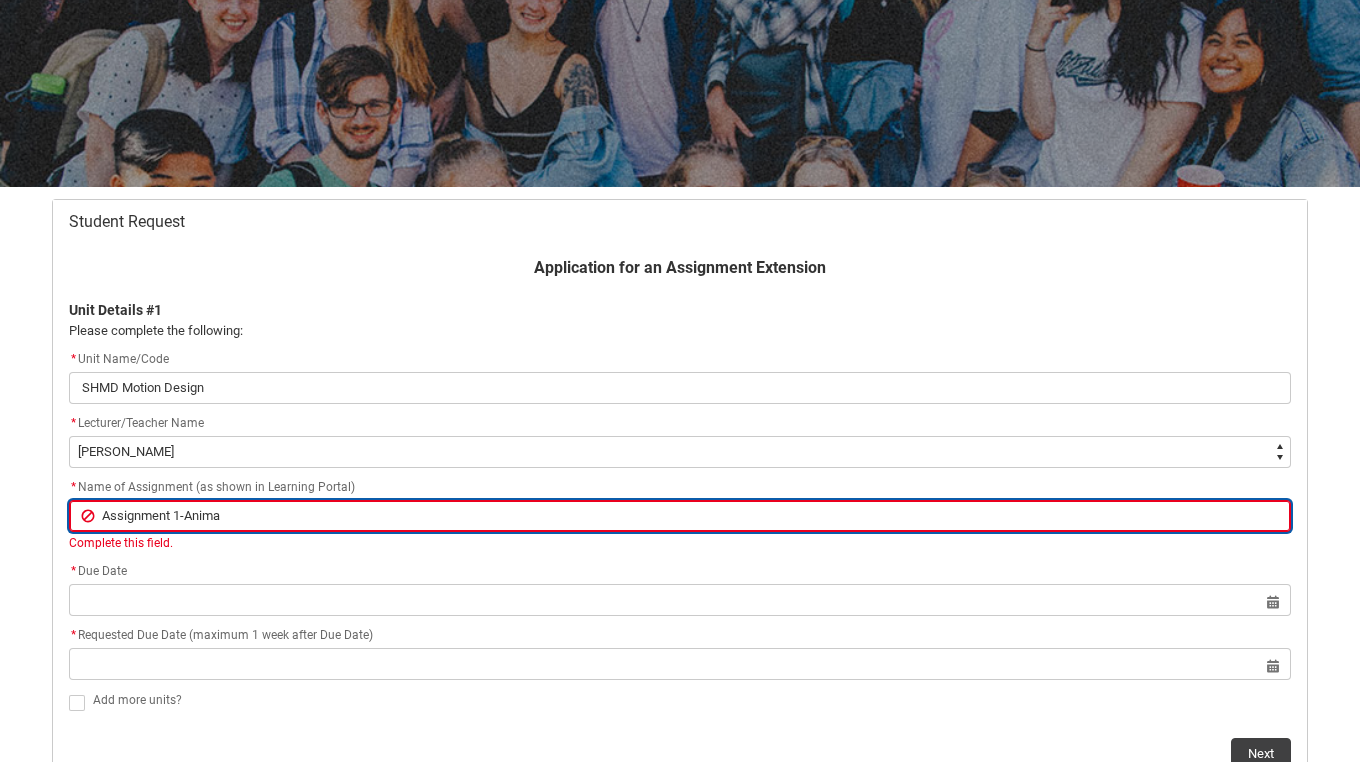 type on "Assignment 1-Animat" 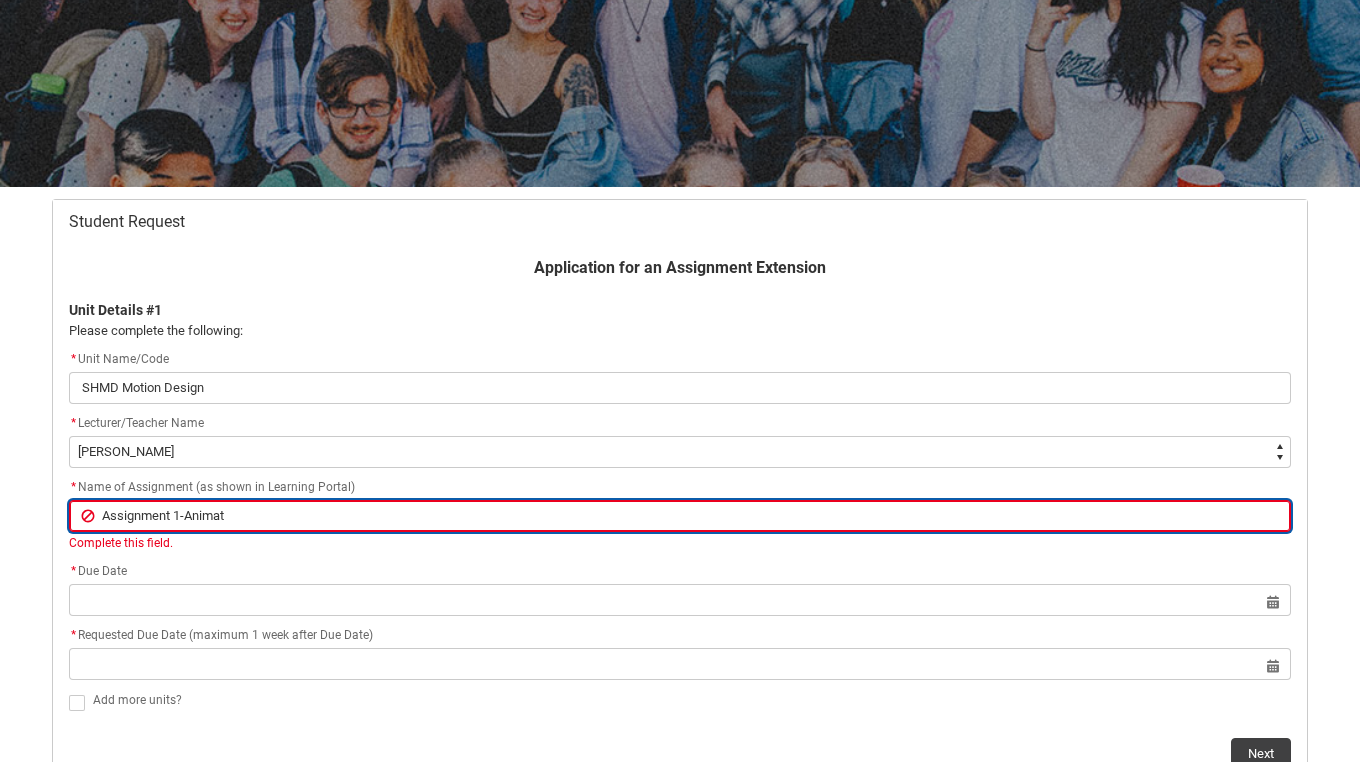 type on "Assignment 1-Animate" 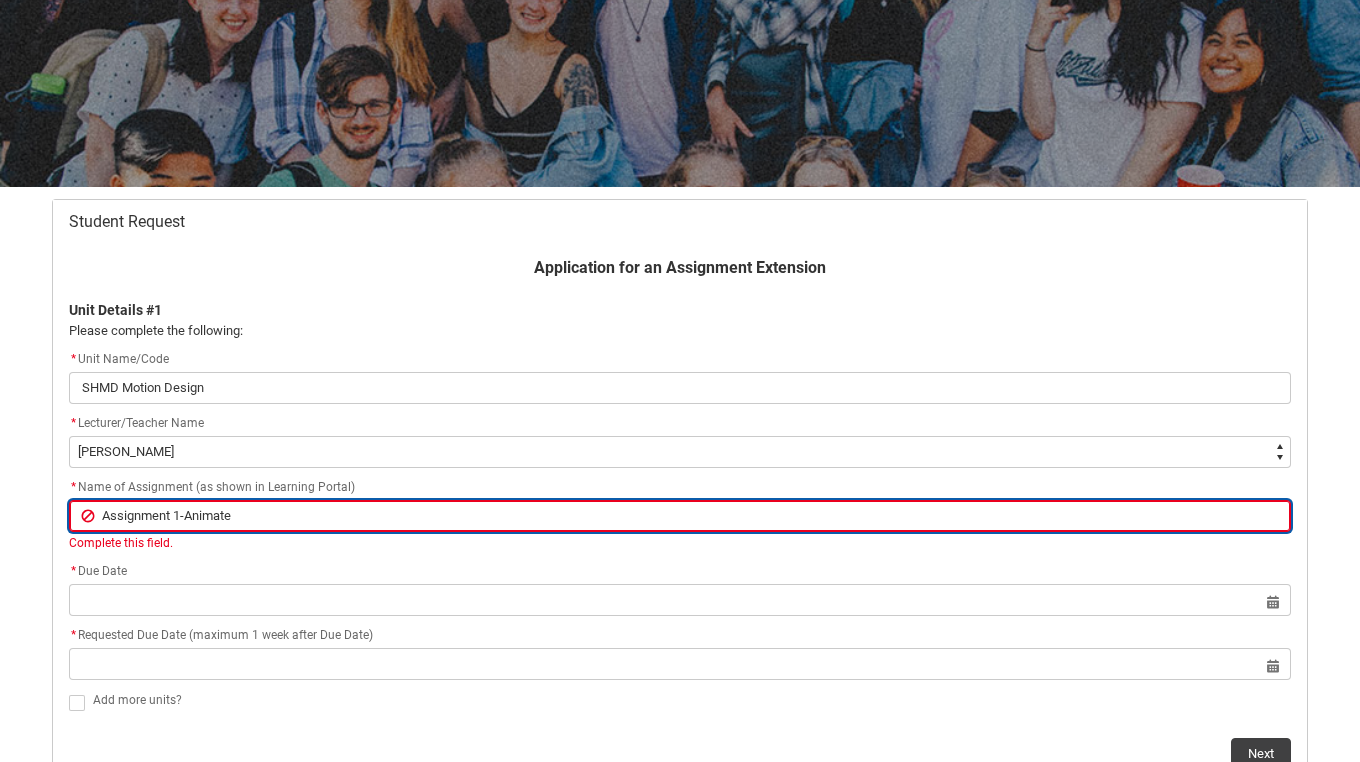type on "Assignment 1-Animated" 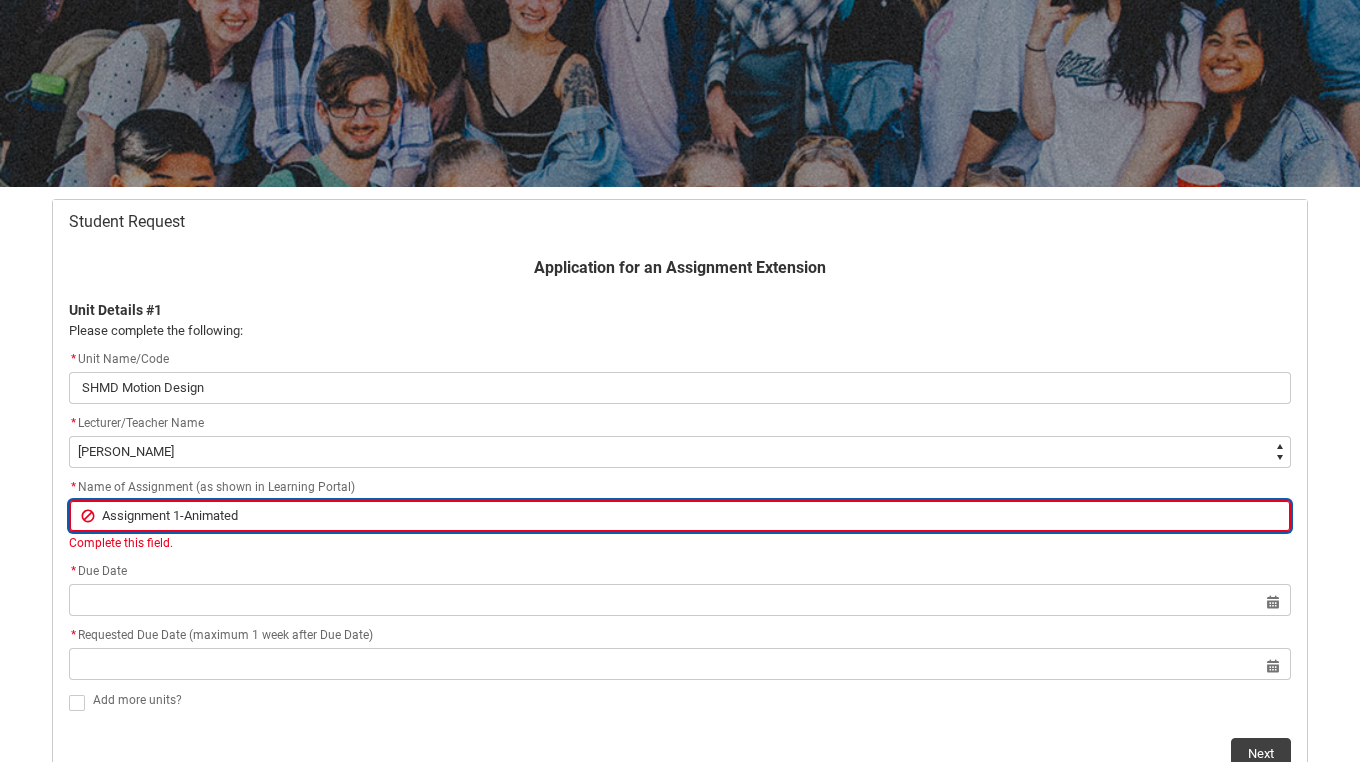 type on "Assignment 1-Animated" 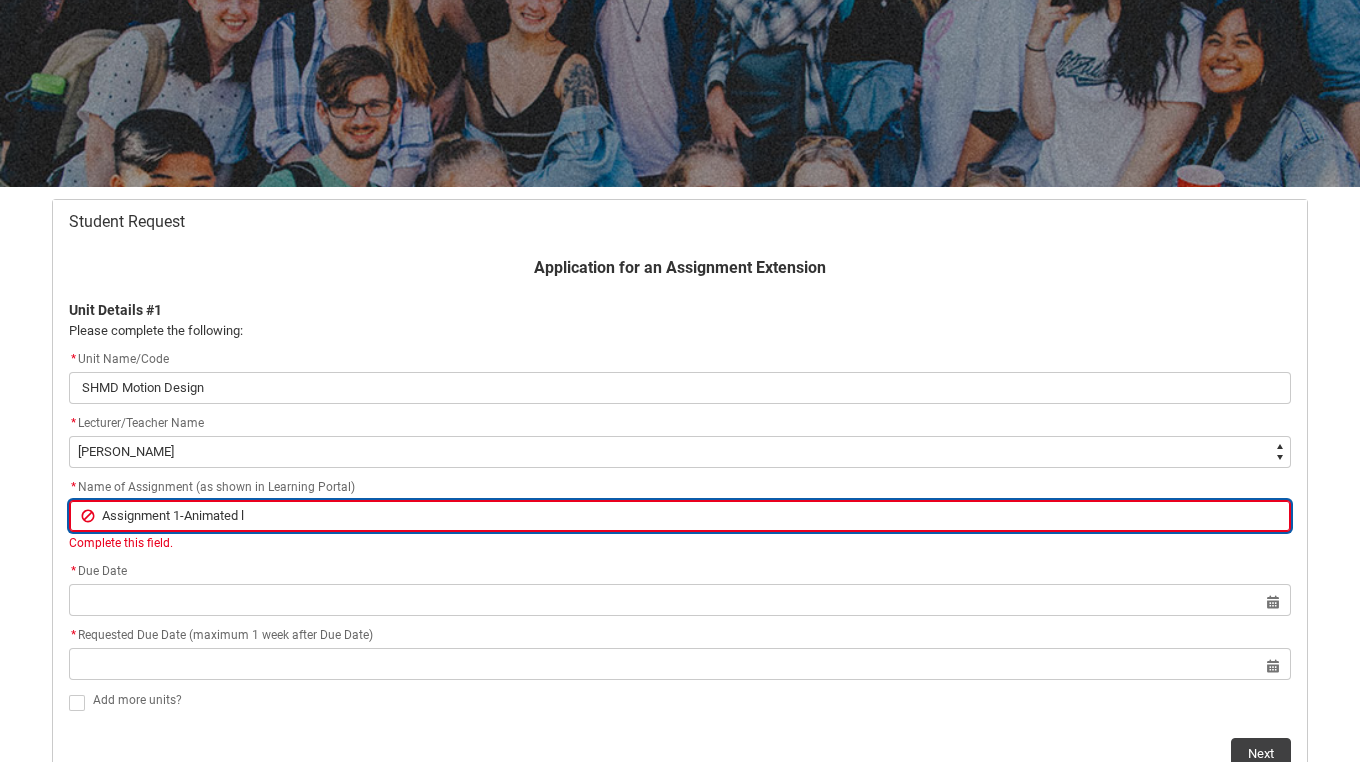 type on "Assignment 1-Animated lo" 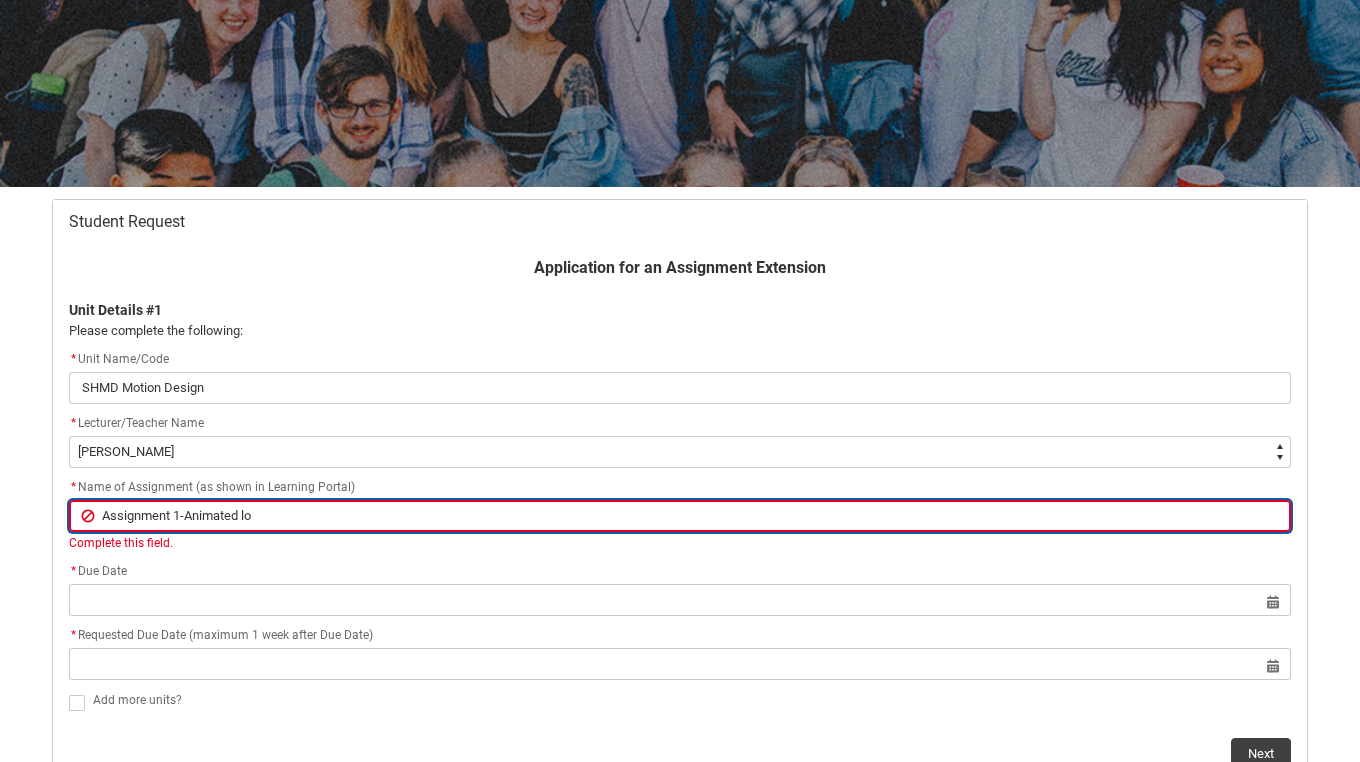 type on "Assignment 1-Animated log" 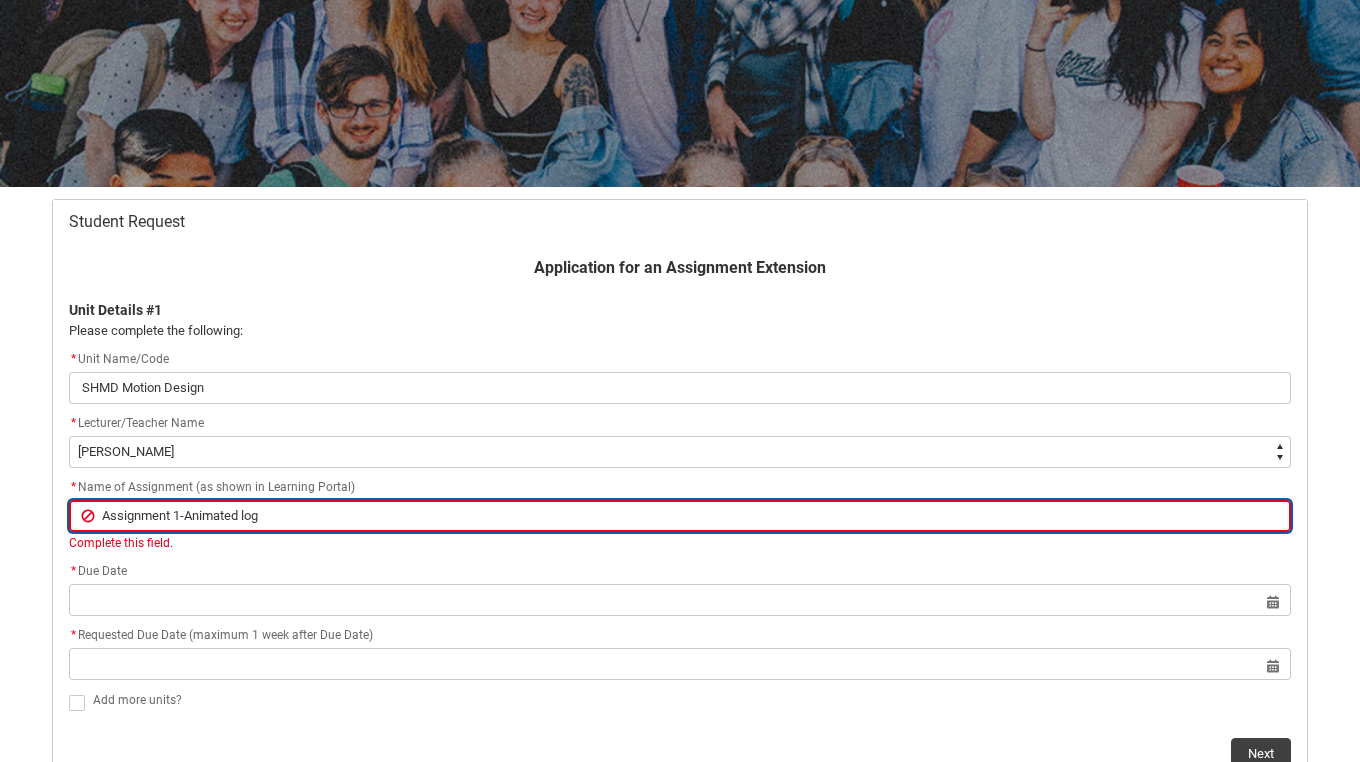 type on "Assignment 1-Animated logo" 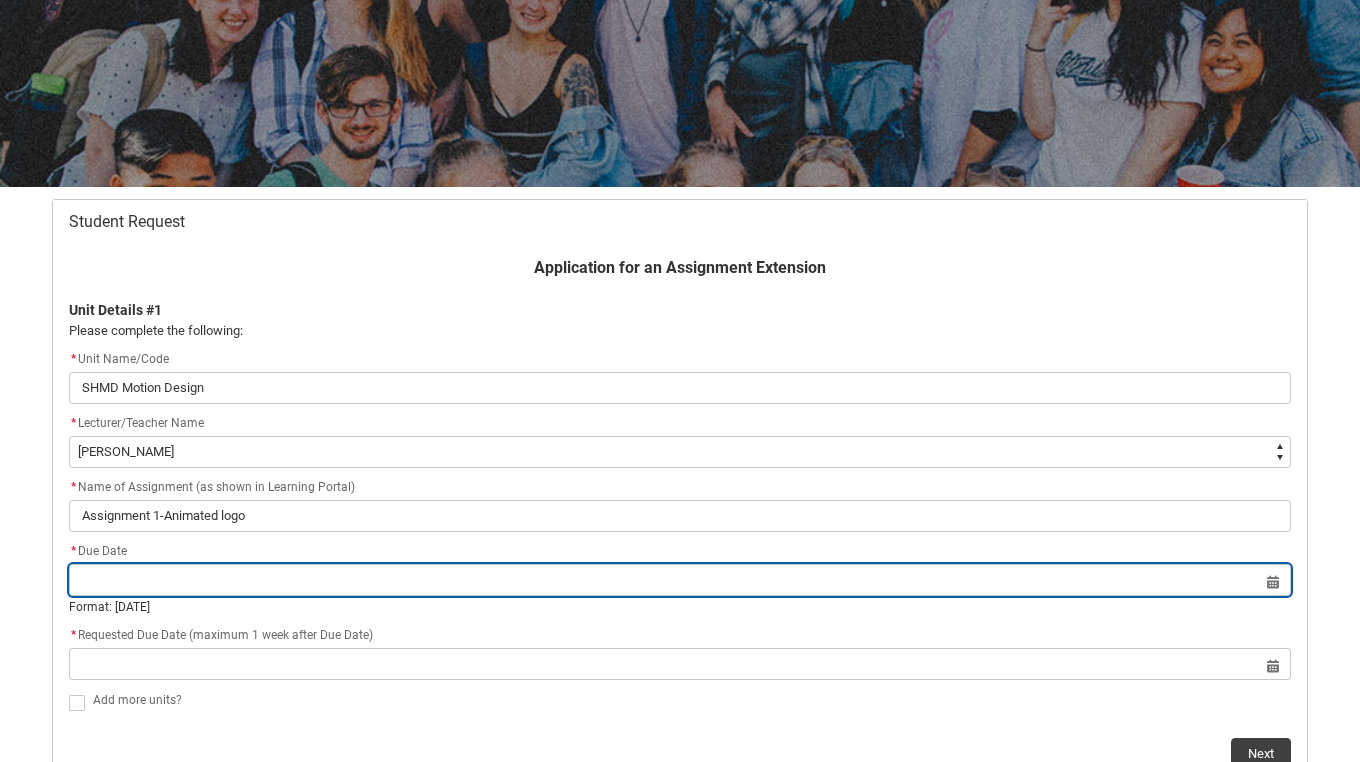 click at bounding box center (680, 580) 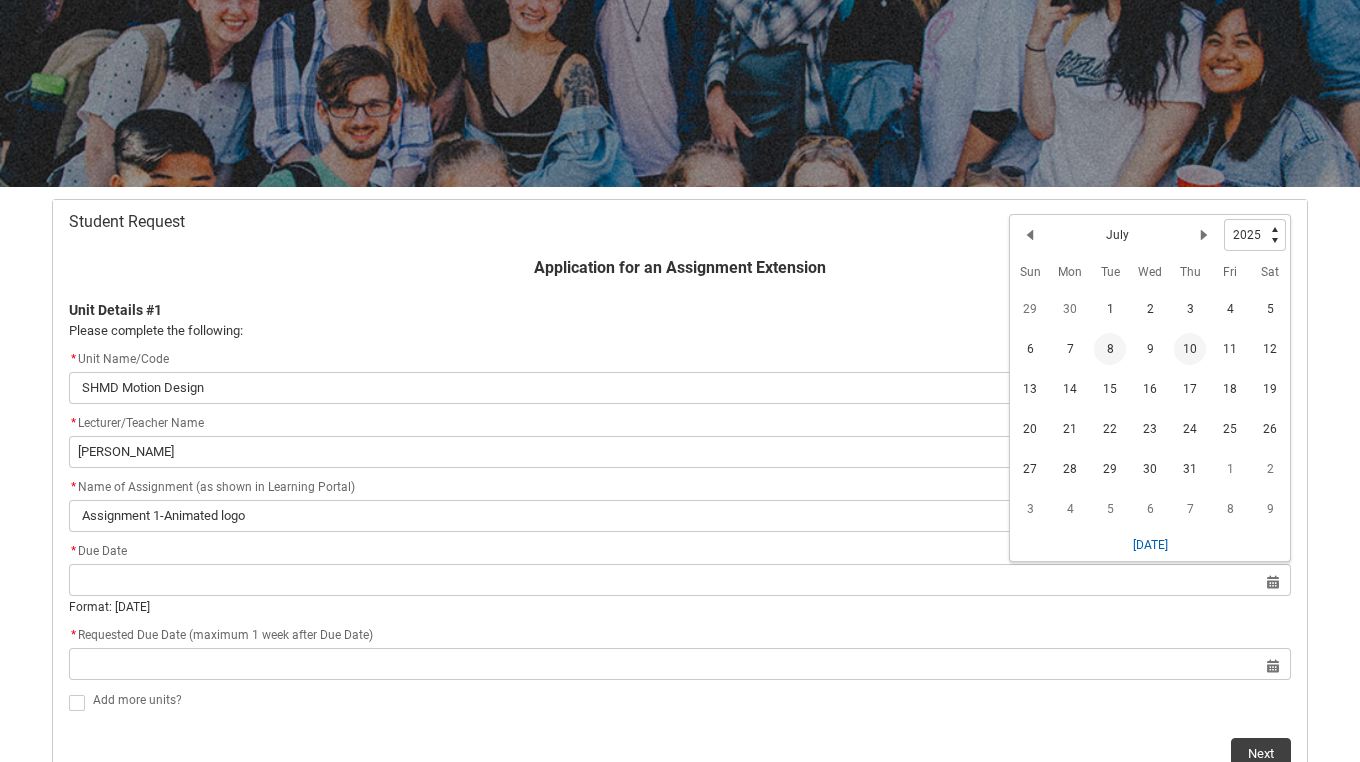 click on "8" 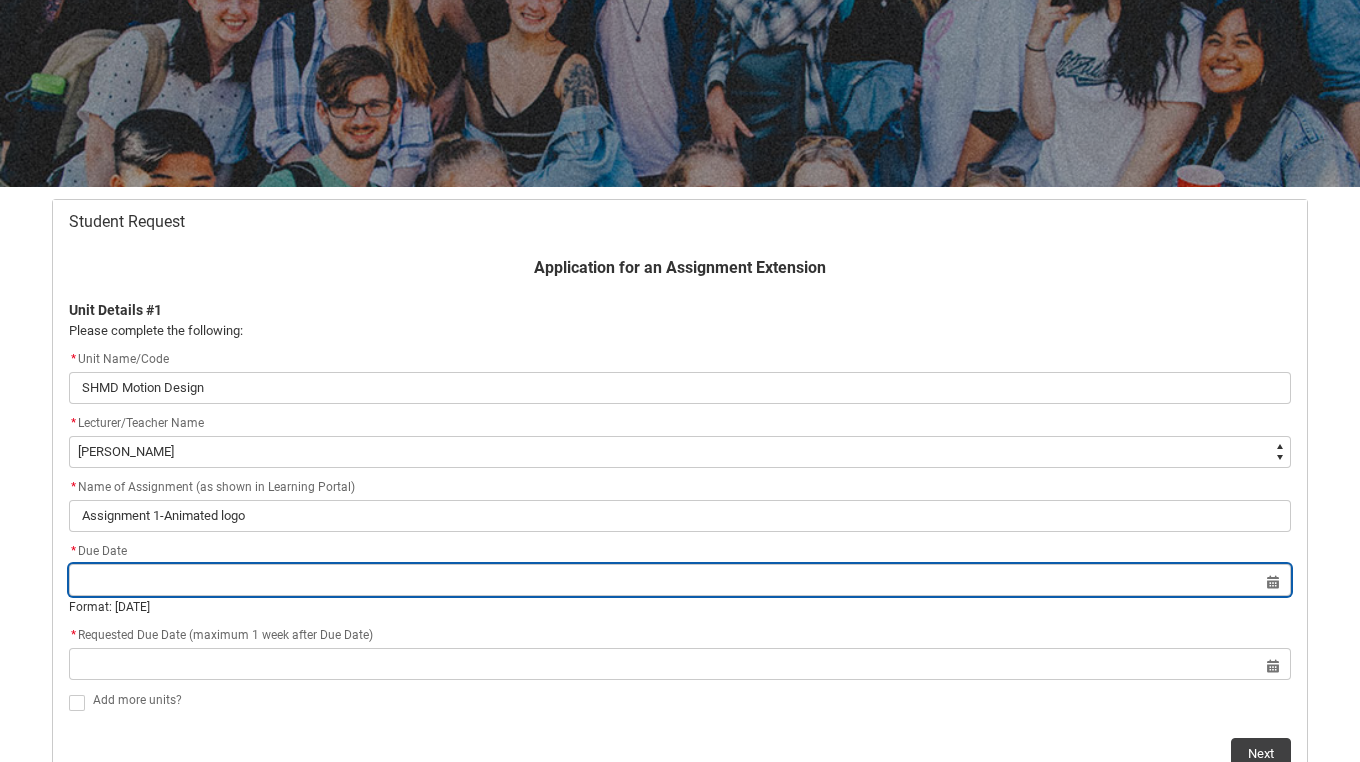 type on "[DATE]" 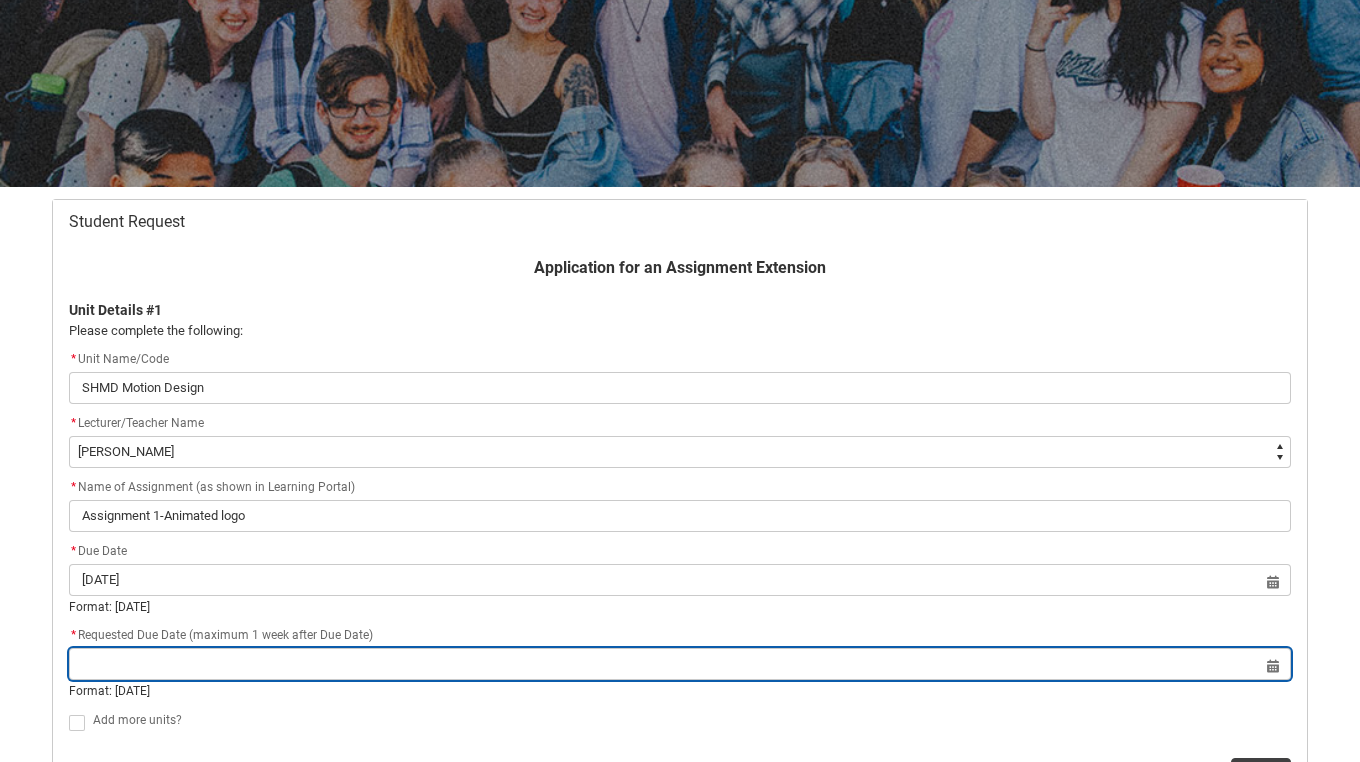 click at bounding box center (680, 664) 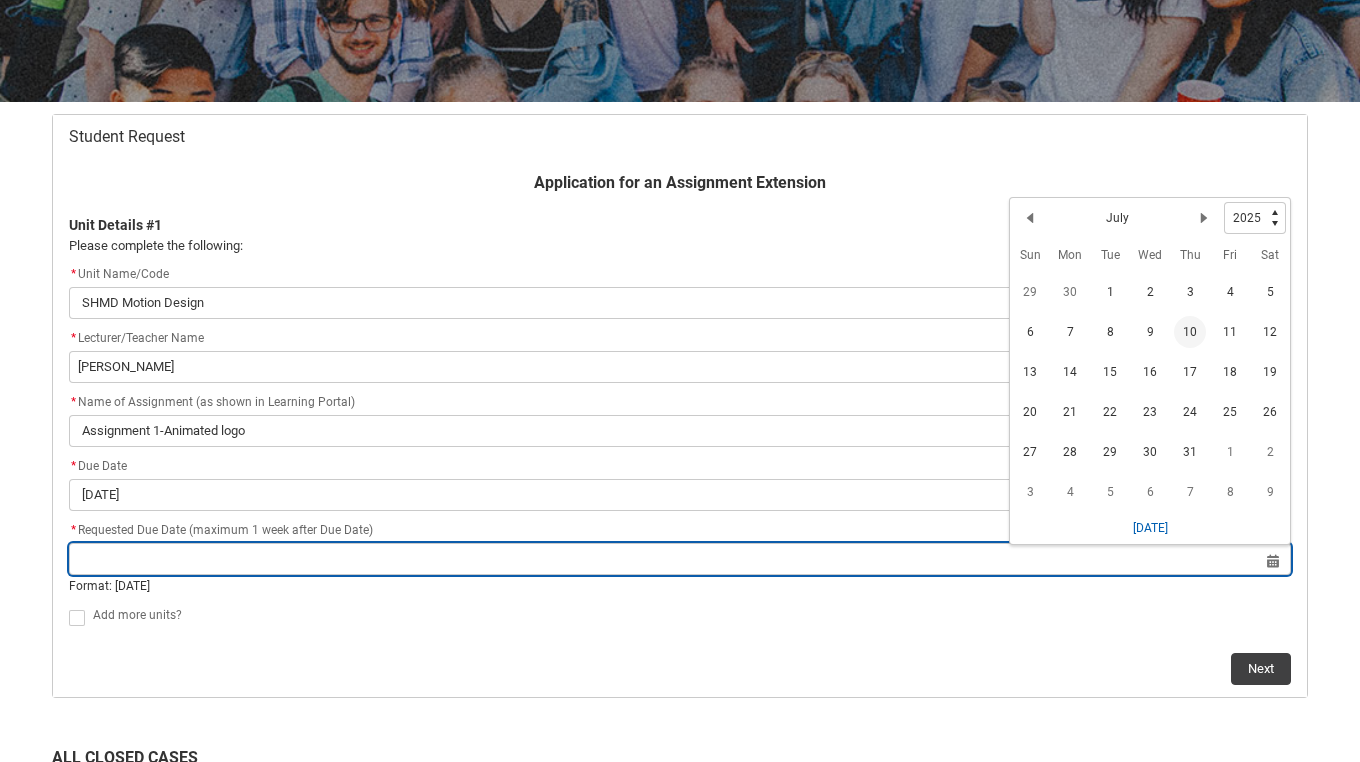 scroll, scrollTop: 302, scrollLeft: 0, axis: vertical 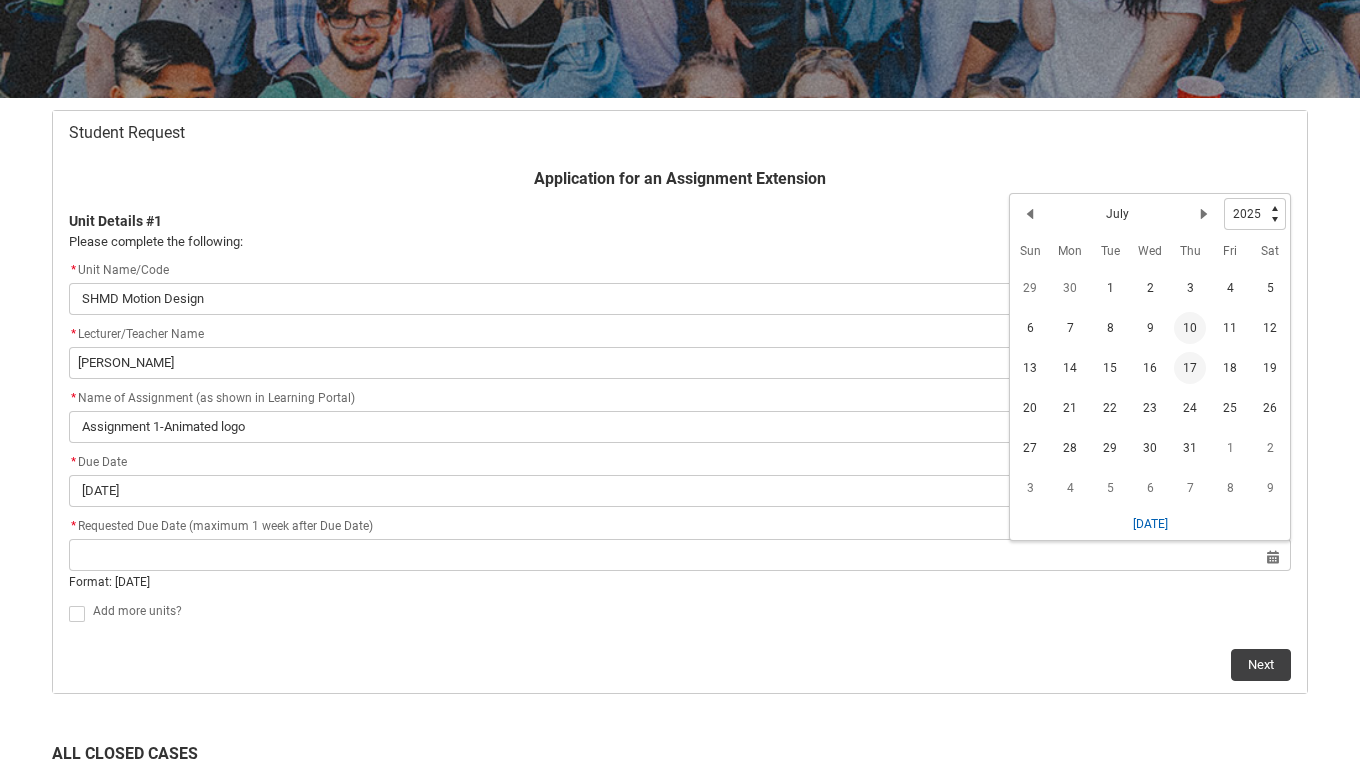 click on "17" 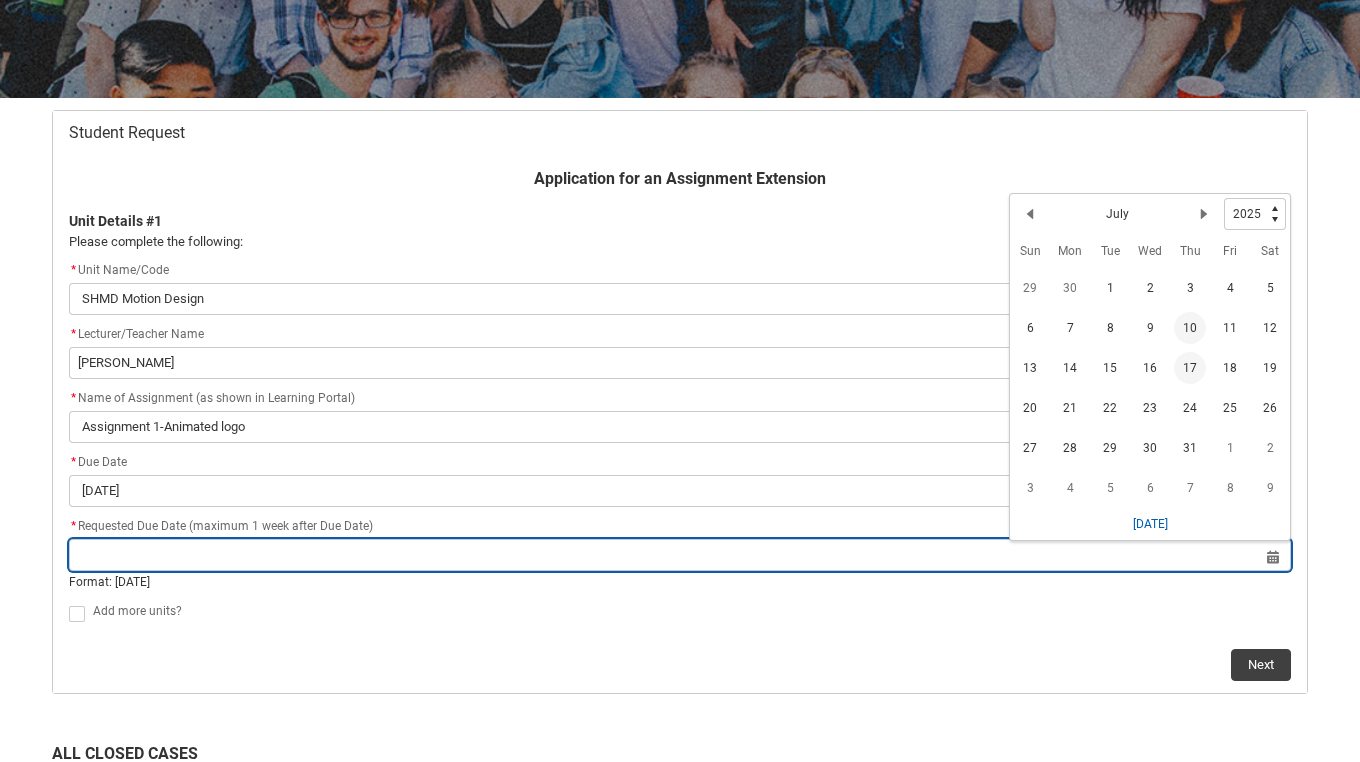 type on "[DATE]" 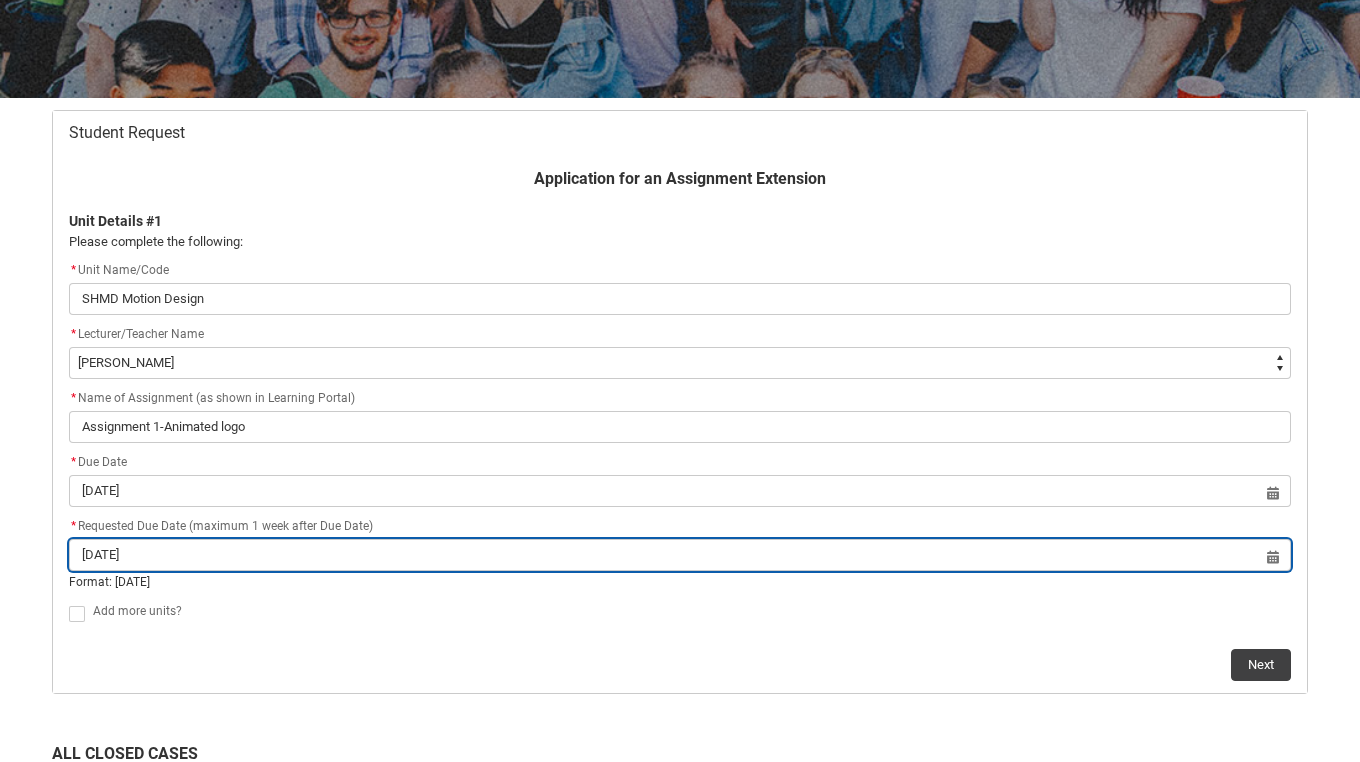 scroll, scrollTop: 401, scrollLeft: 0, axis: vertical 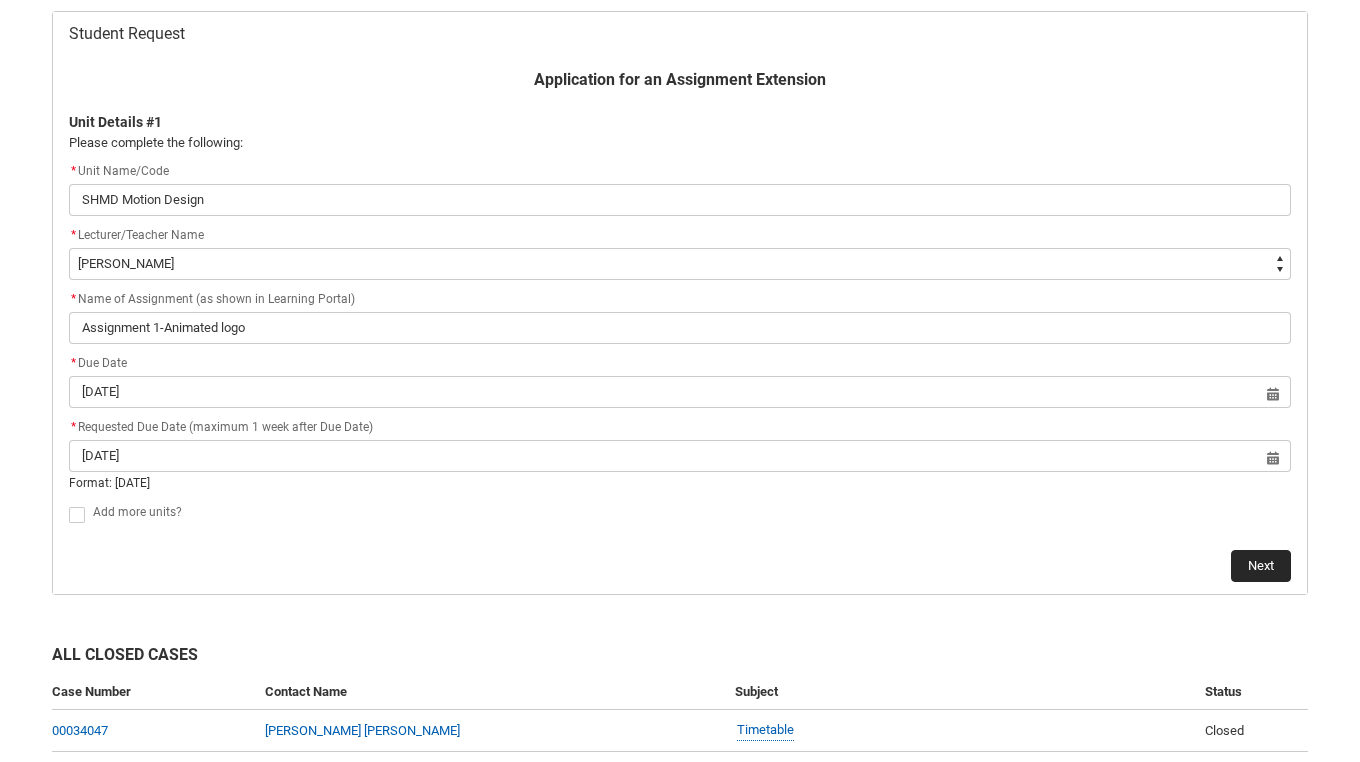 click on "Next" 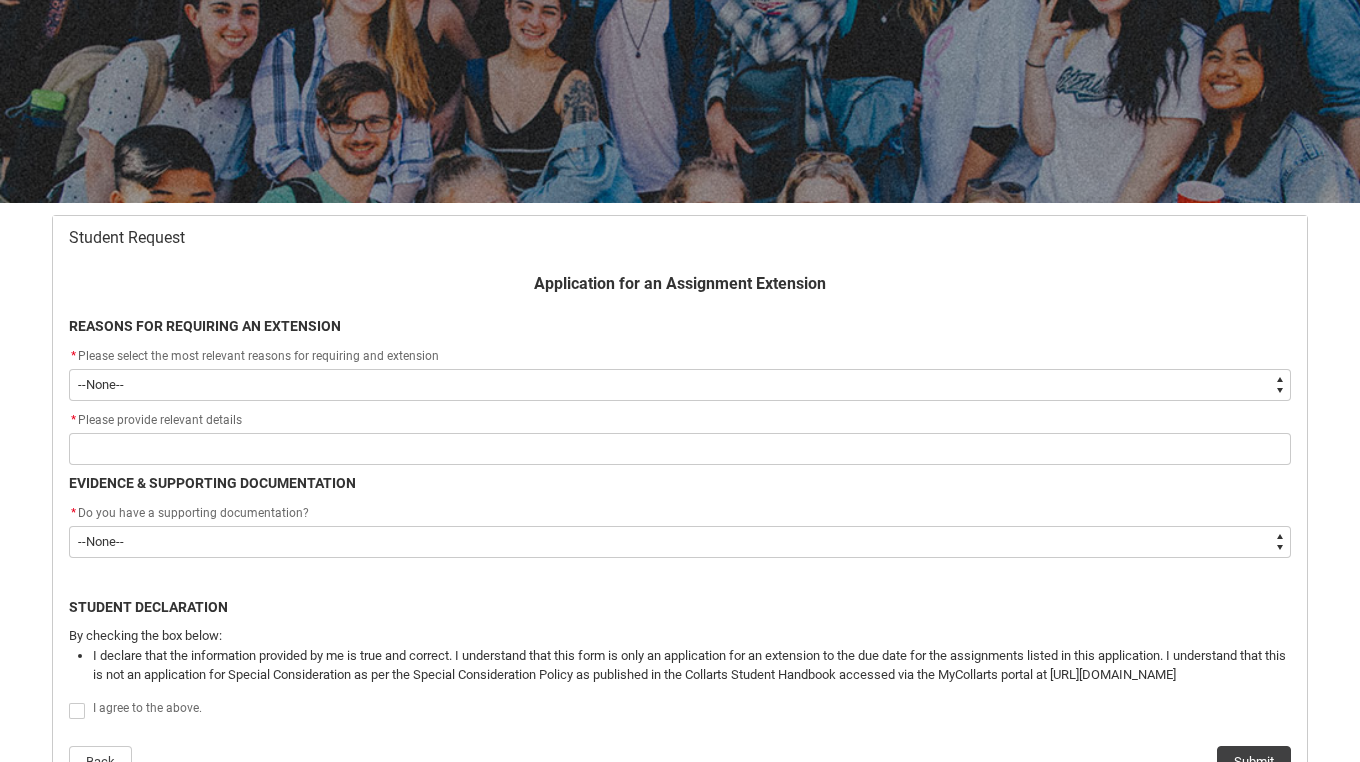scroll, scrollTop: 213, scrollLeft: 0, axis: vertical 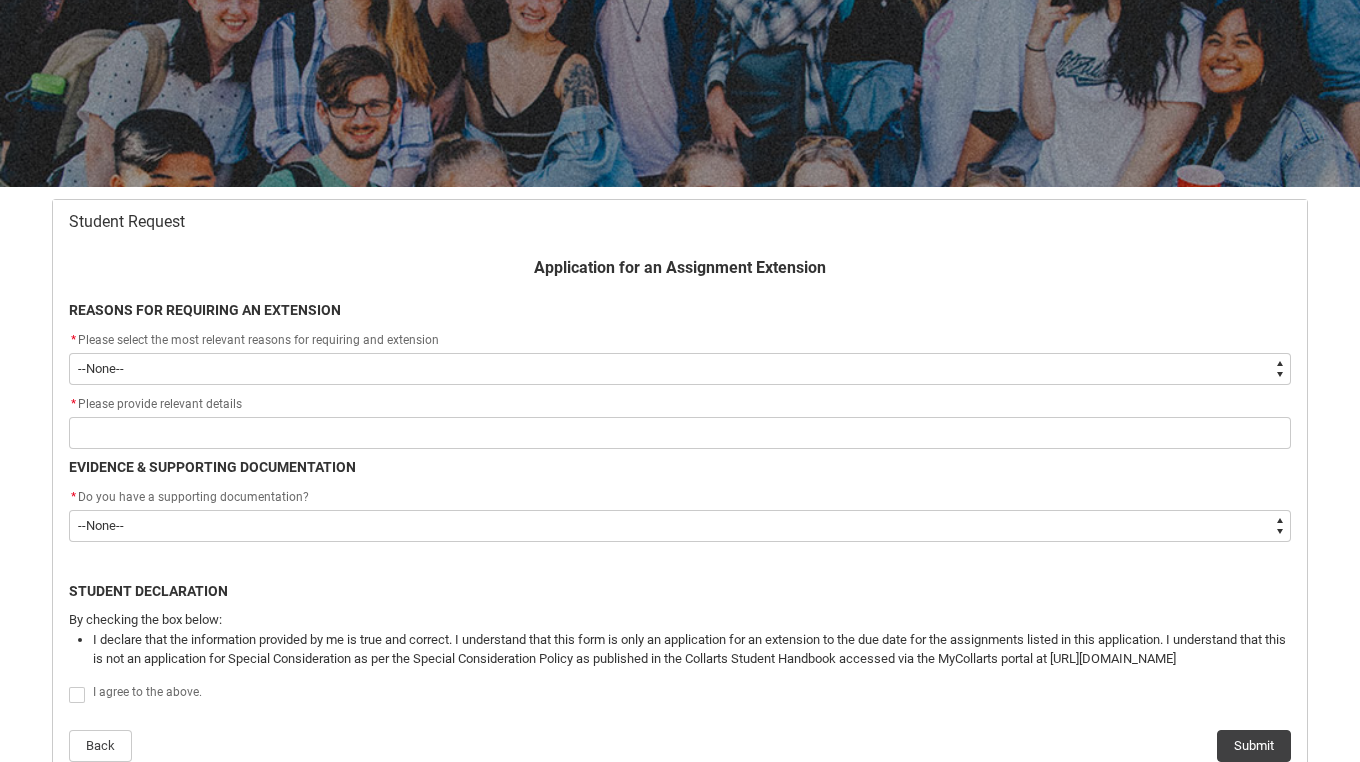 type on "choice_AssignmentExtension_Reason_MedicalReasons" 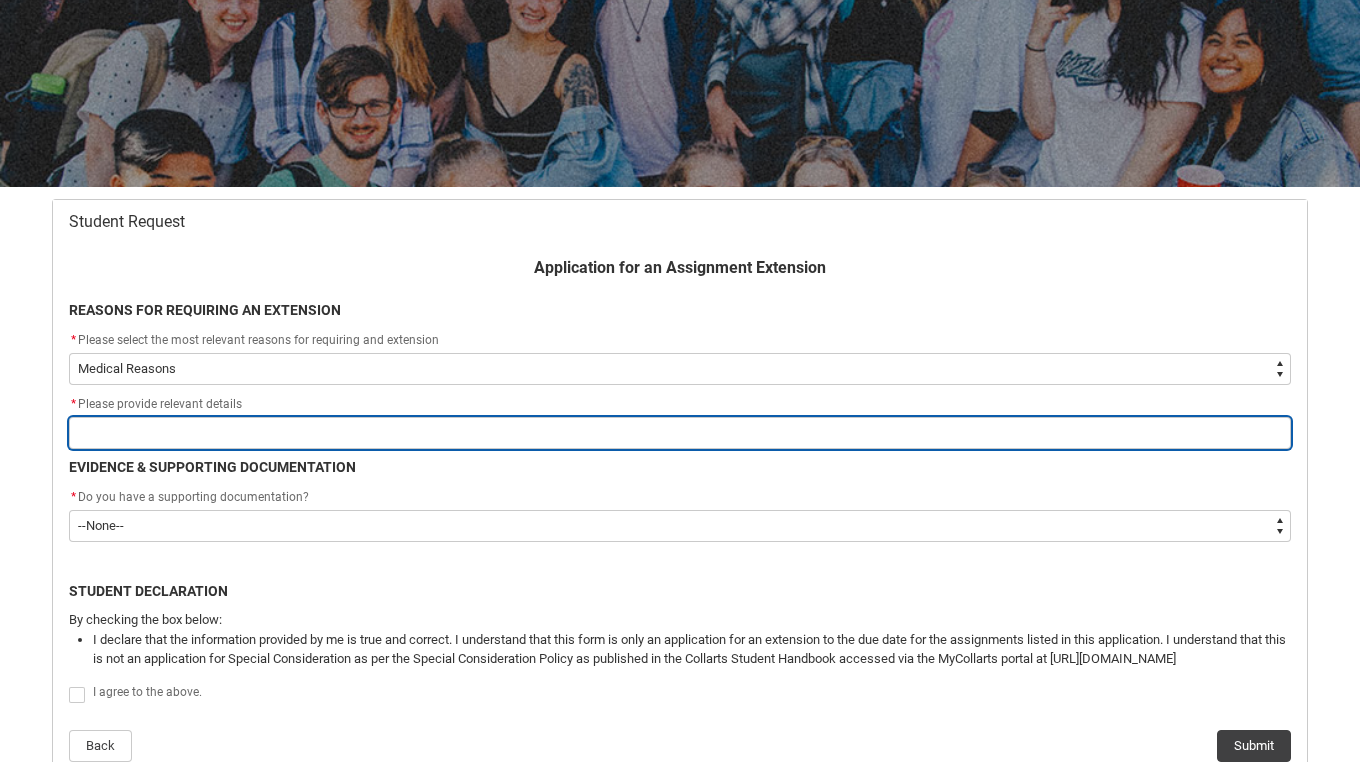 click at bounding box center [680, 433] 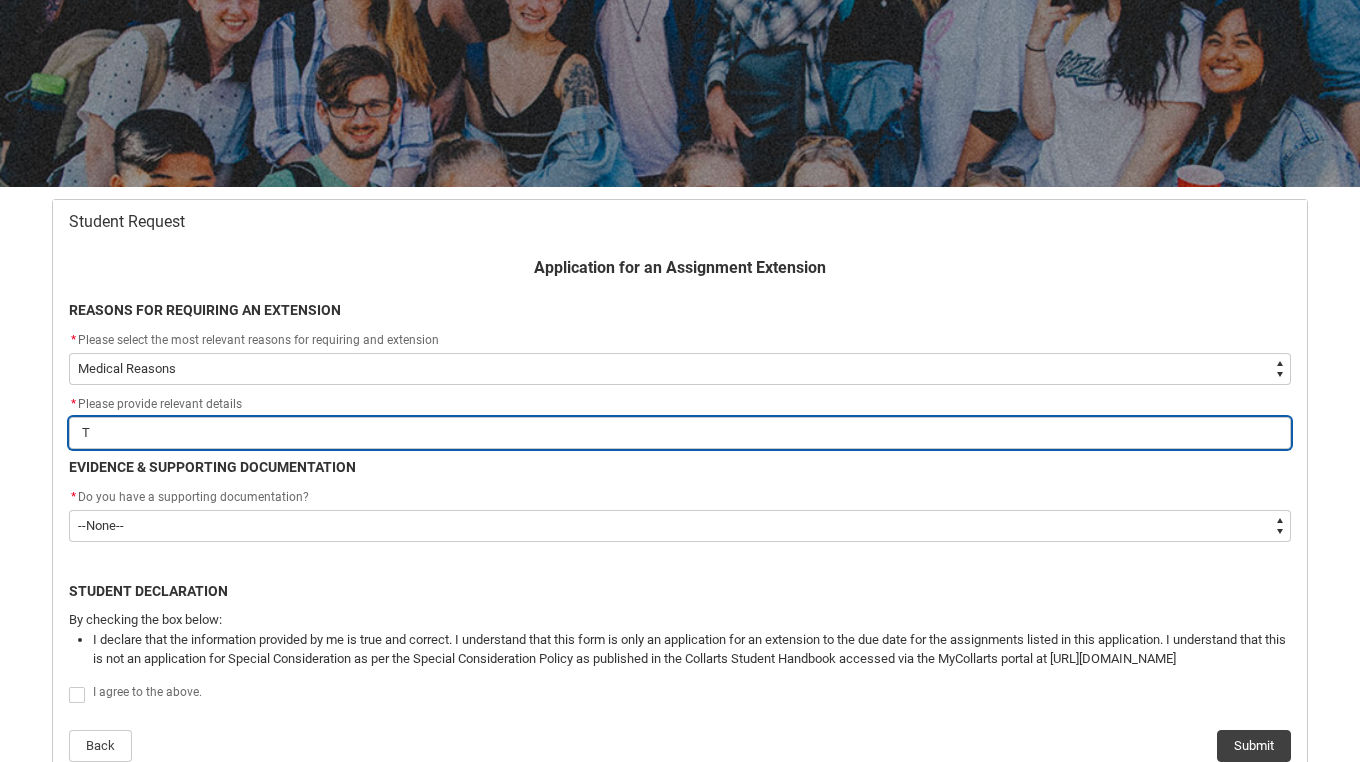 type on "Th" 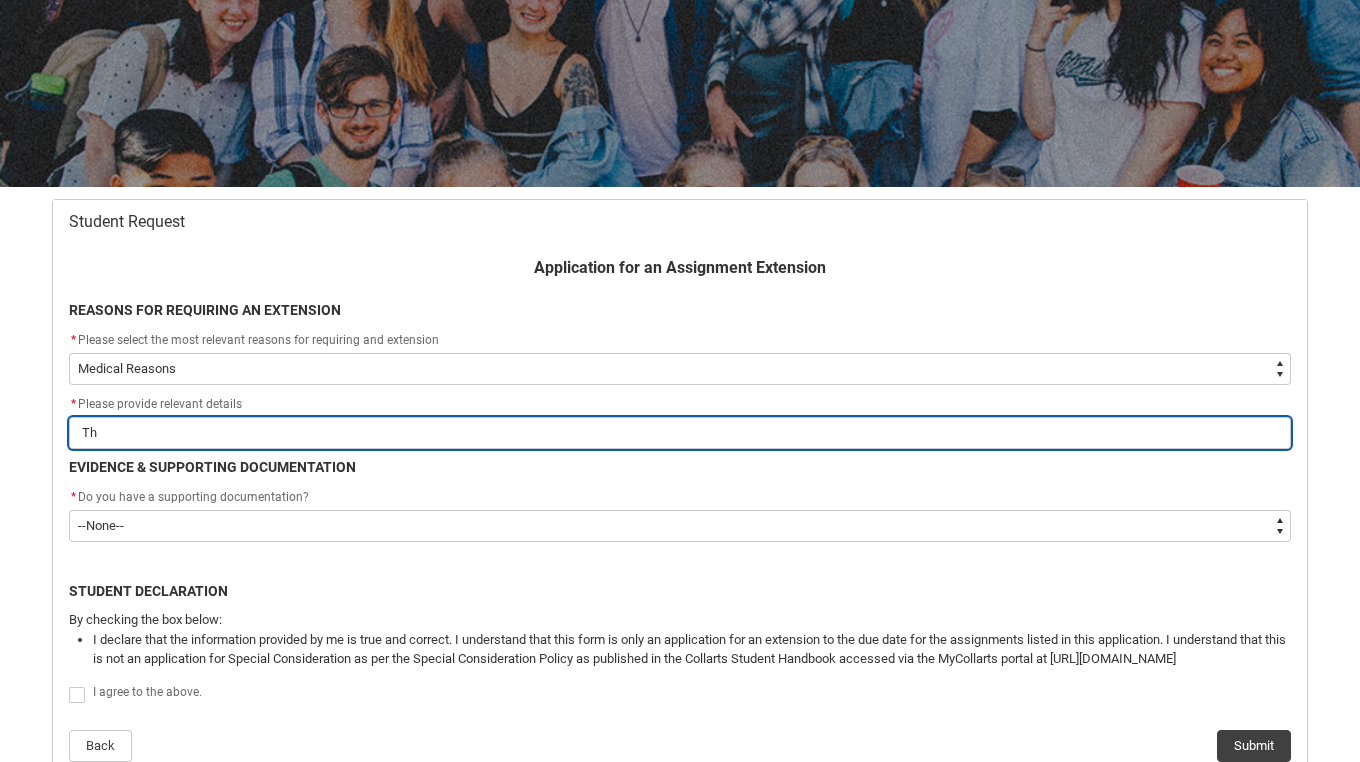 type on "T" 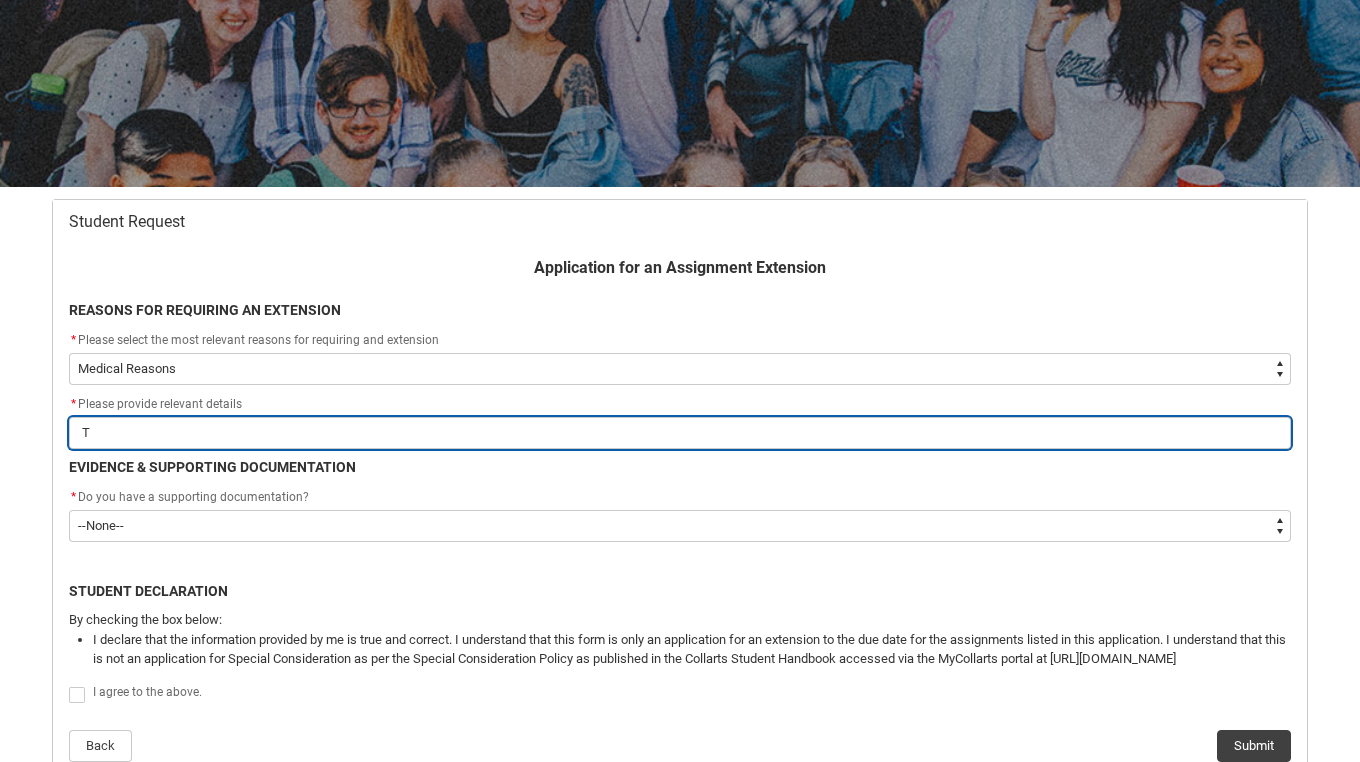type 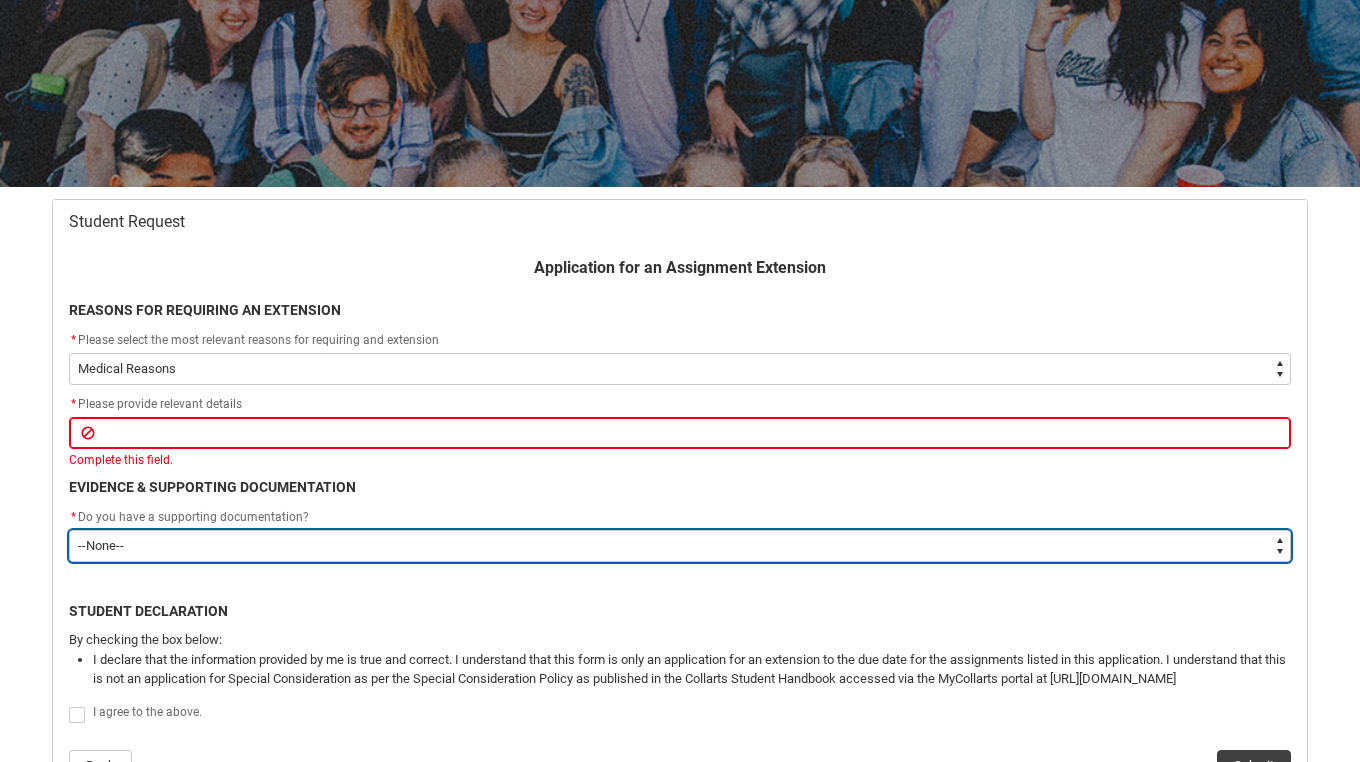 type on "Yes" 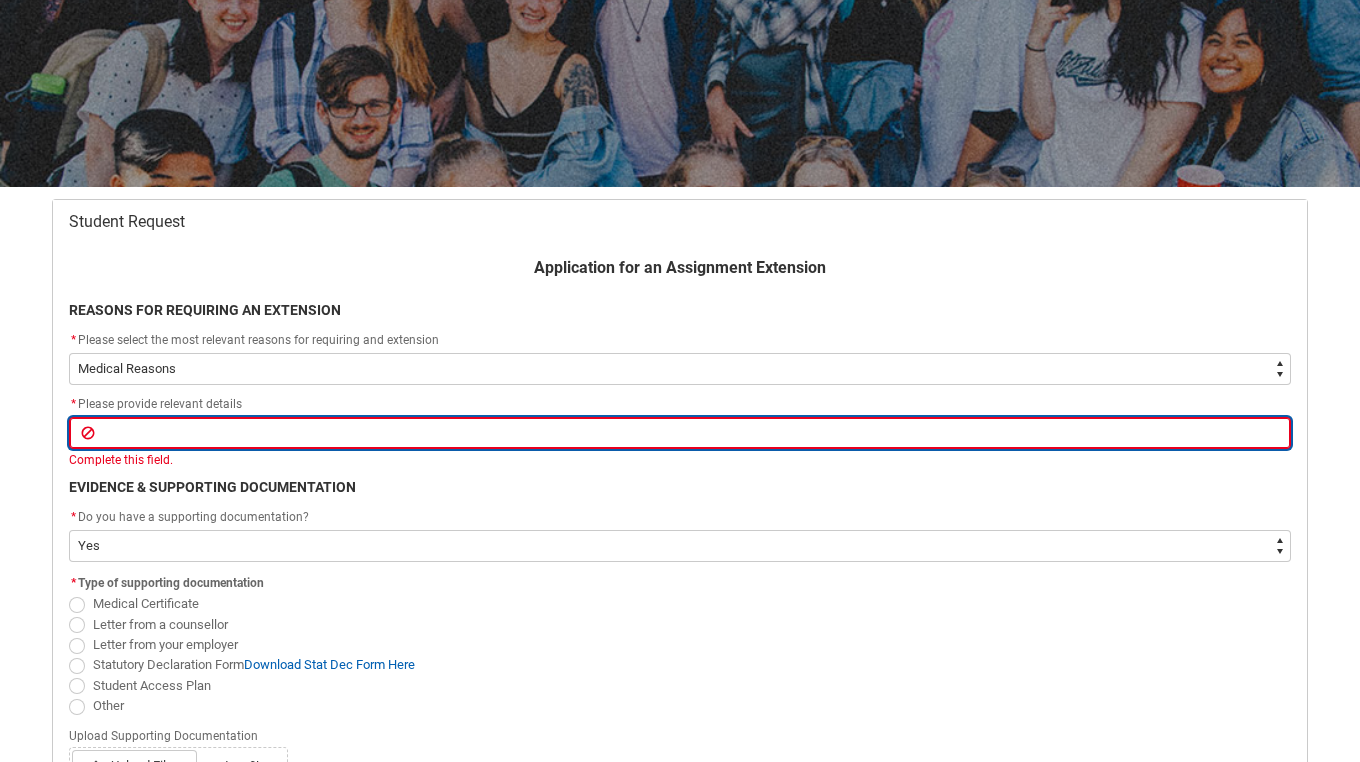 click at bounding box center (680, 433) 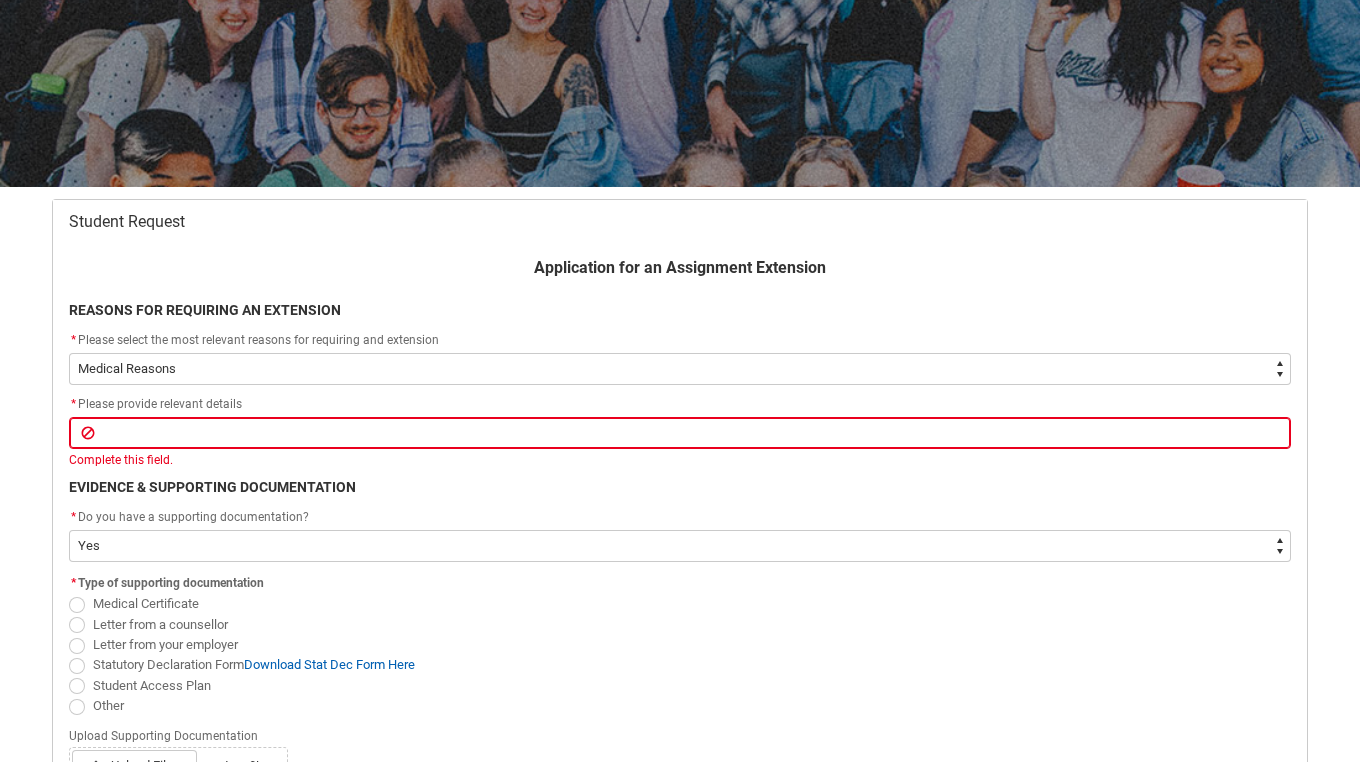 click at bounding box center [77, 625] 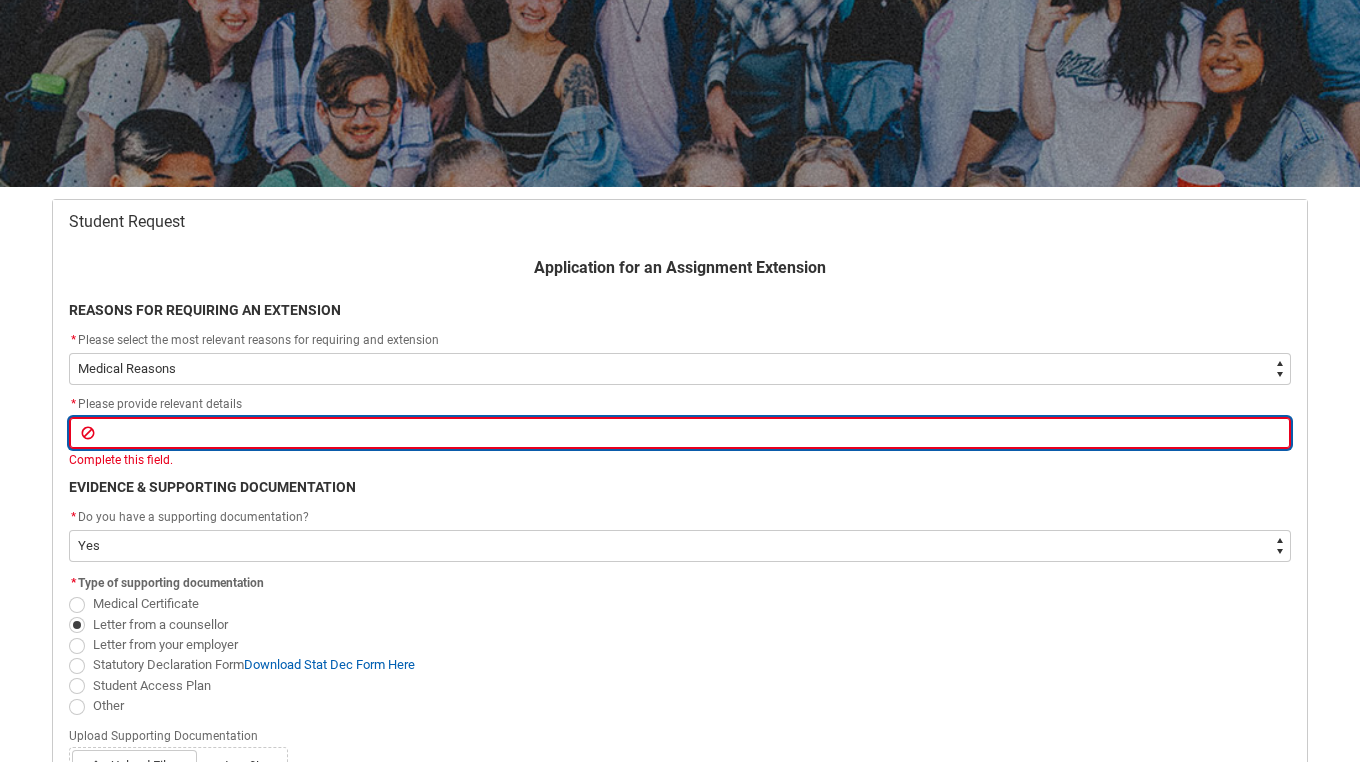 click at bounding box center [680, 433] 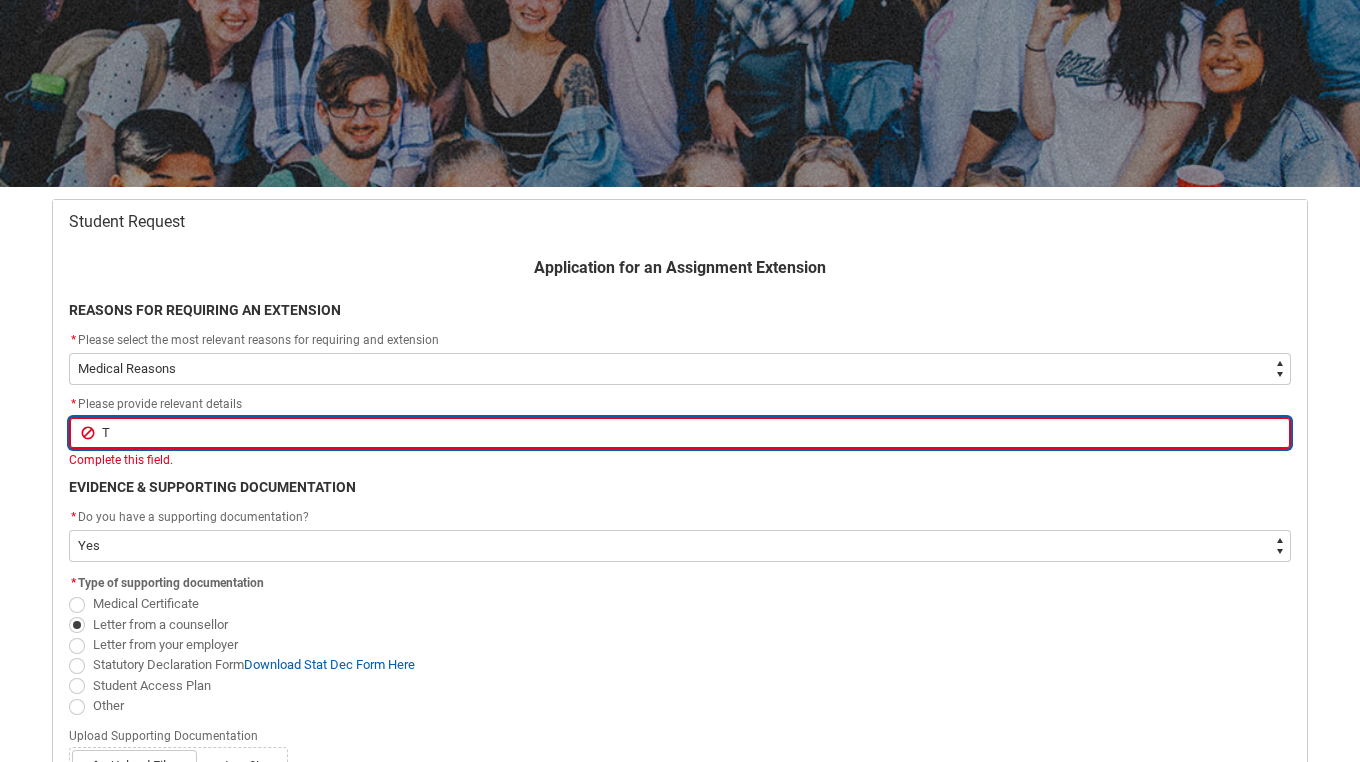 type on "TH" 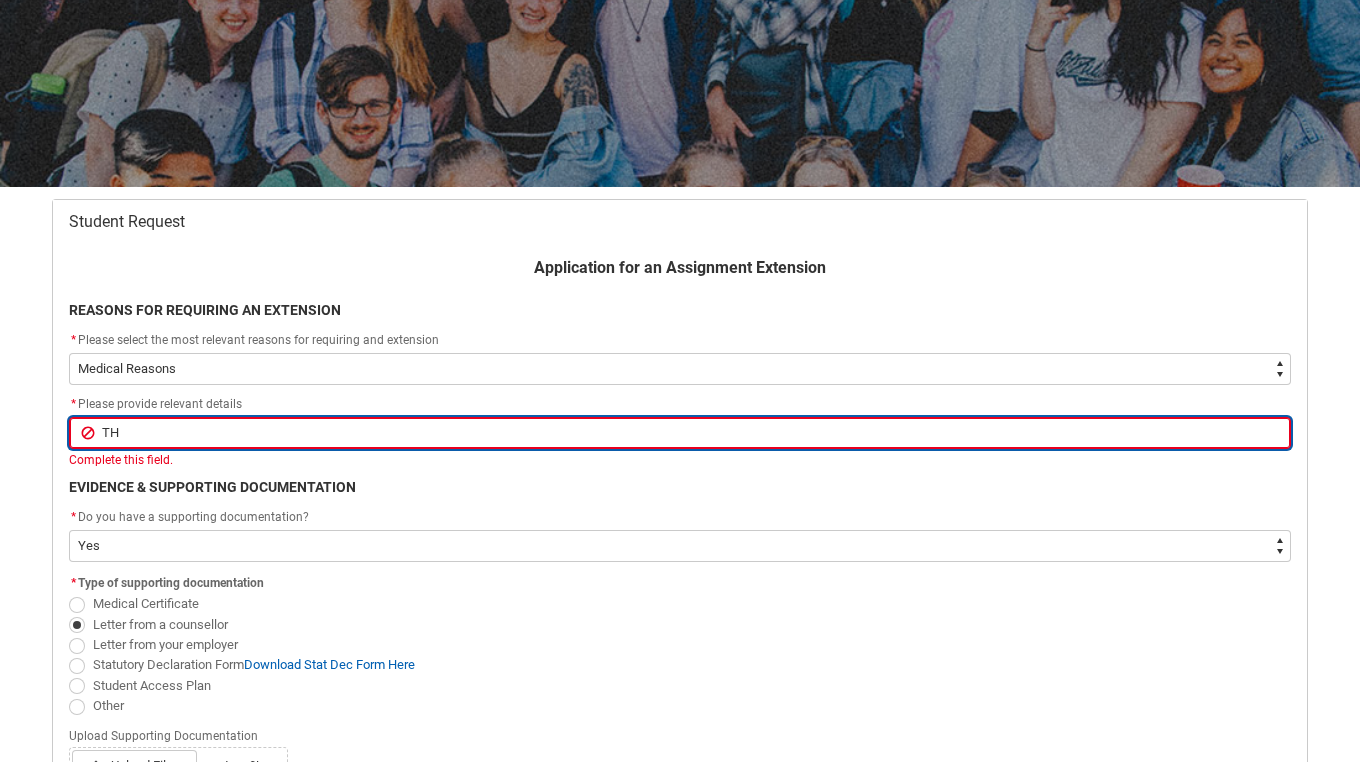 type on "T" 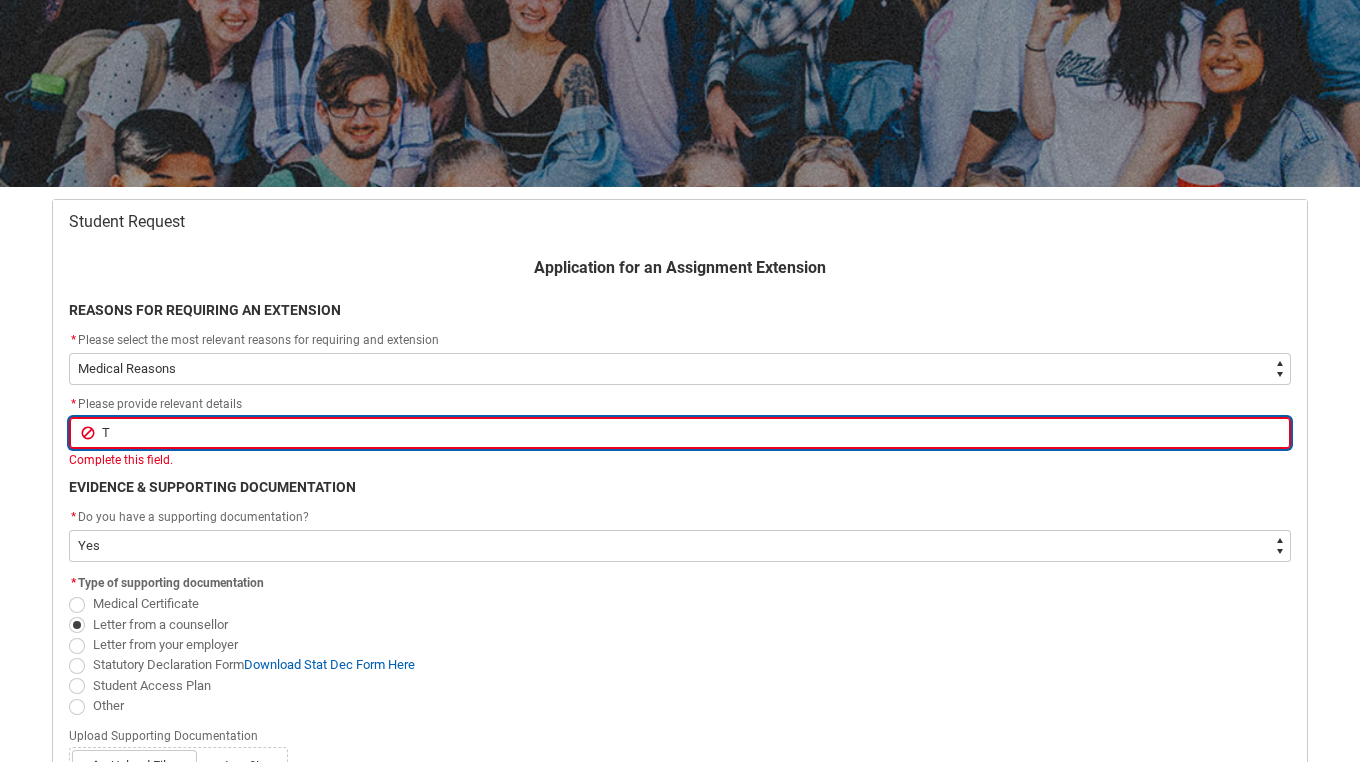 type 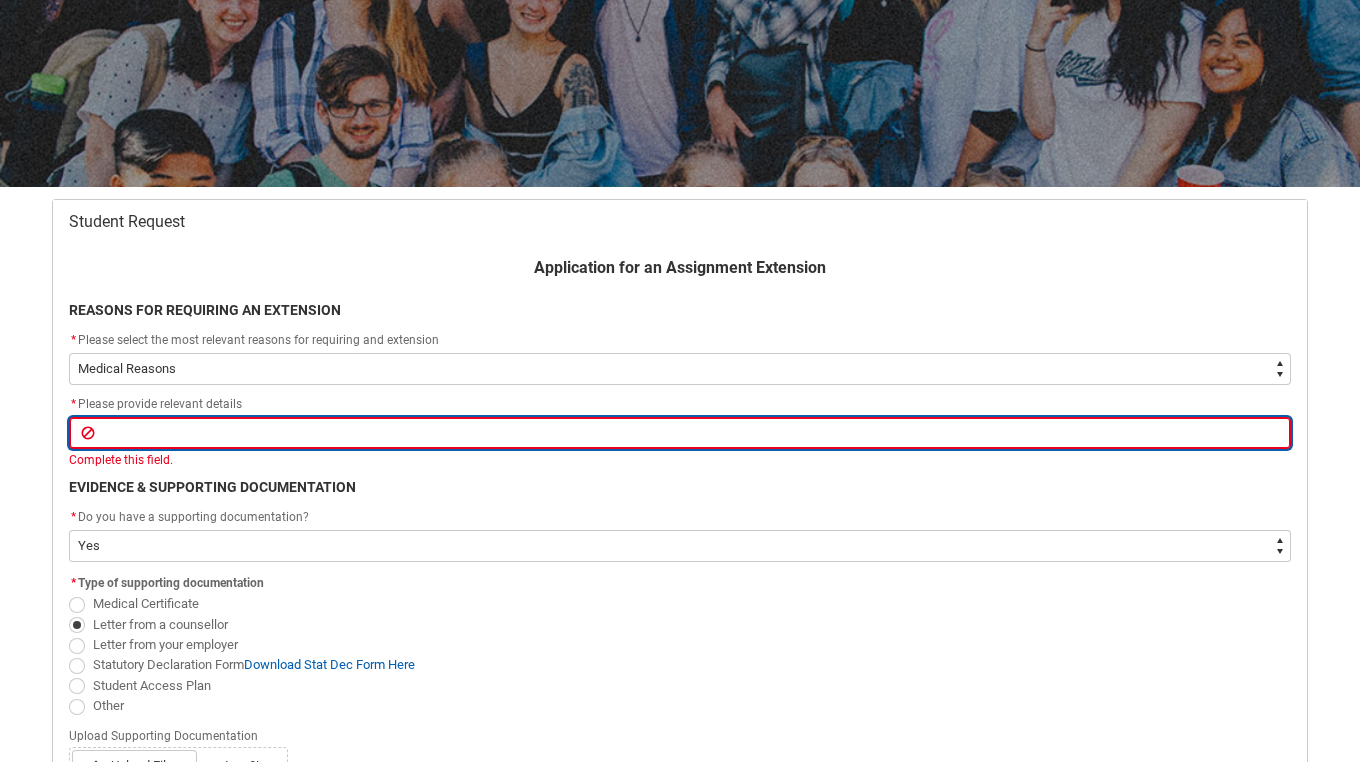 type on "H" 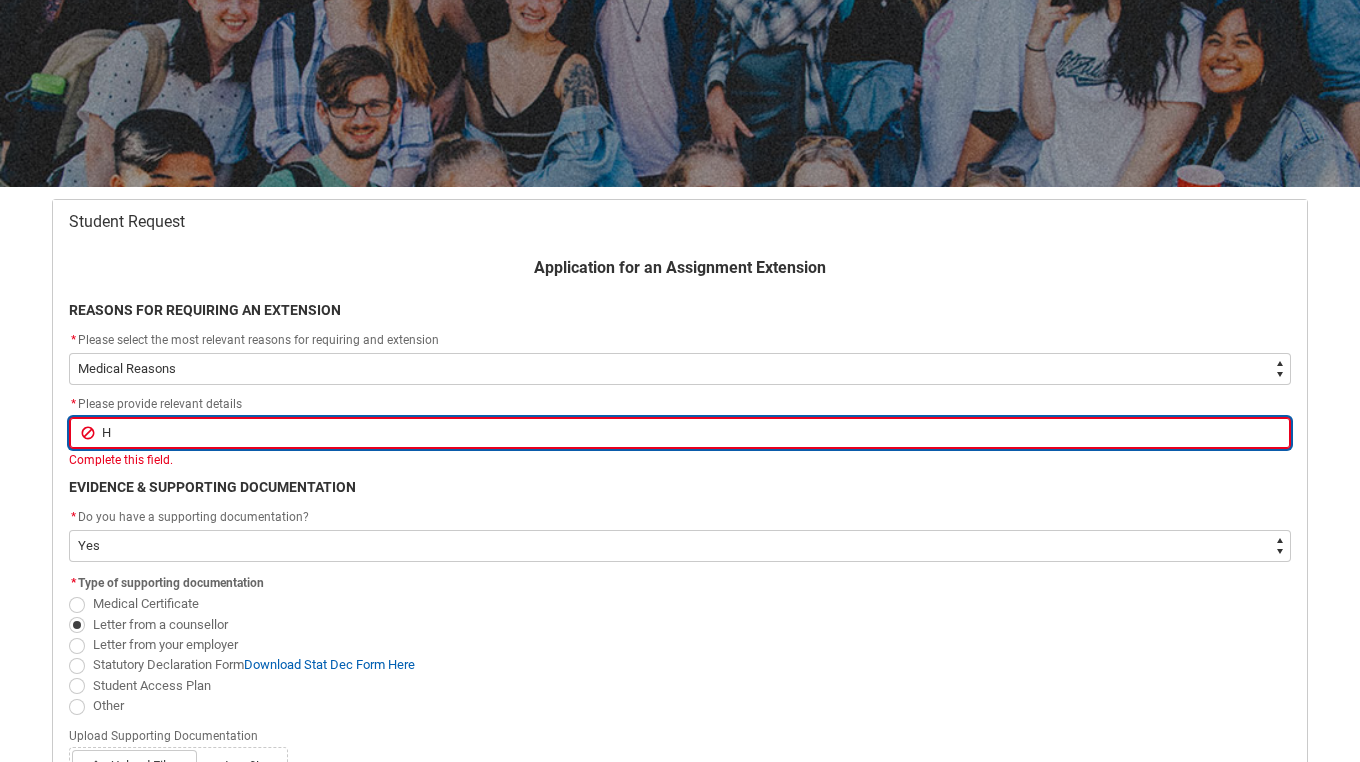 type on "HT" 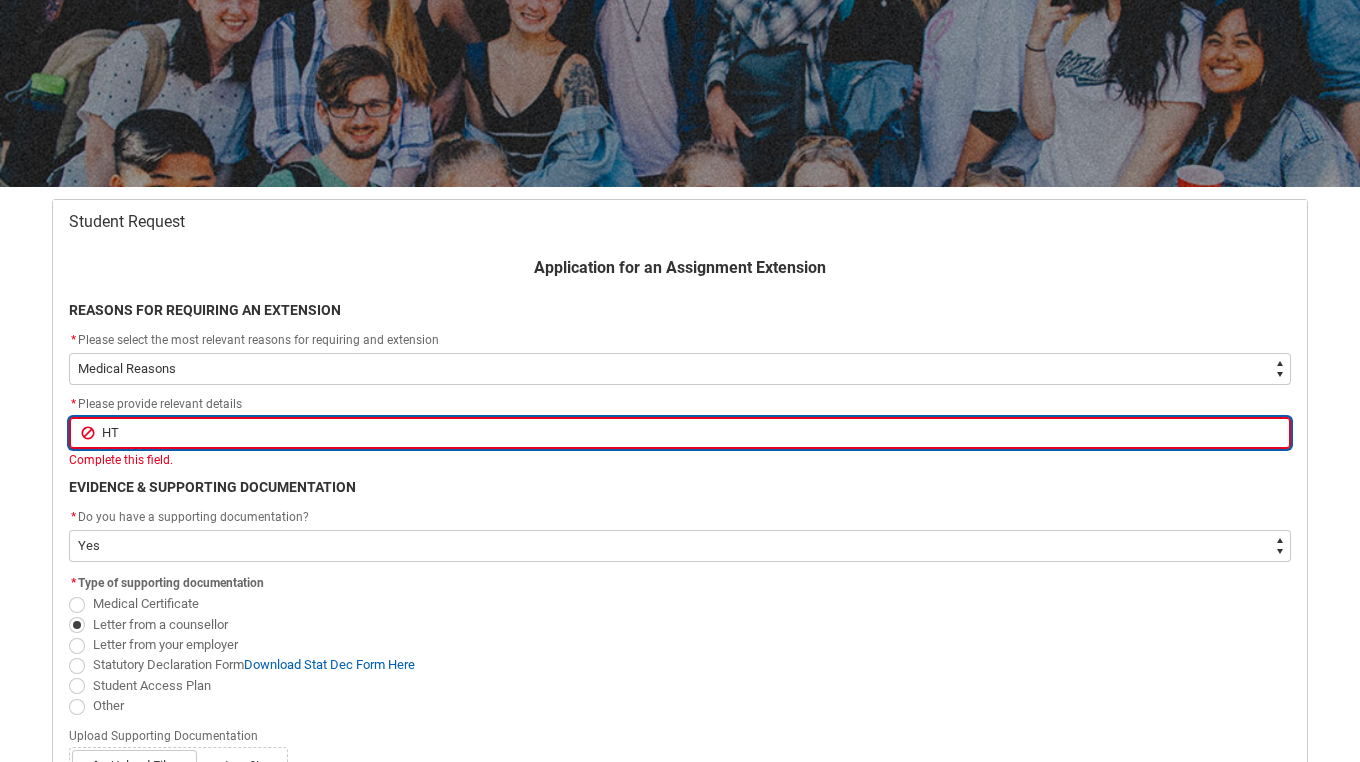 type on "HTi" 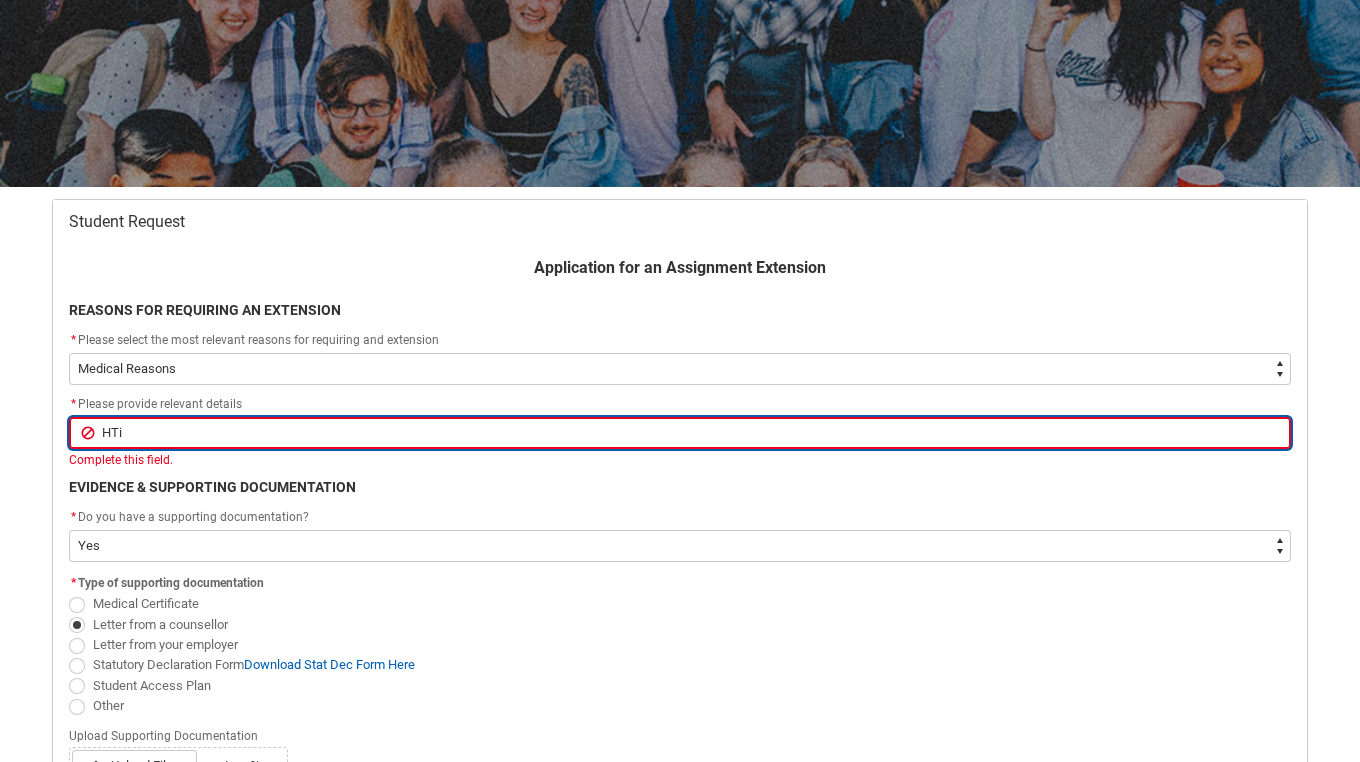 type on "HTis" 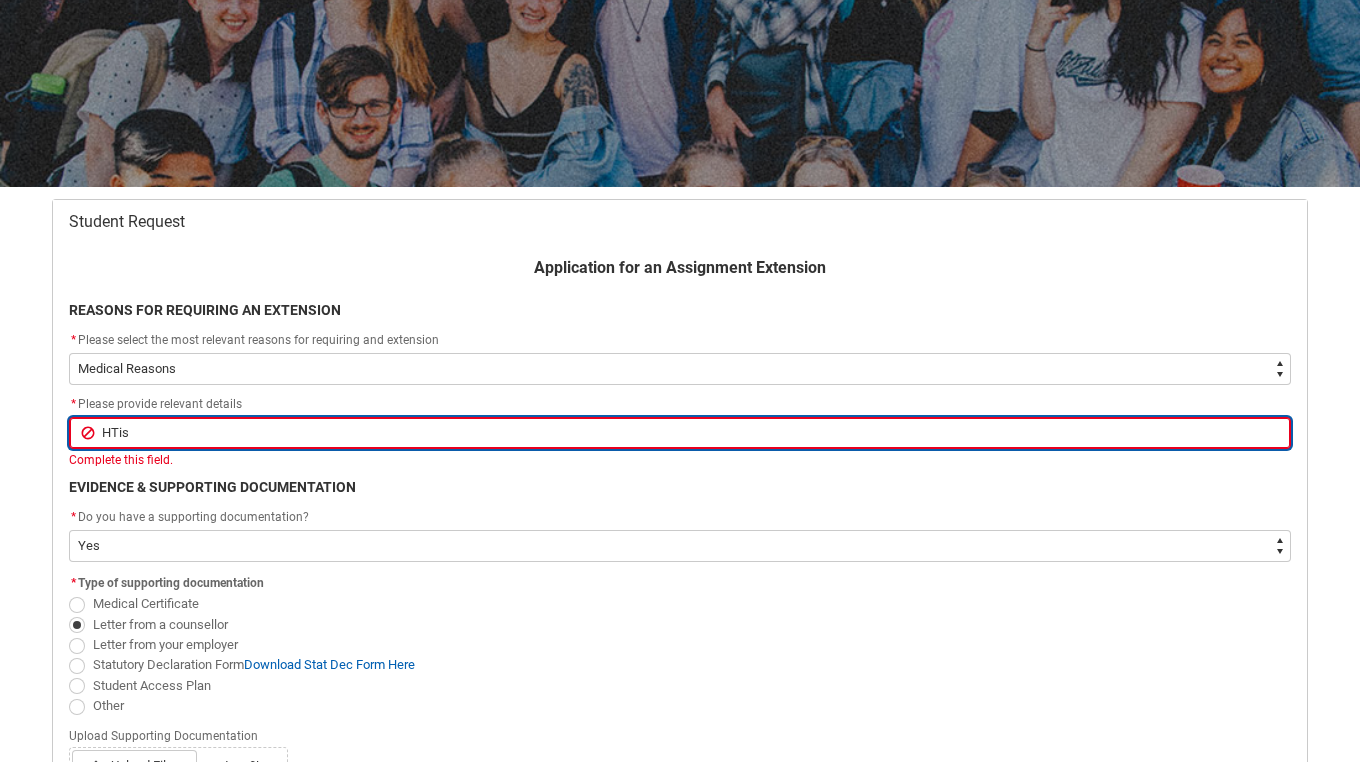 type on "This" 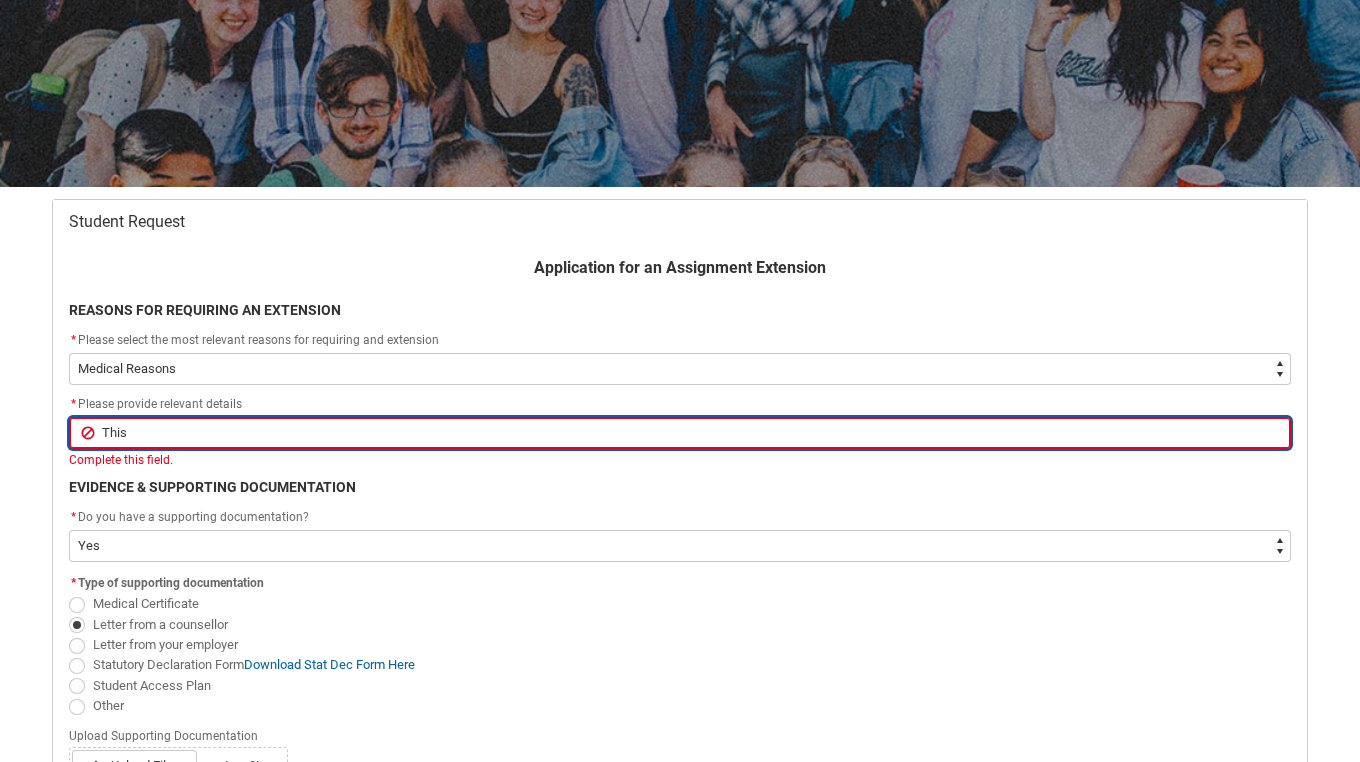 type on "This" 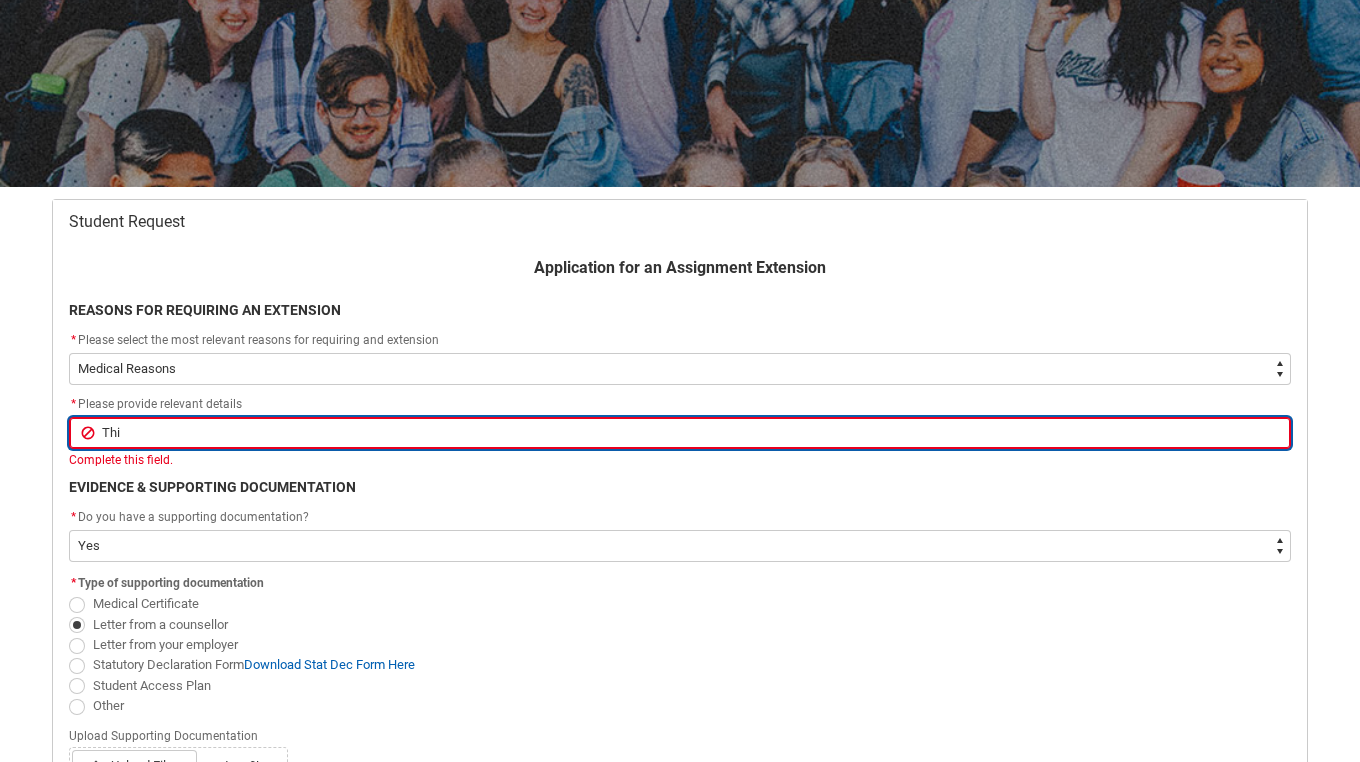 type on "Th" 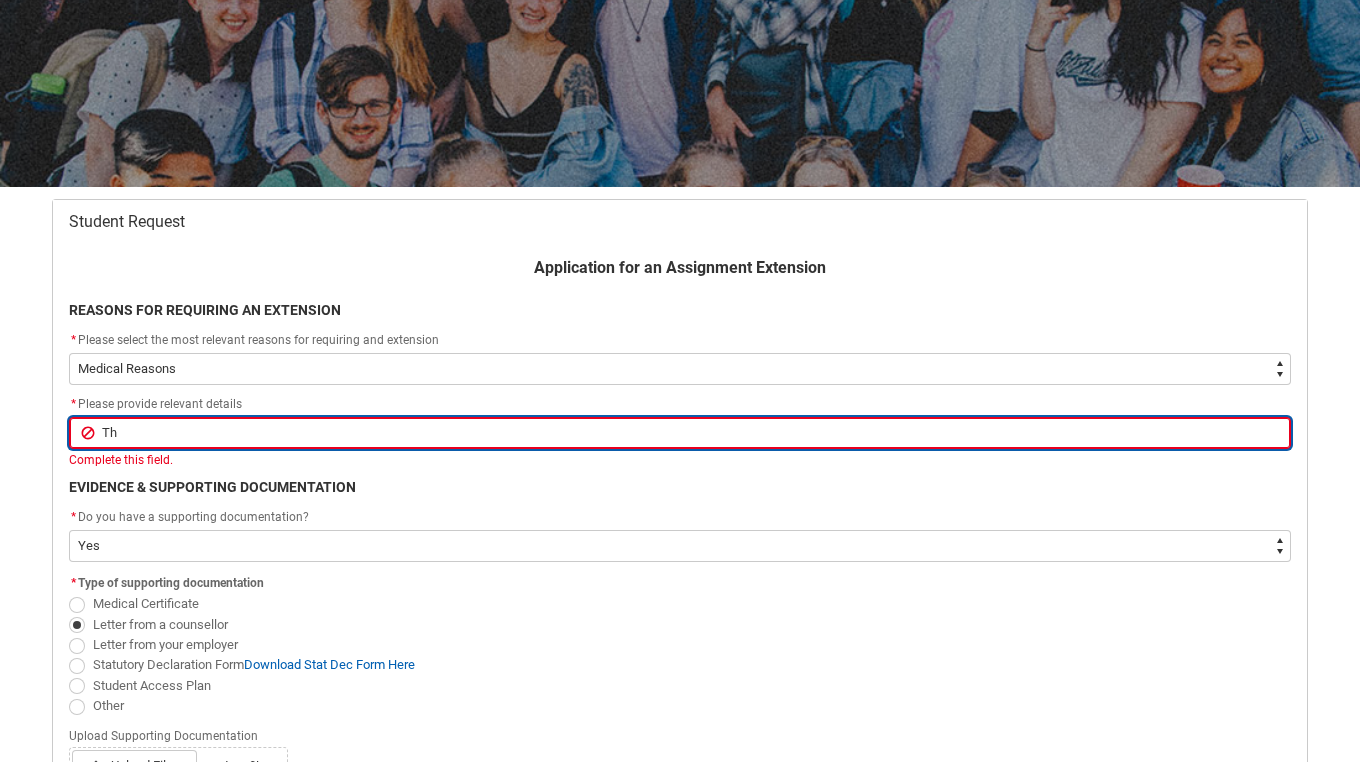 type on "T" 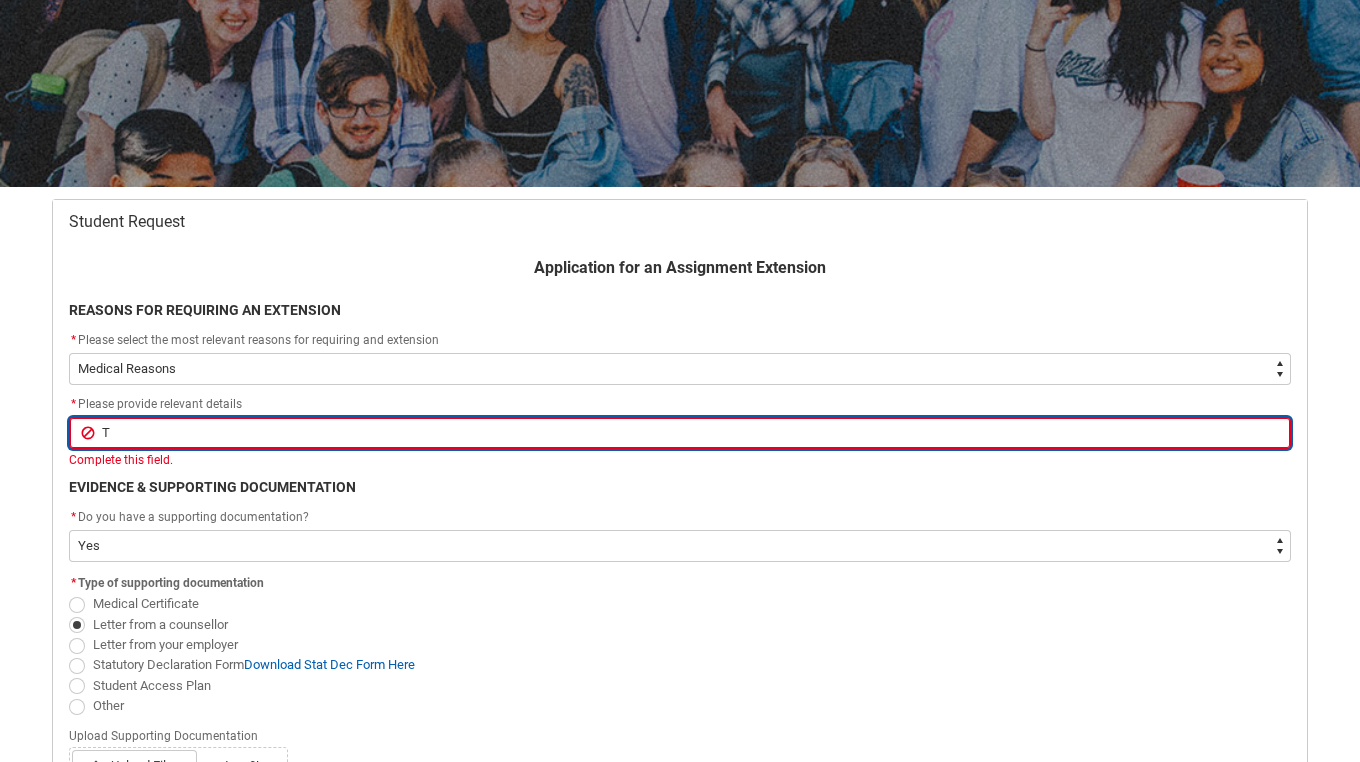 type 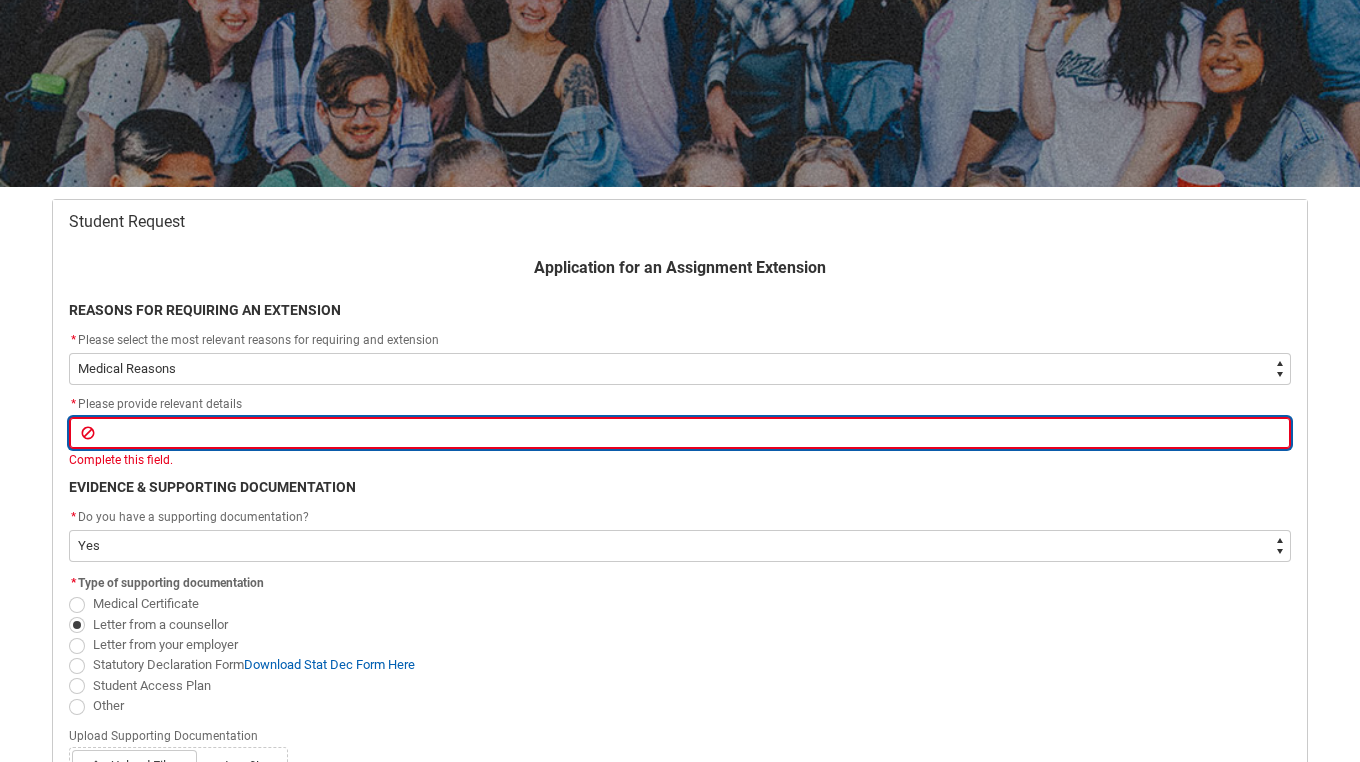 type on "T" 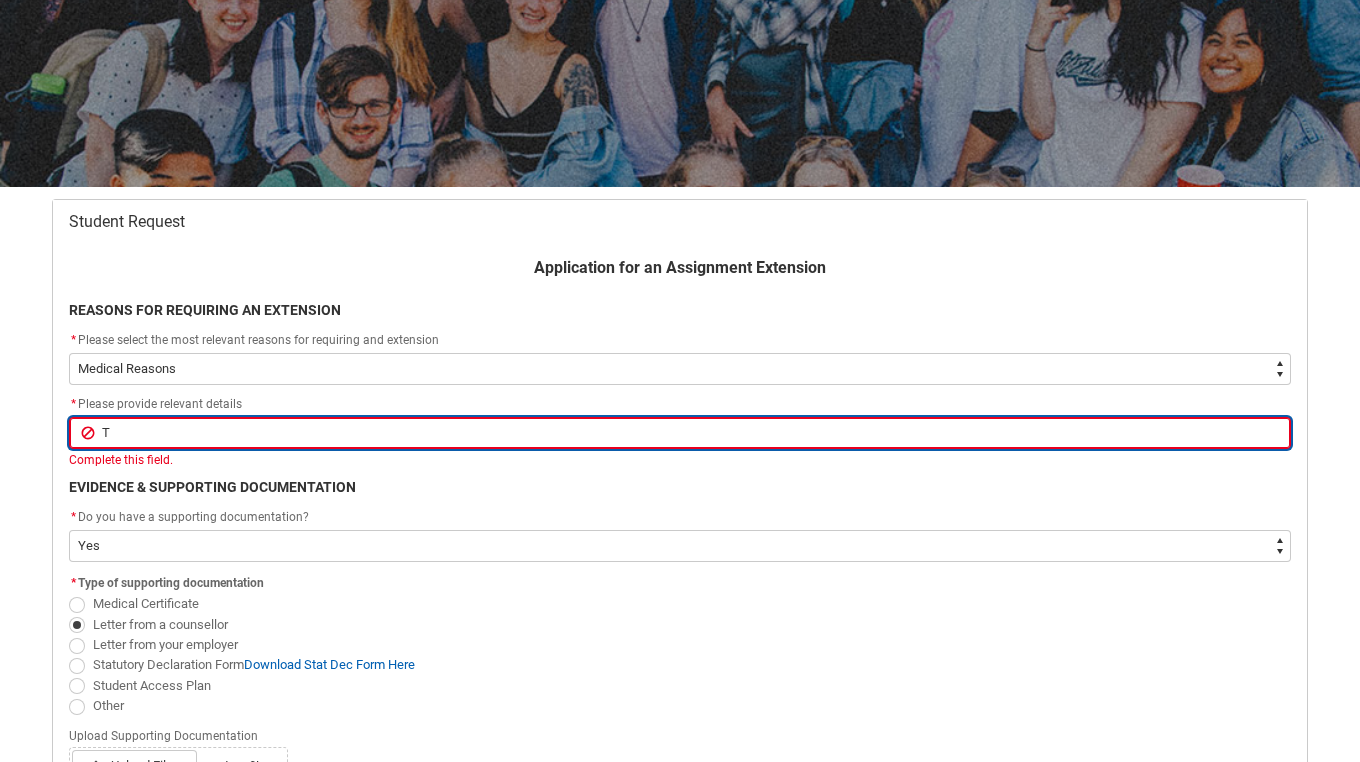 type on "Th" 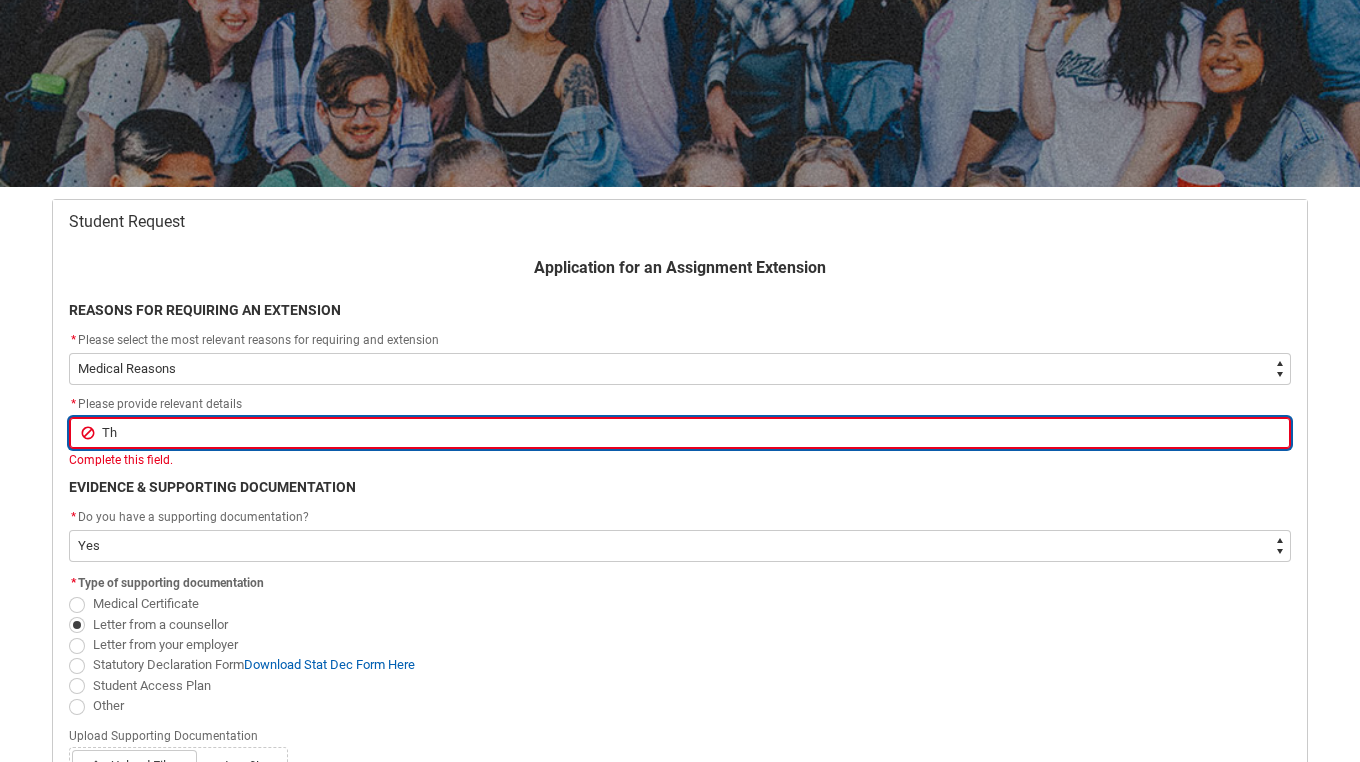 type on "Thi" 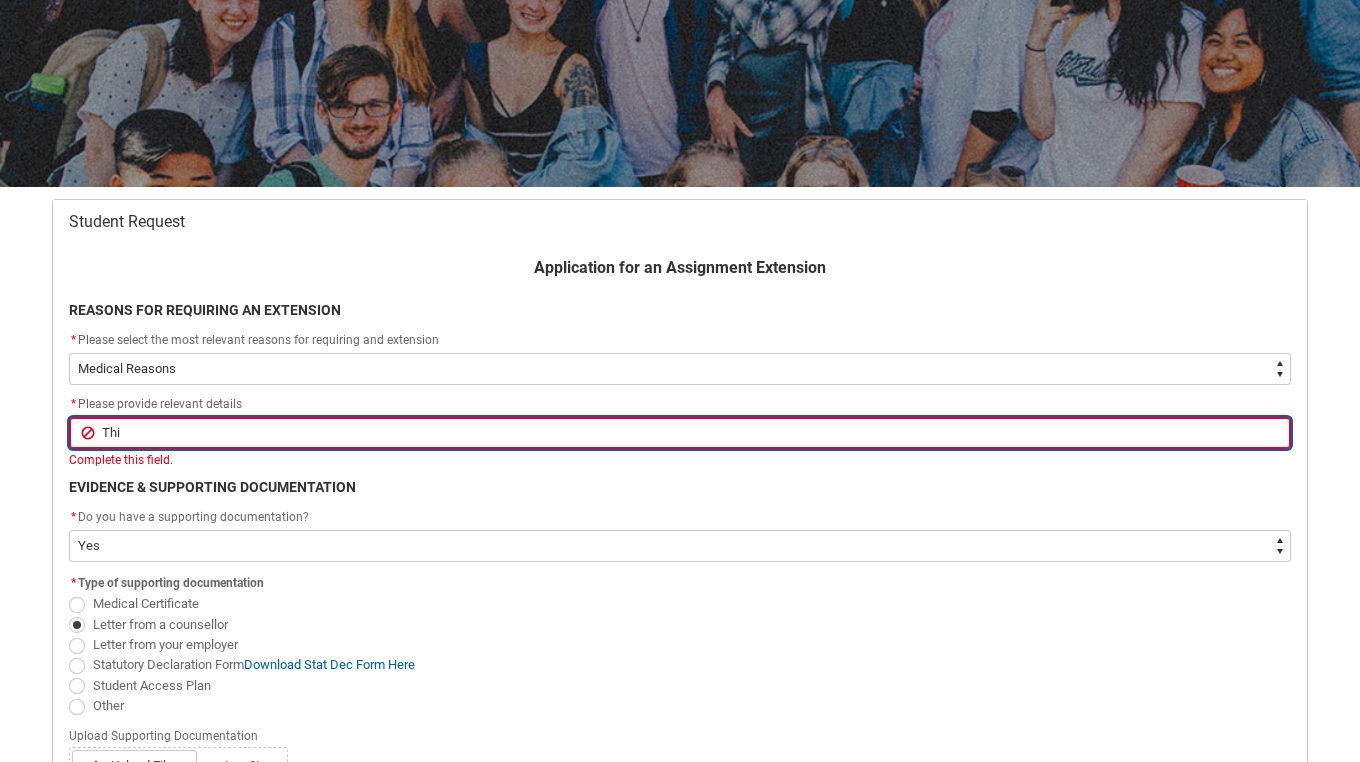 type on "This" 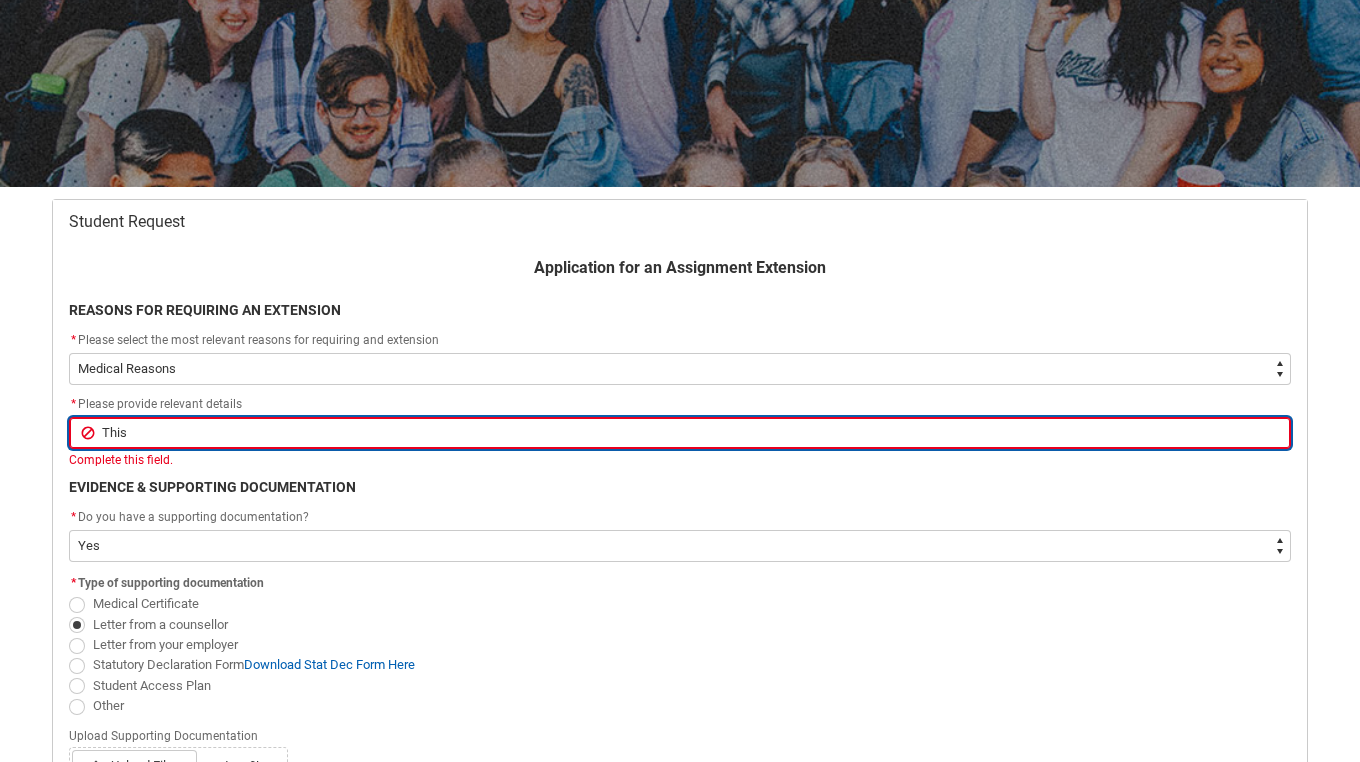 type on "This" 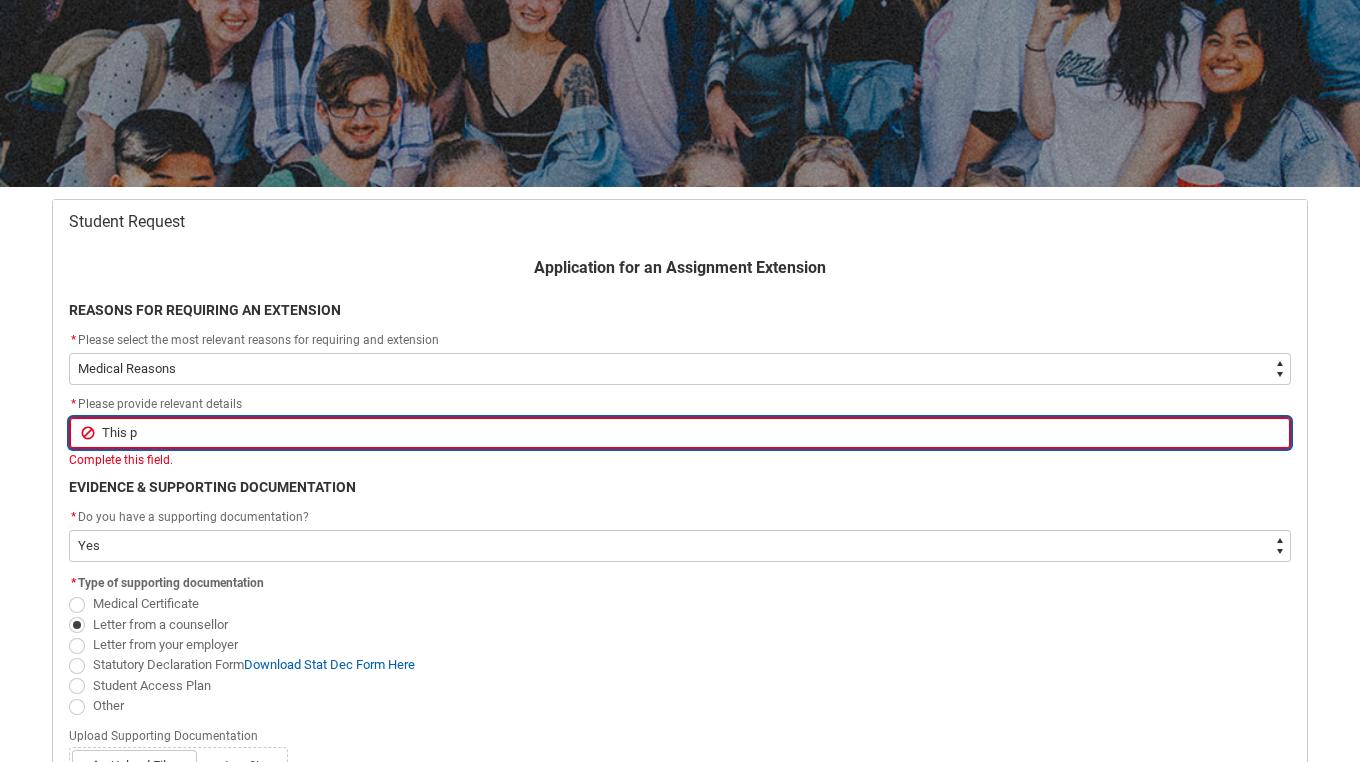 type on "This pa" 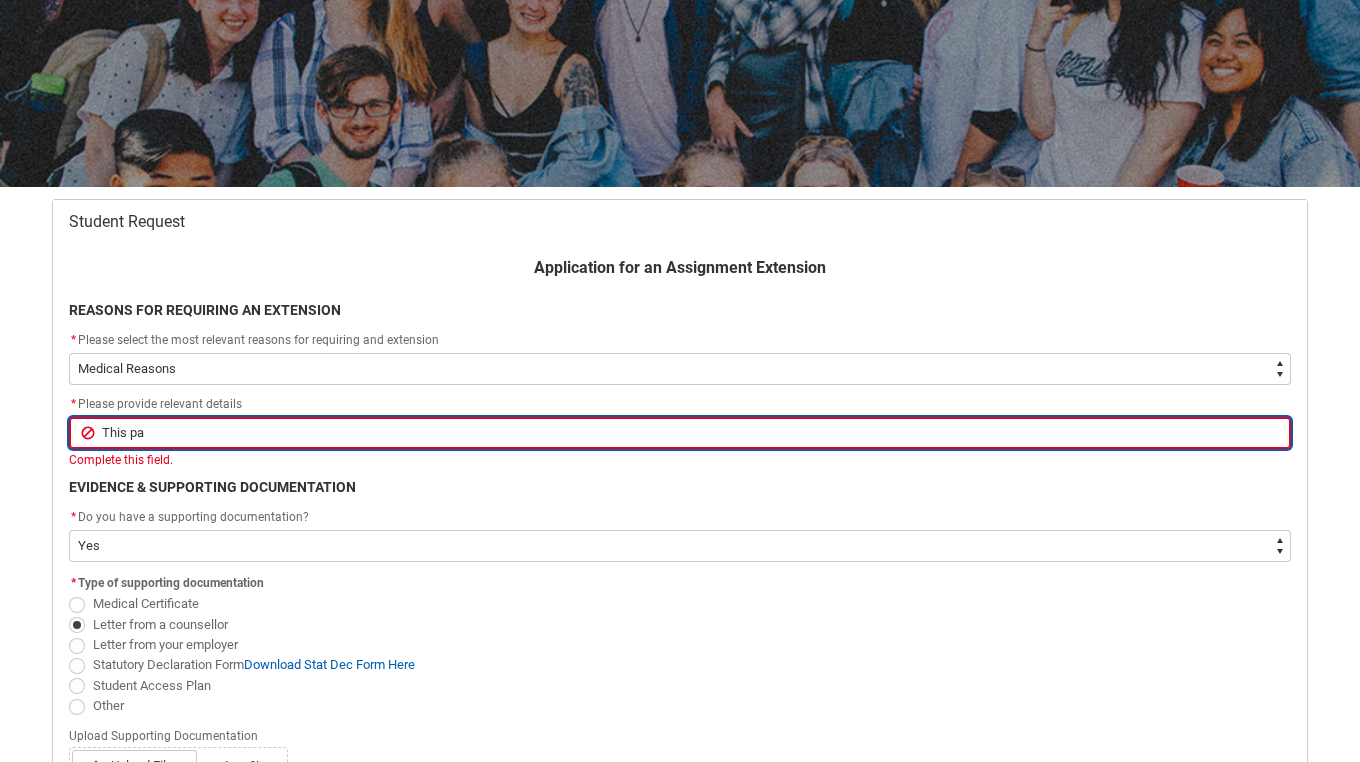 type on "This pas" 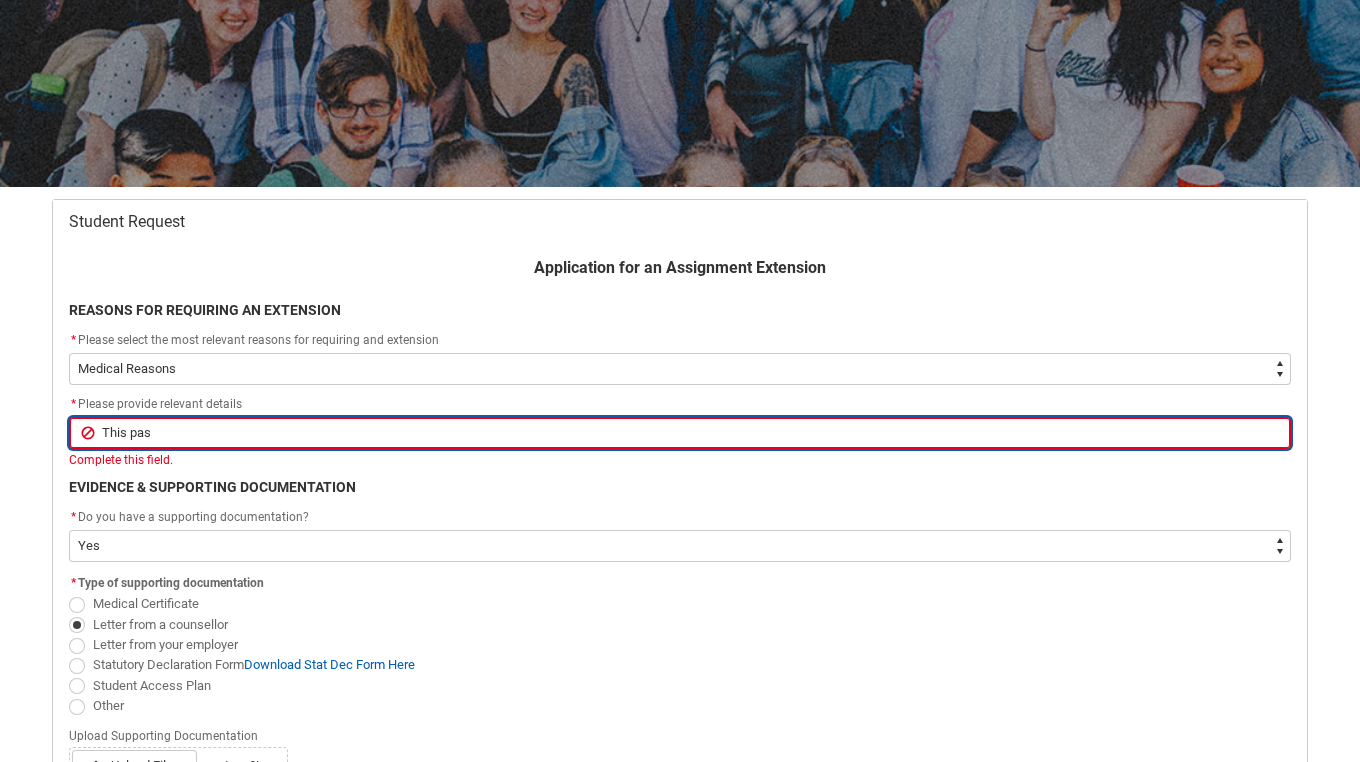 type on "This past" 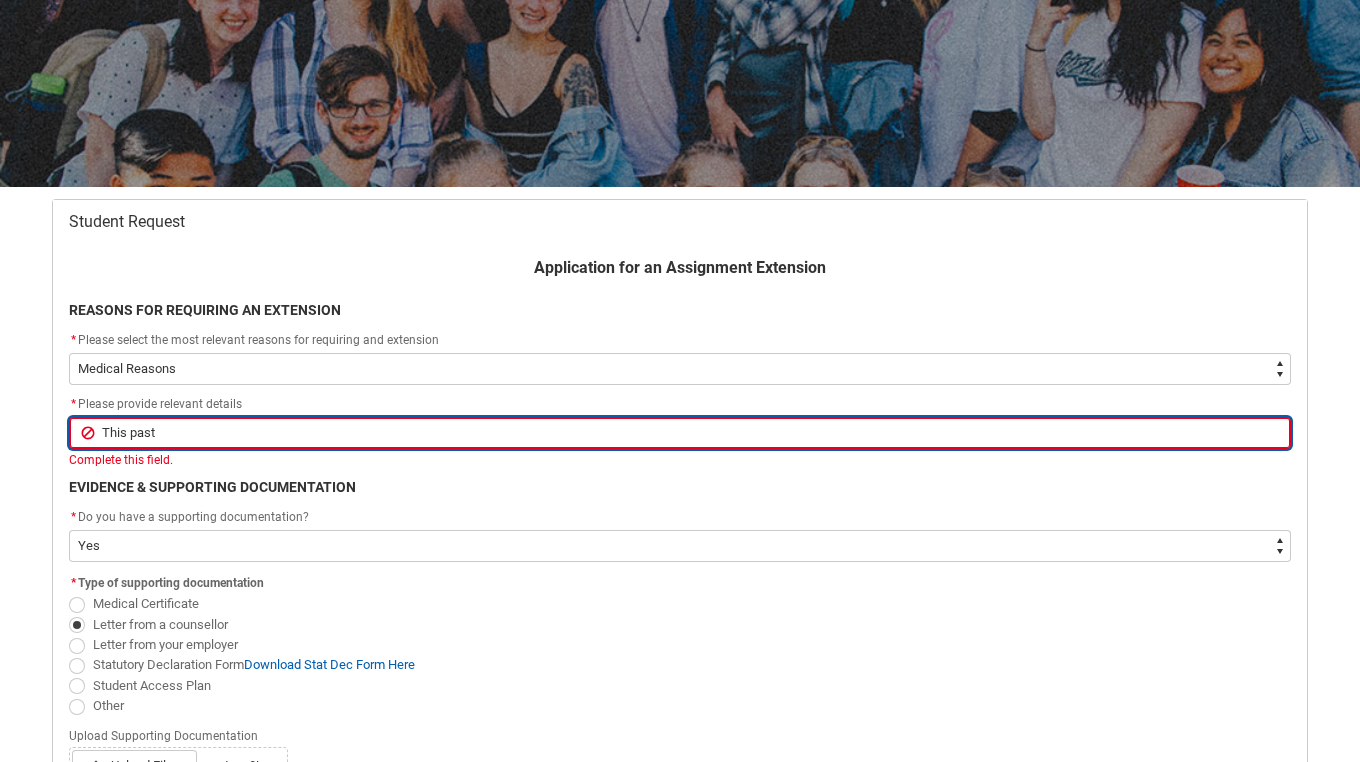 type on "This past" 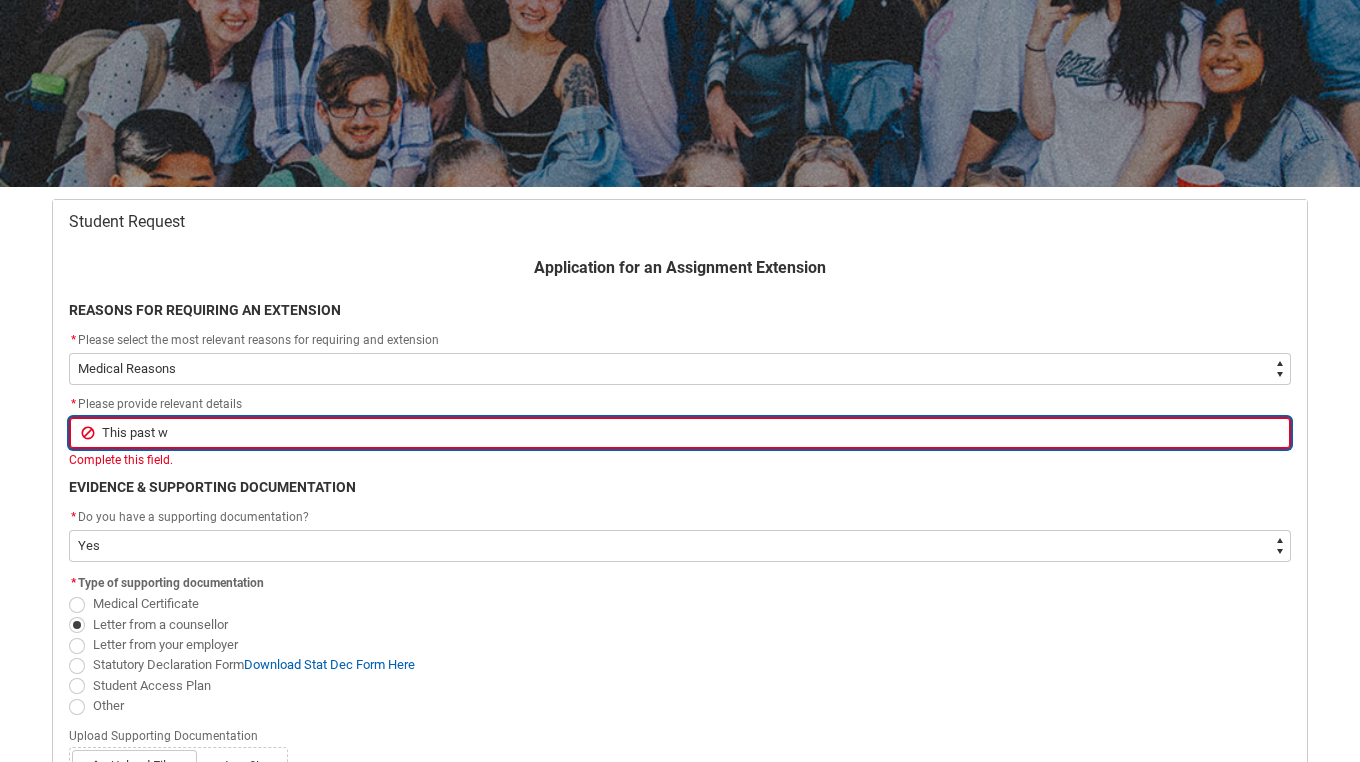 type on "This past we" 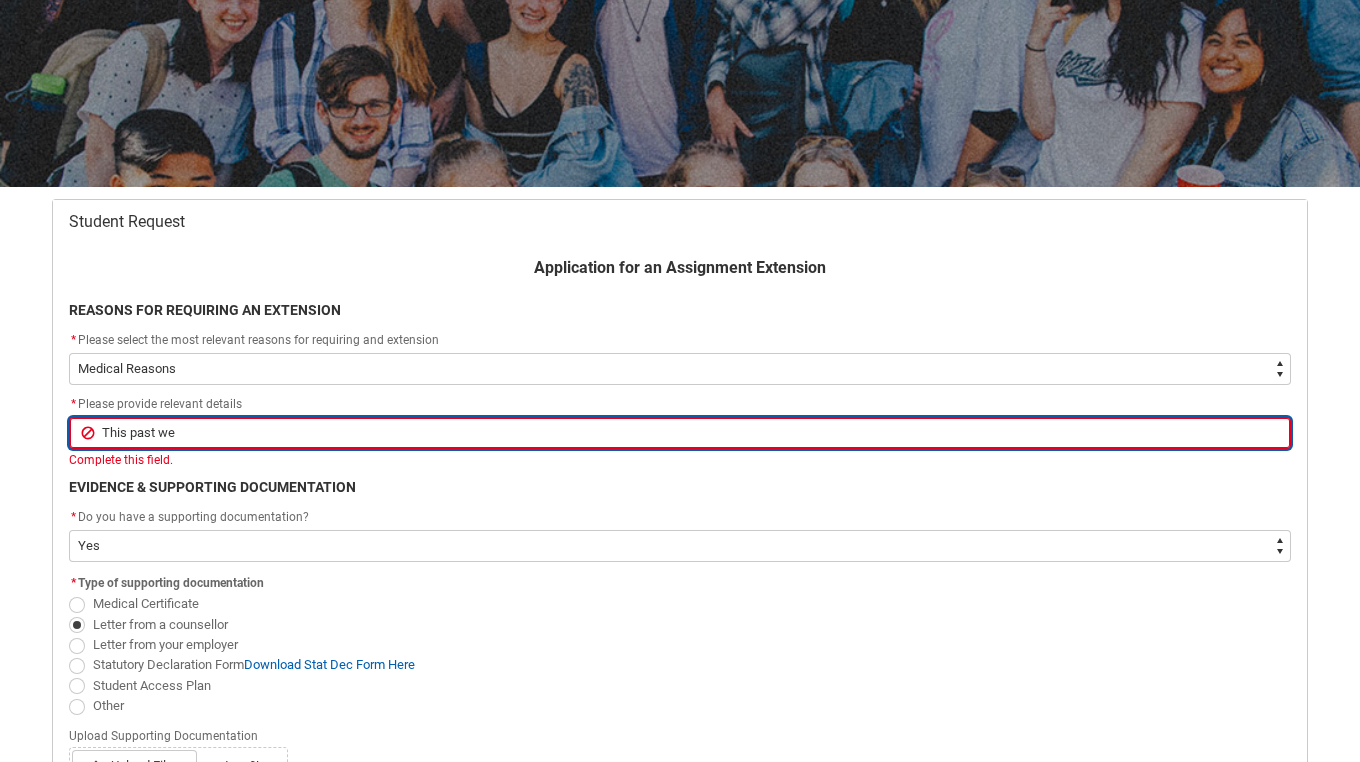 type on "This past wee" 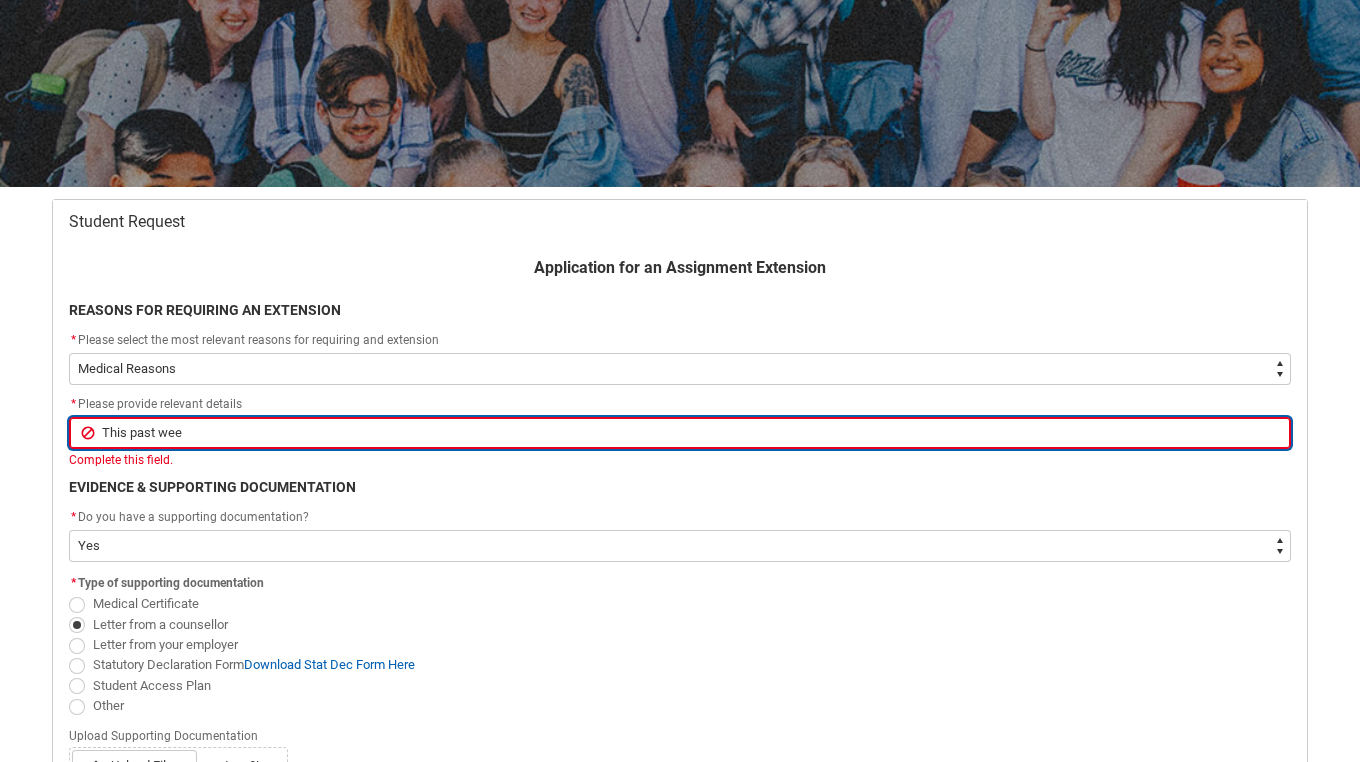 type on "This past week" 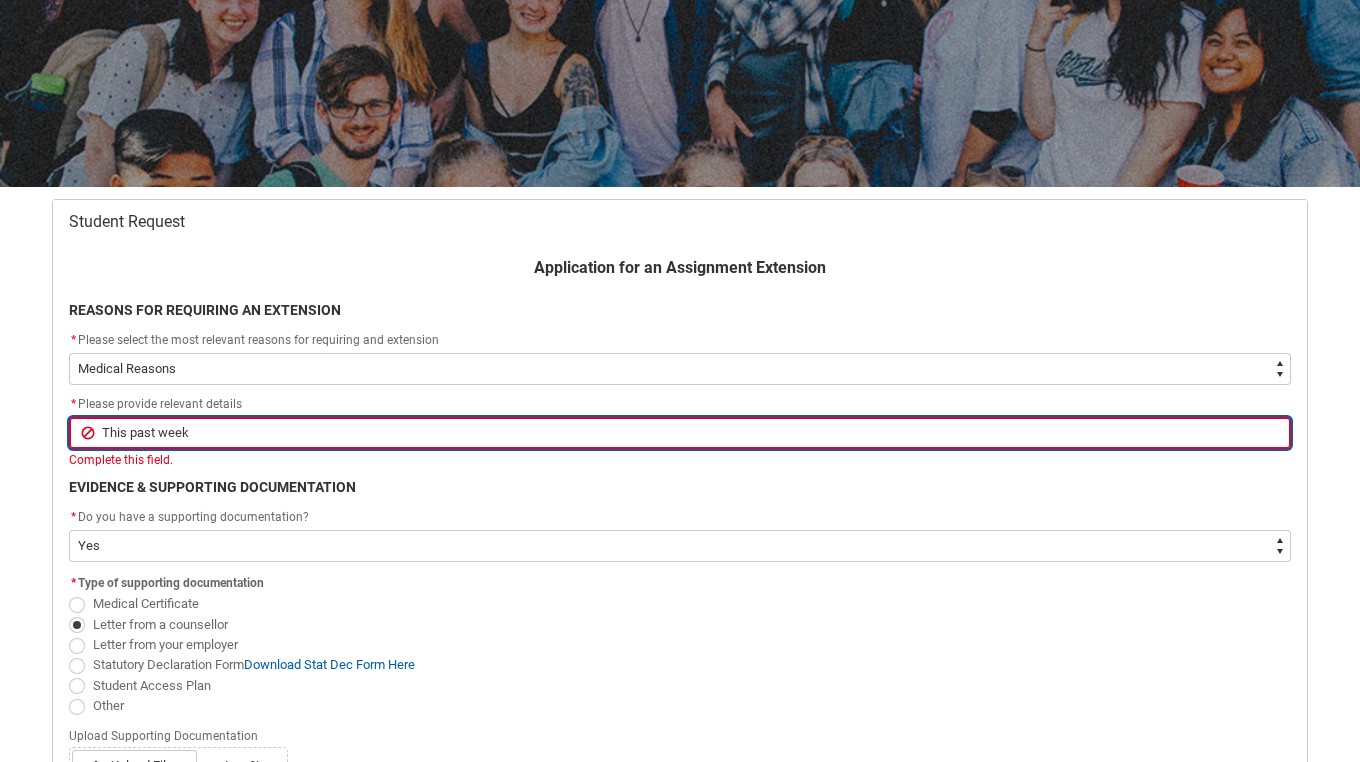 type on "This past week" 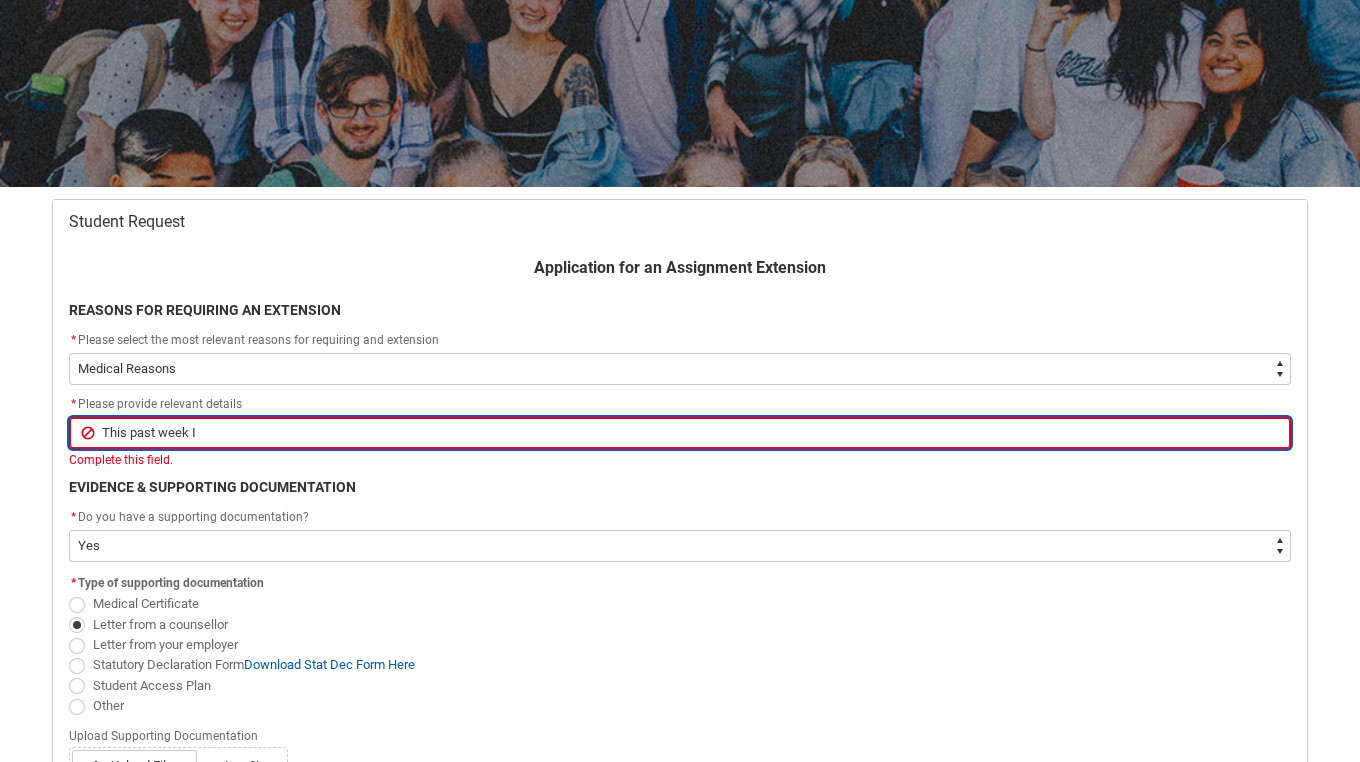 type on "This past week I" 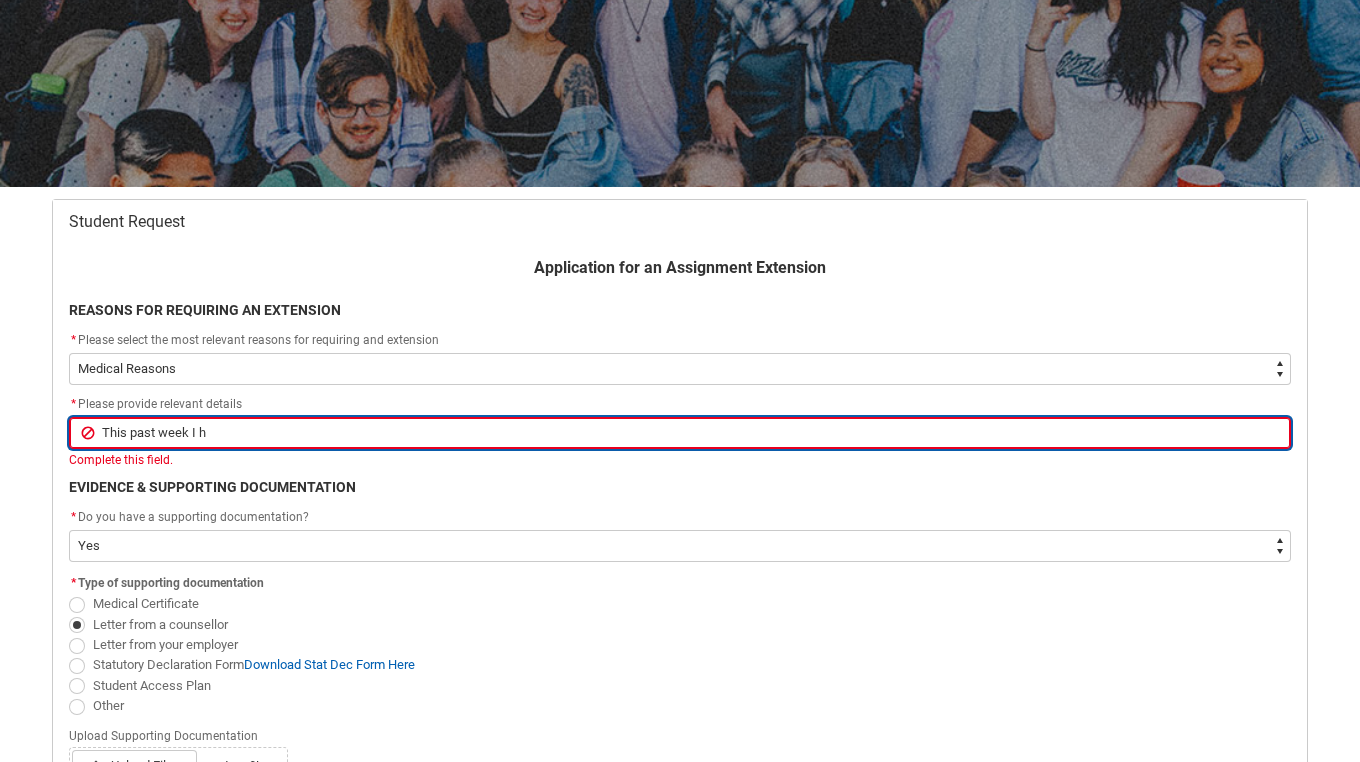type on "This past week I ha" 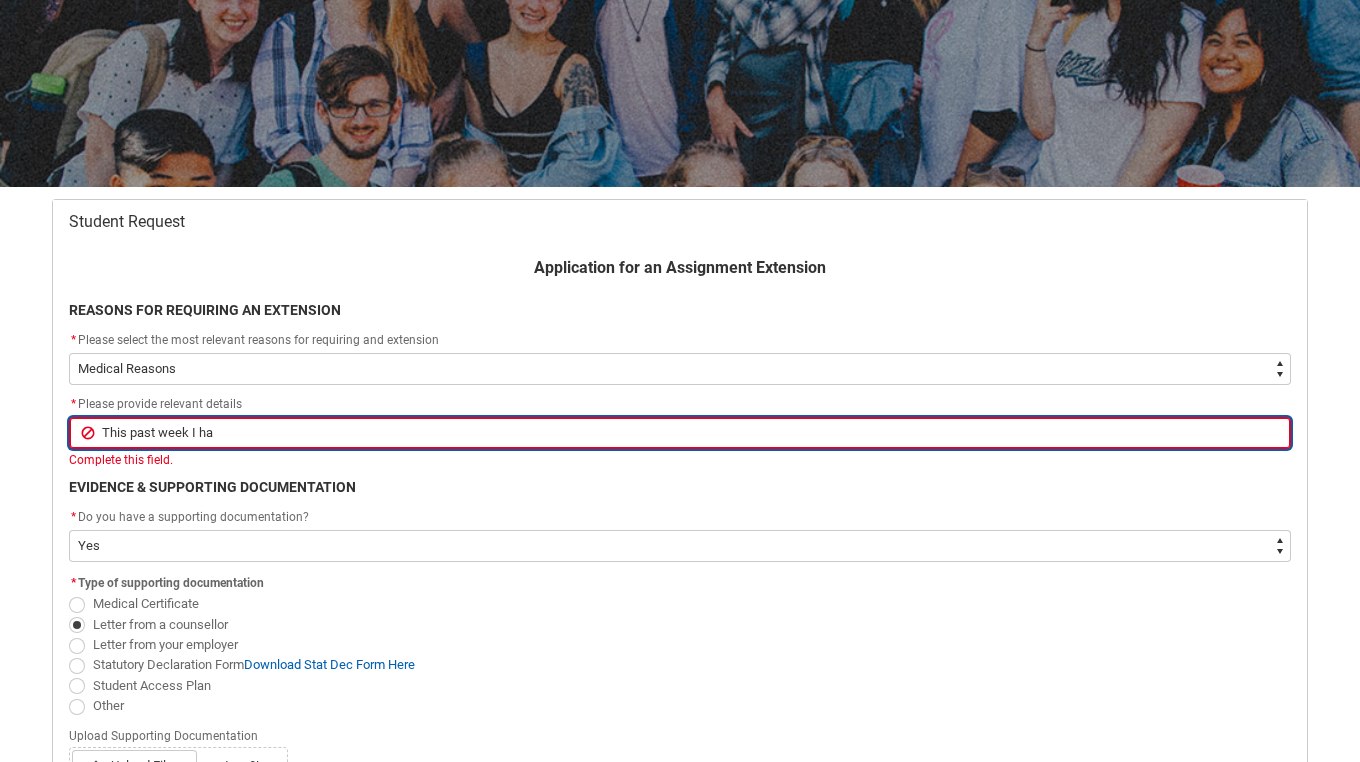 type on "This past week I hav" 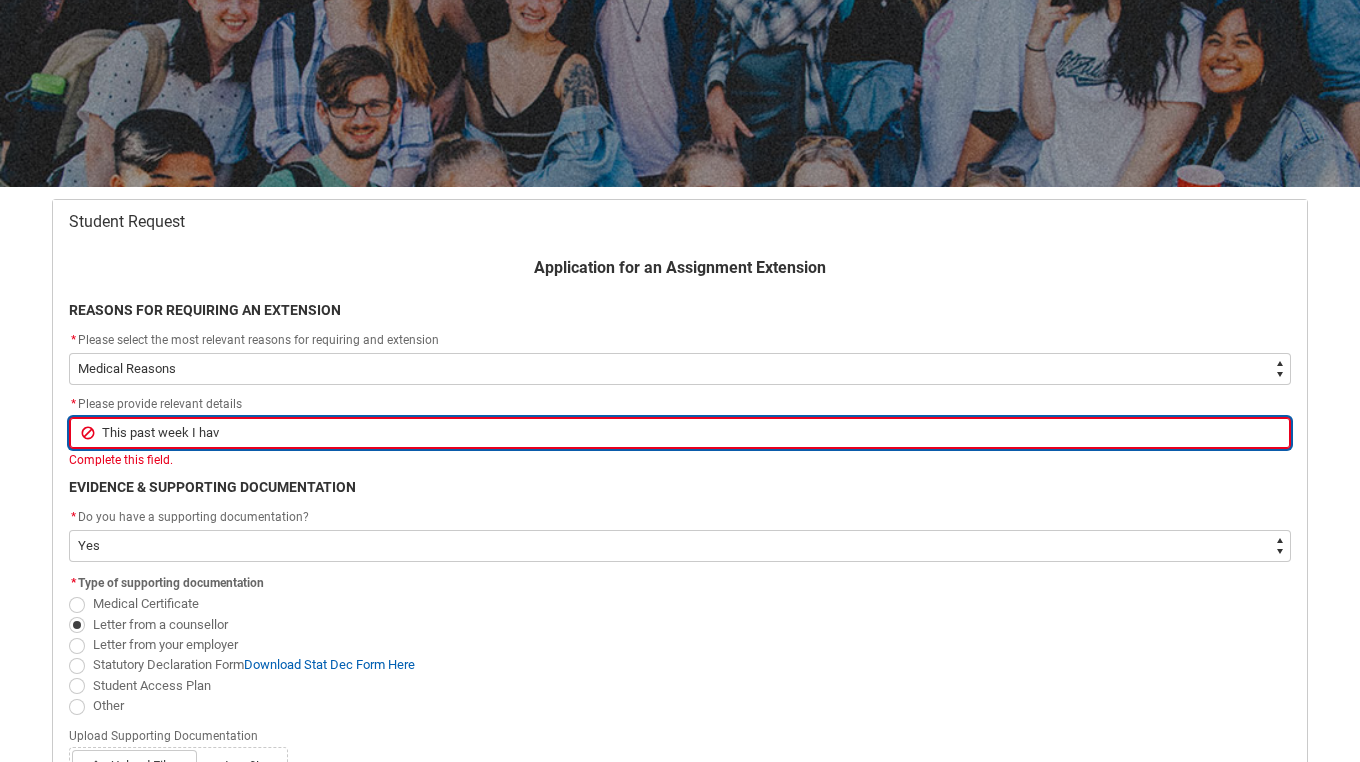 type on "This past week I have" 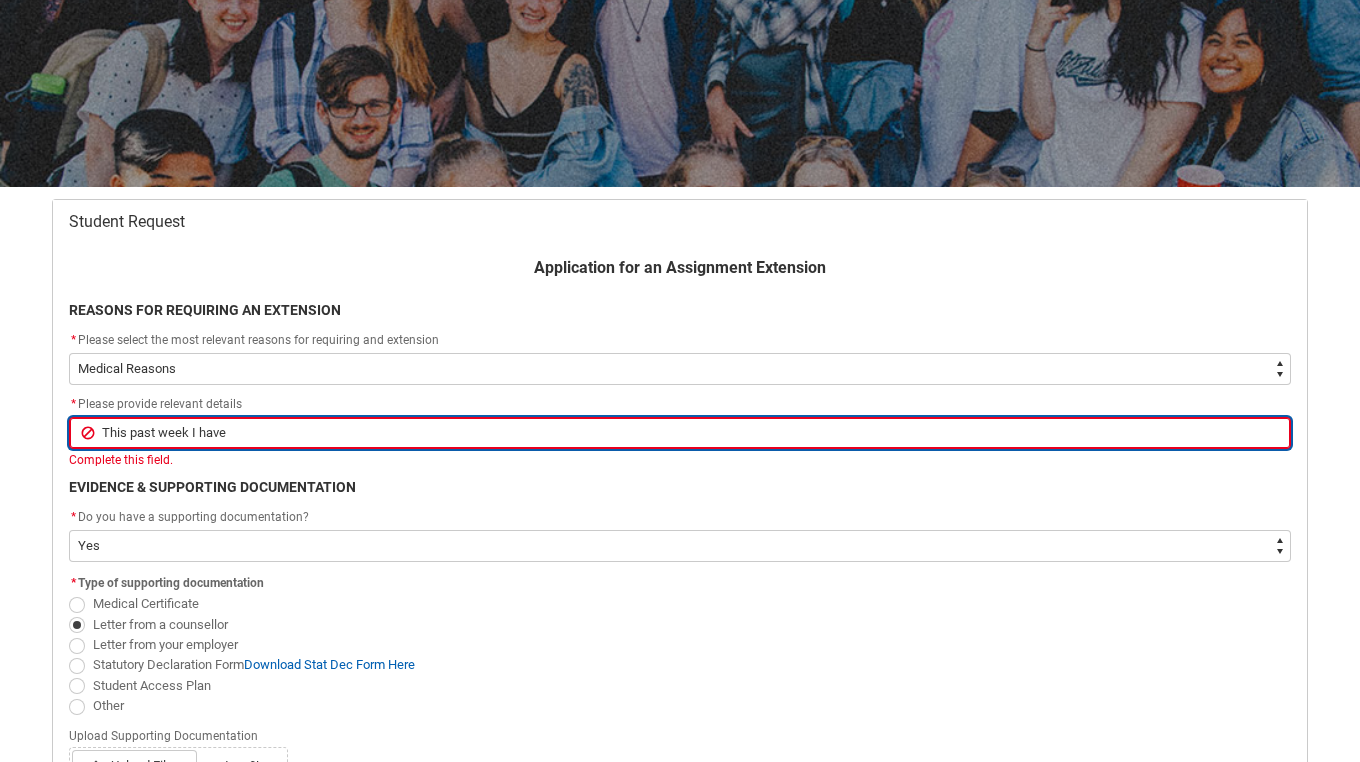 type on "This past week I have" 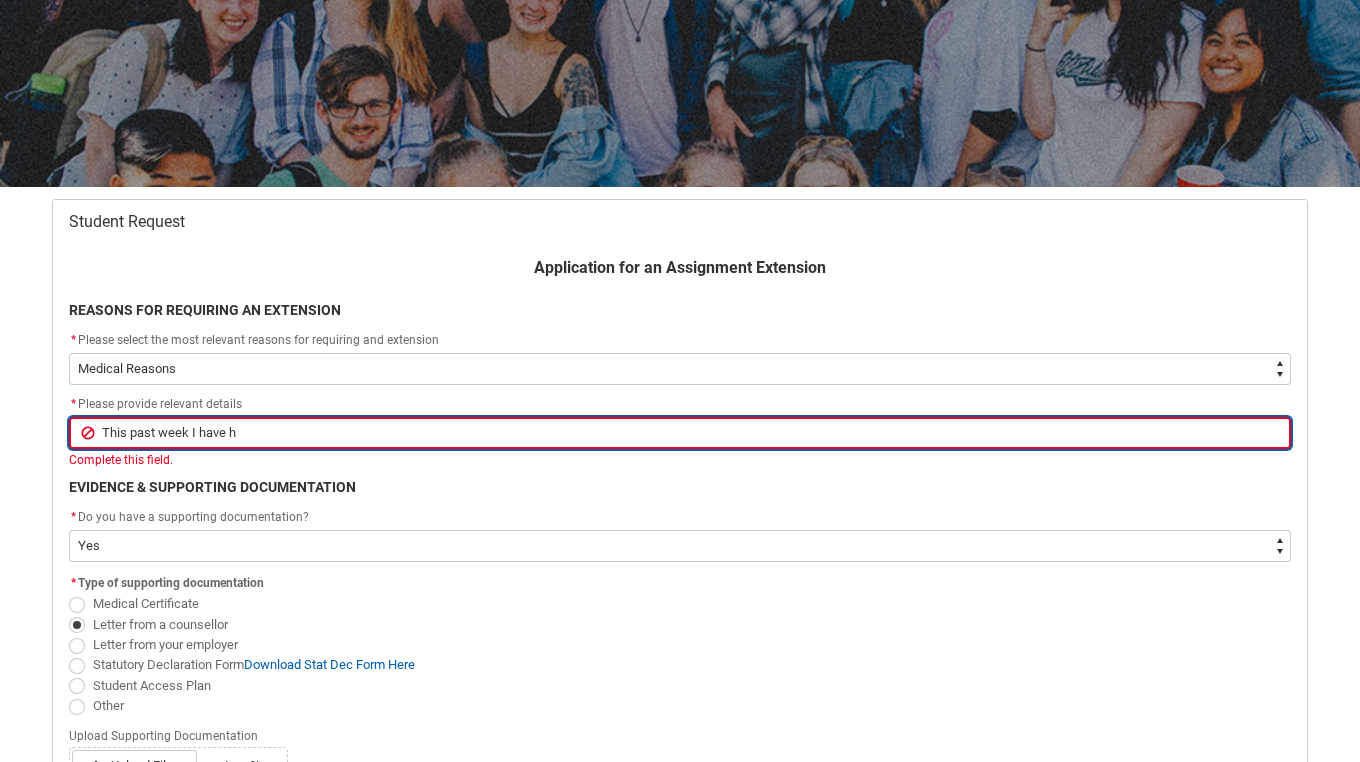 type on "This past week I have" 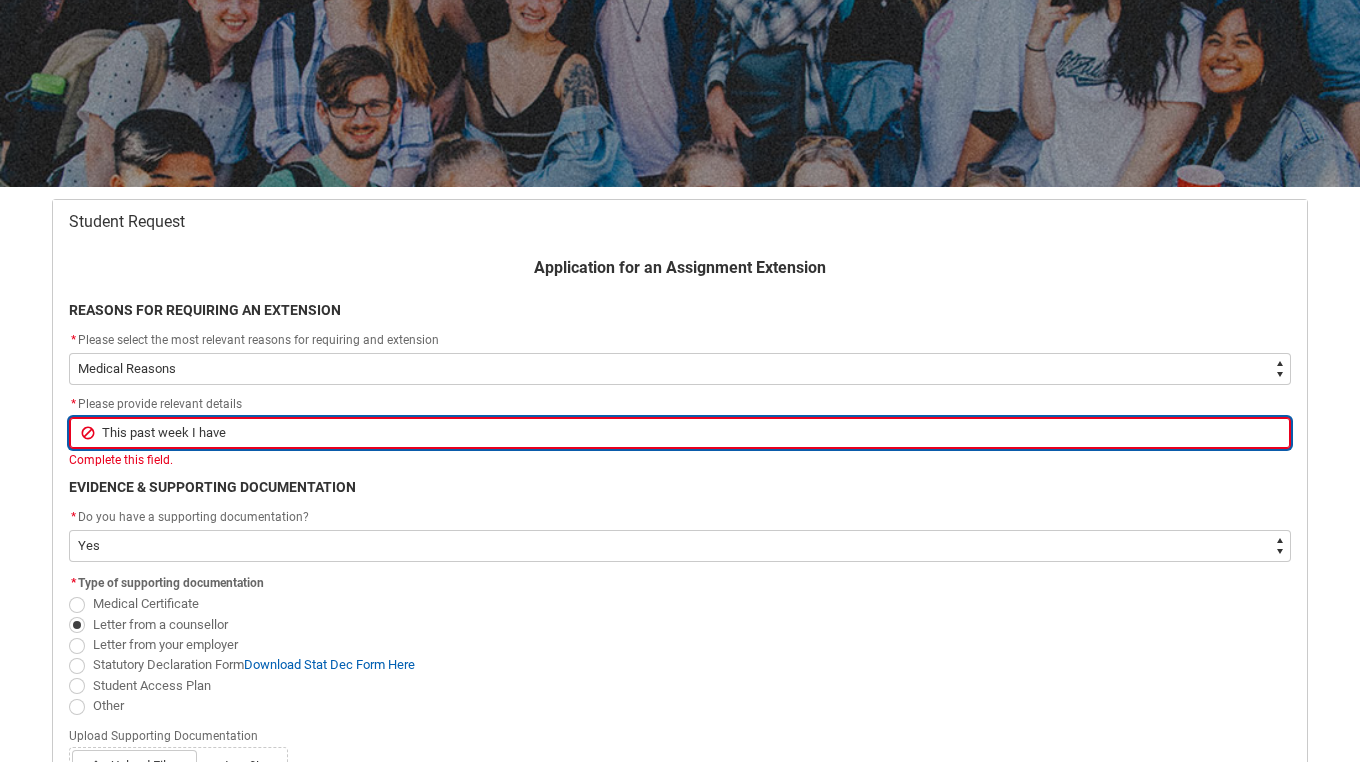 type on "This past week I have s" 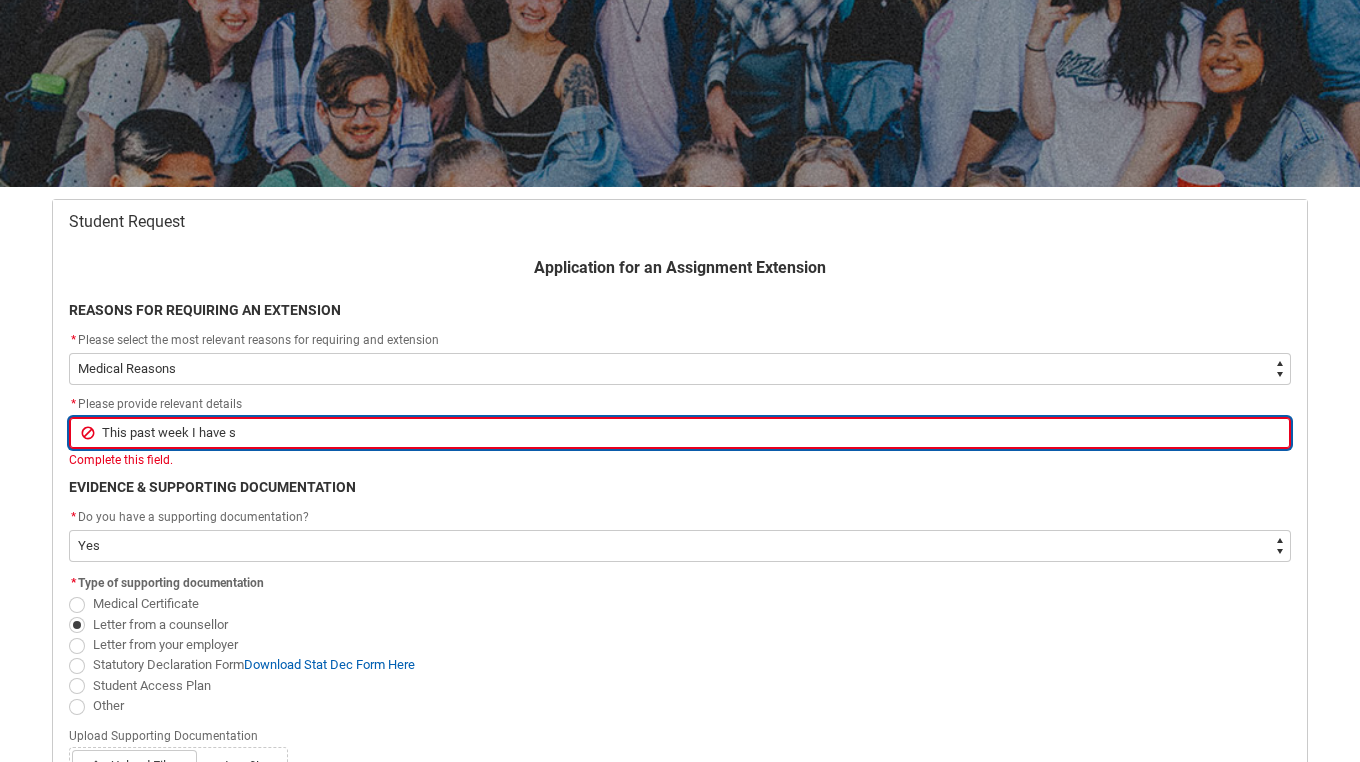 type on "This past week I have st" 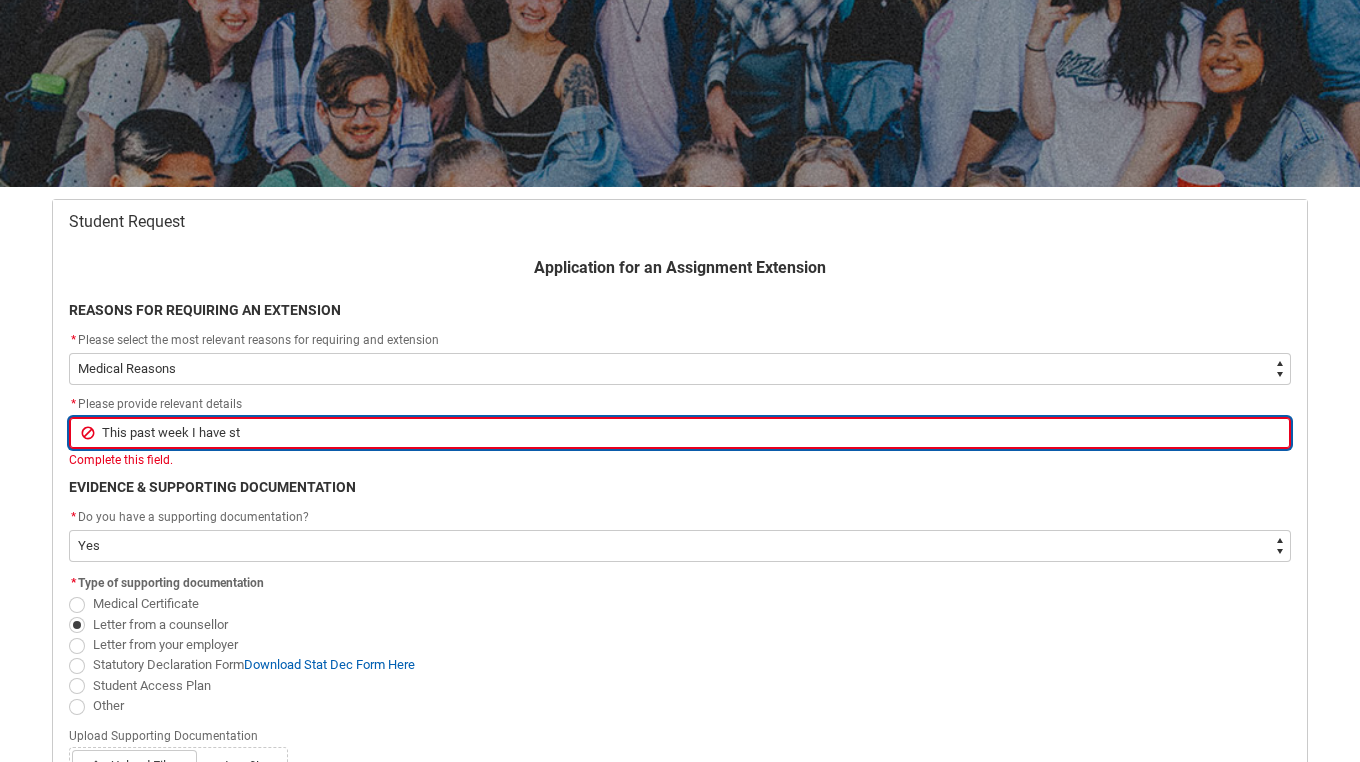 type on "This past week I have str" 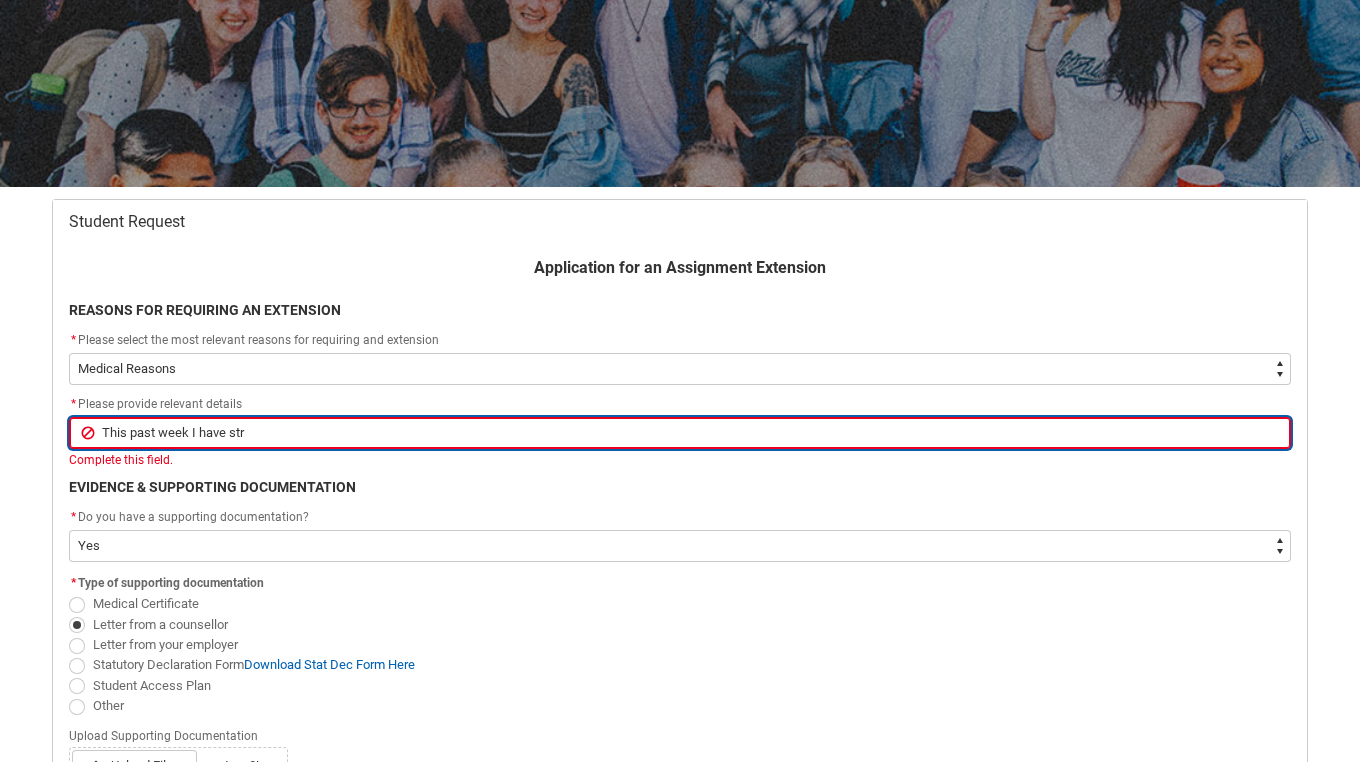 type on "This past week I have stru" 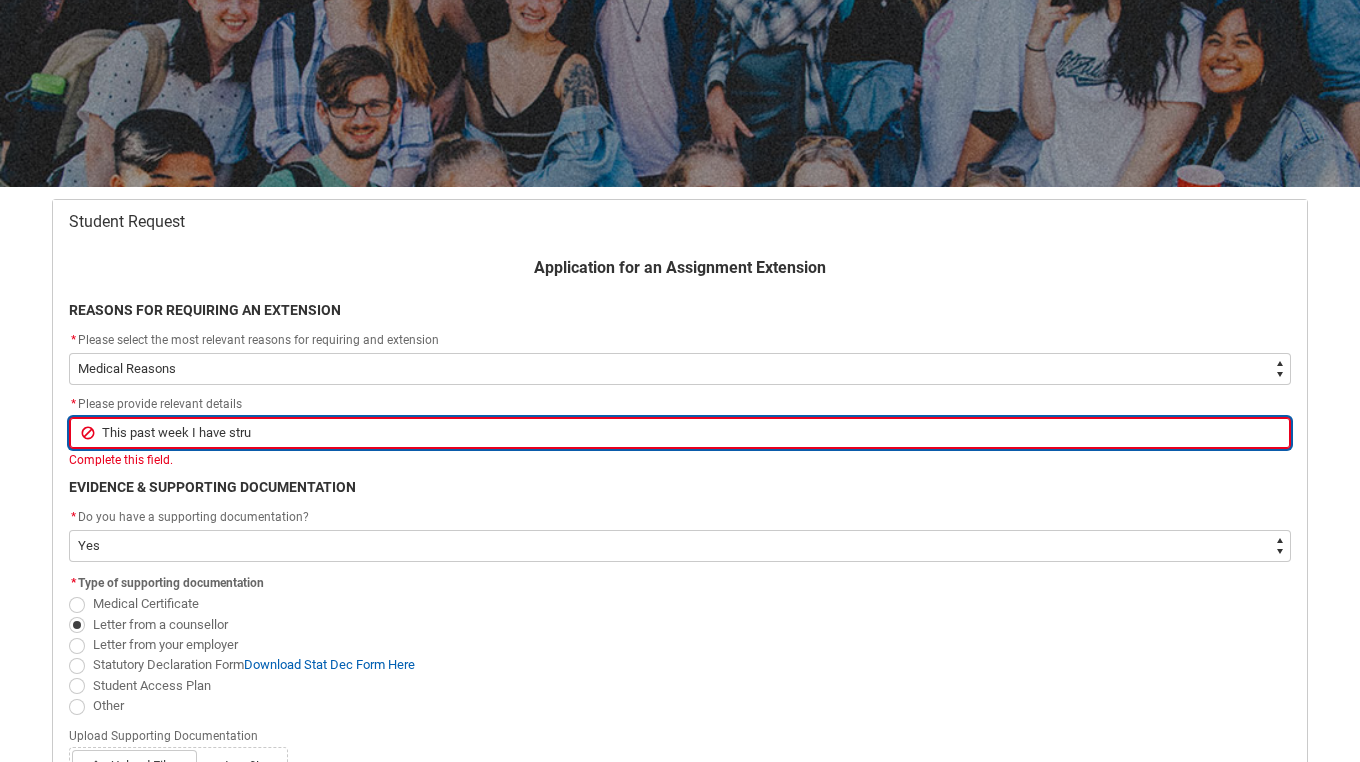 type on "This past week I have strug" 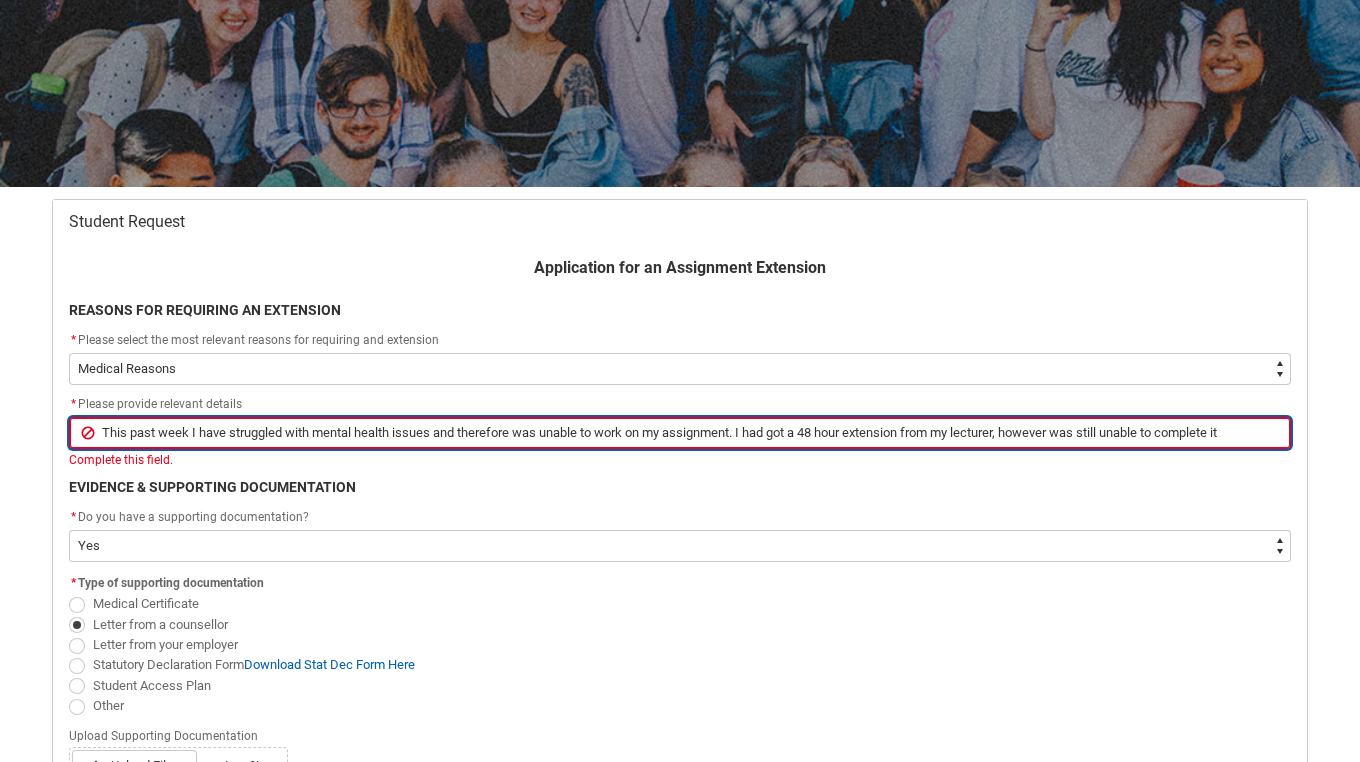click on "This past week I have struggled with mental health issues and therefore was unable to work on my assignment. I had got a 48 hour extension from my lecturer, however was still unable to complete it" at bounding box center [680, 433] 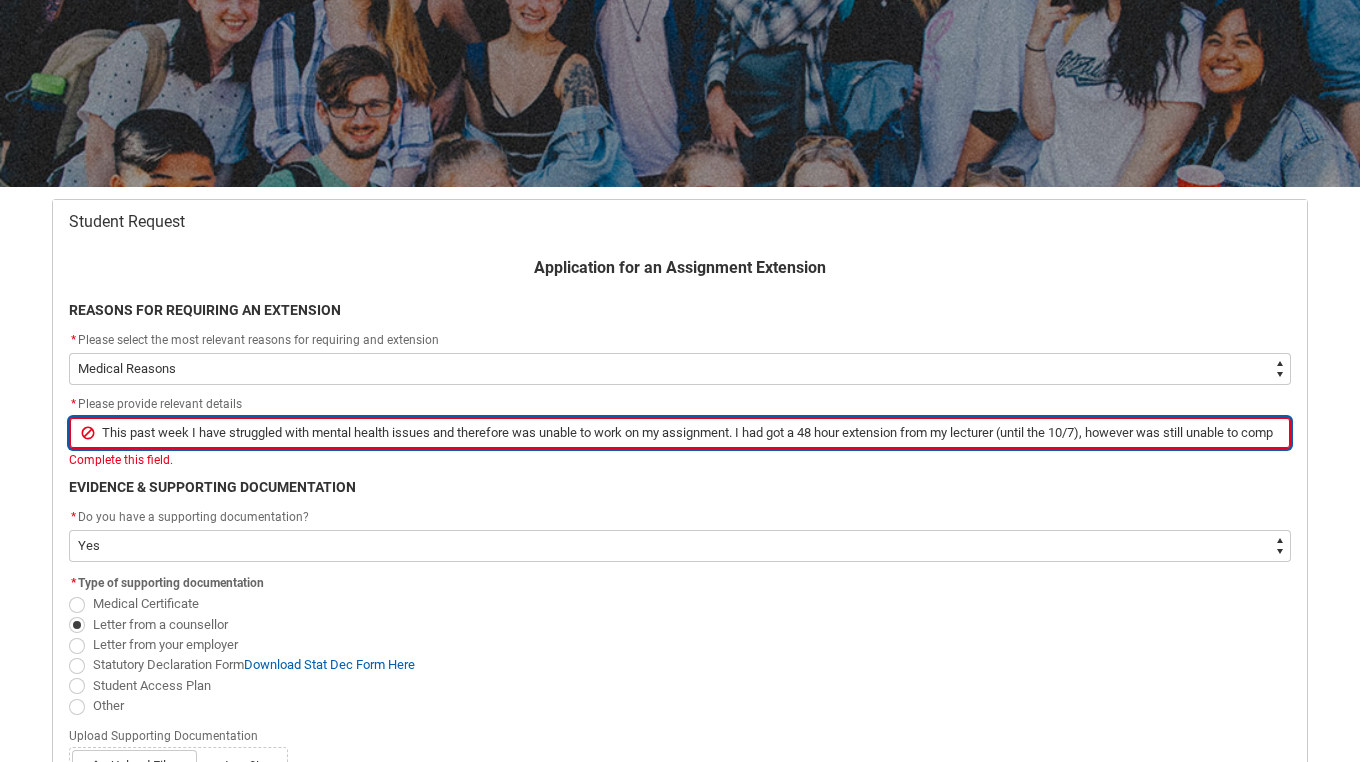 click on "This past week I have struggled with mental health issues and therefore was unable to work on my assignment. I had got a 48 hour extension from my lecturer (until the 10/7), however was still unable to complete it" at bounding box center (680, 433) 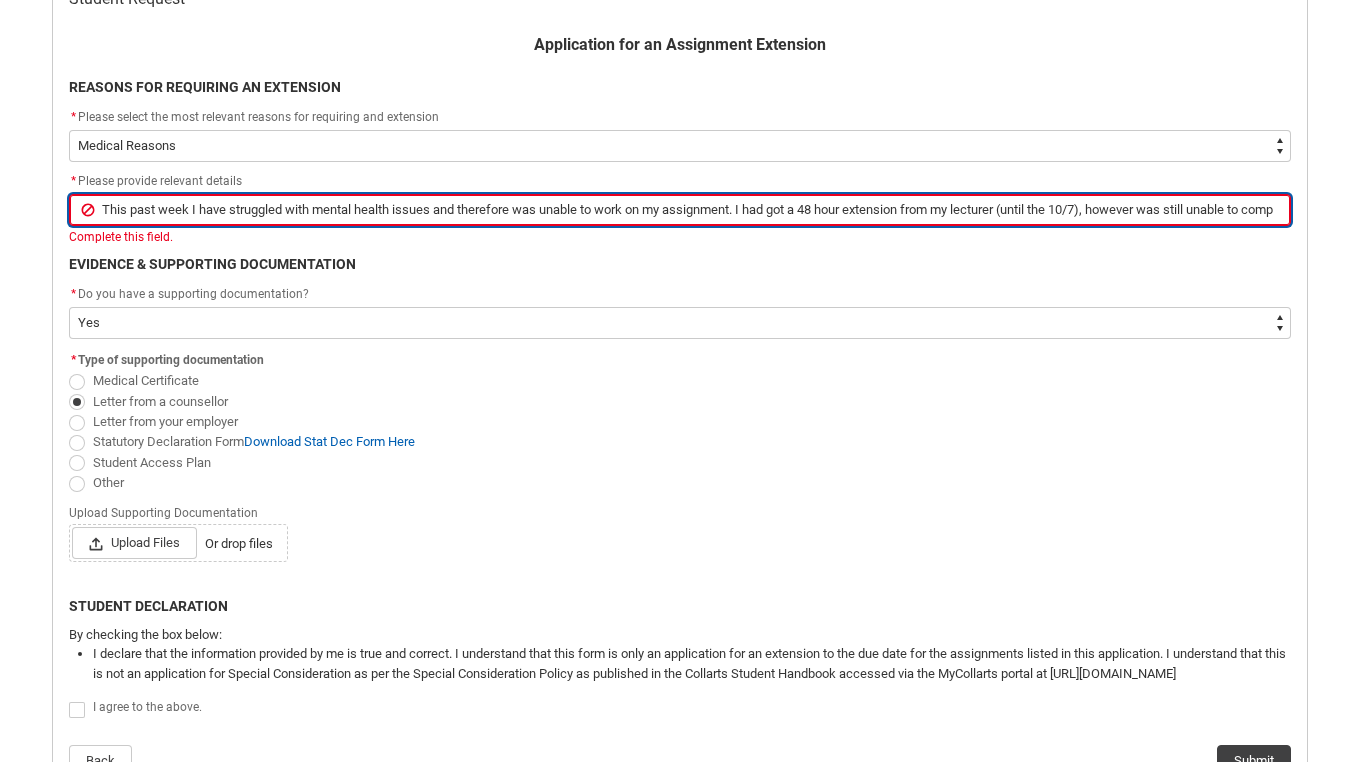 scroll, scrollTop: 467, scrollLeft: 0, axis: vertical 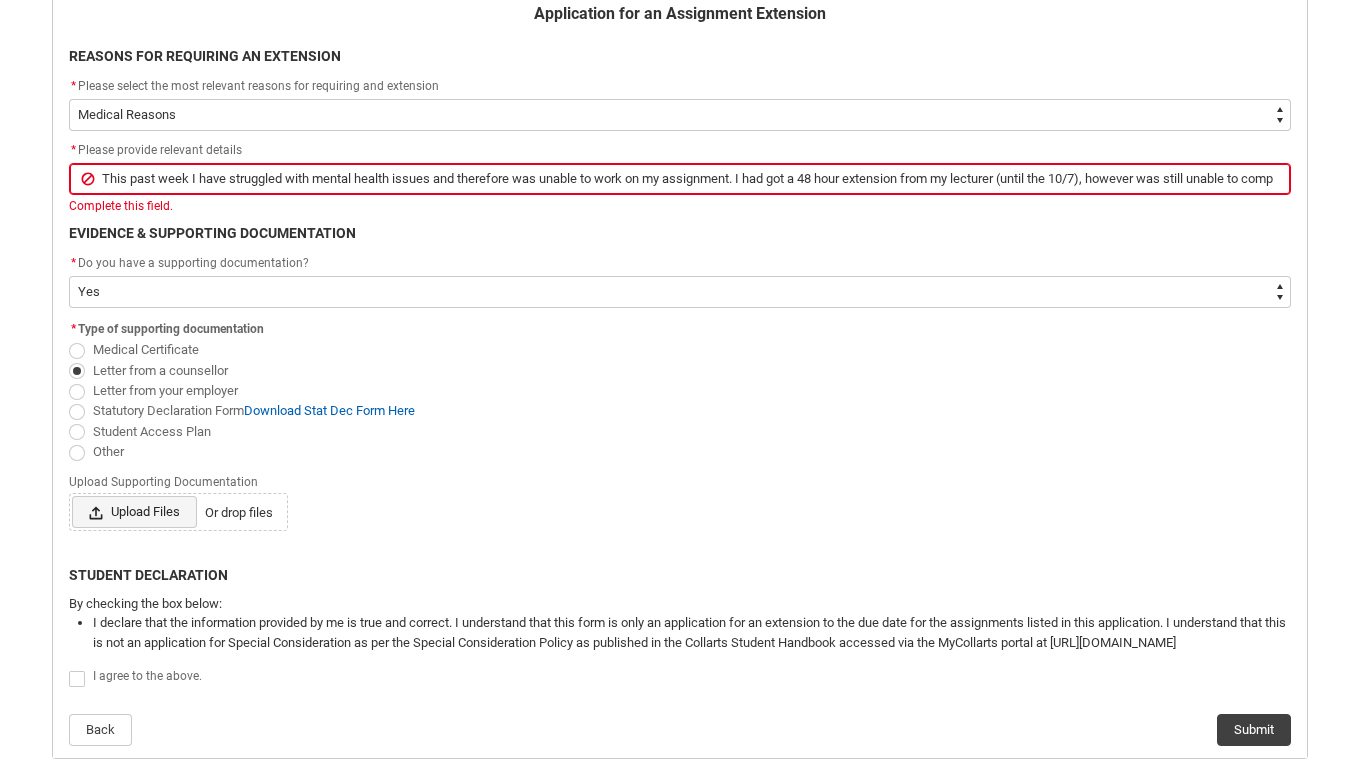 click on "* Type of supporting documentation Medical Certificate Letter from a counsellor Letter from your employer Statutory Declaration Form  Download Stat Dec Form Here Student Access Plan Other Upload Supporting Documentation Upload Files Or drop files" 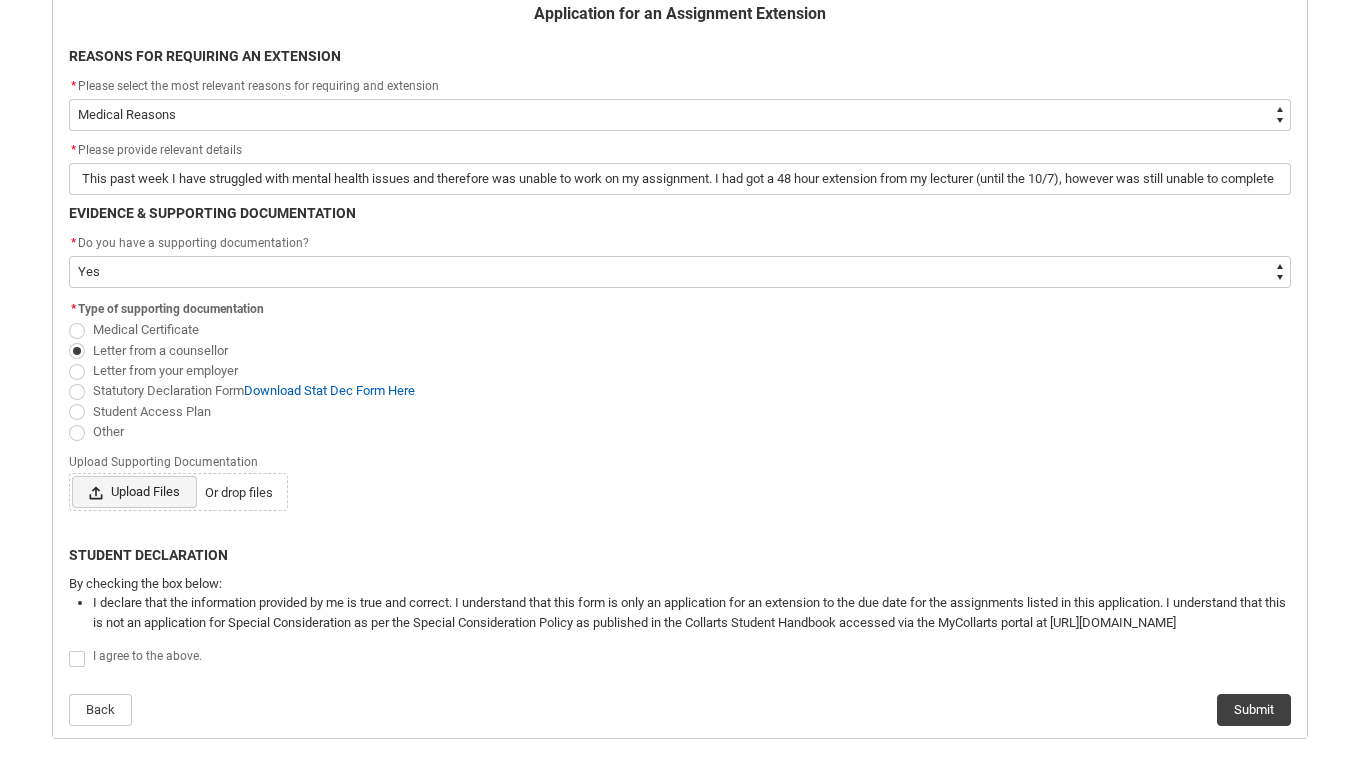 click on "Upload Files" at bounding box center (134, 492) 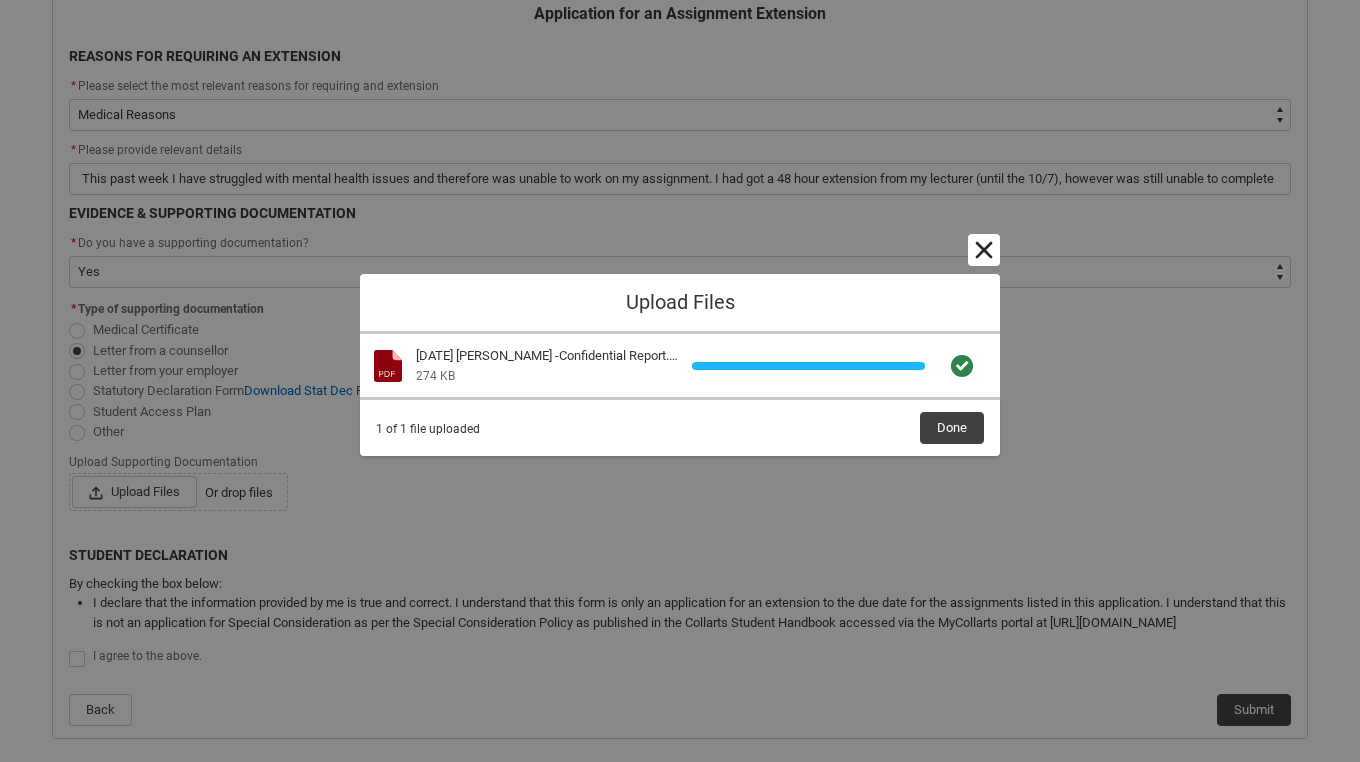 click on "Cancel and close" at bounding box center (984, 250) 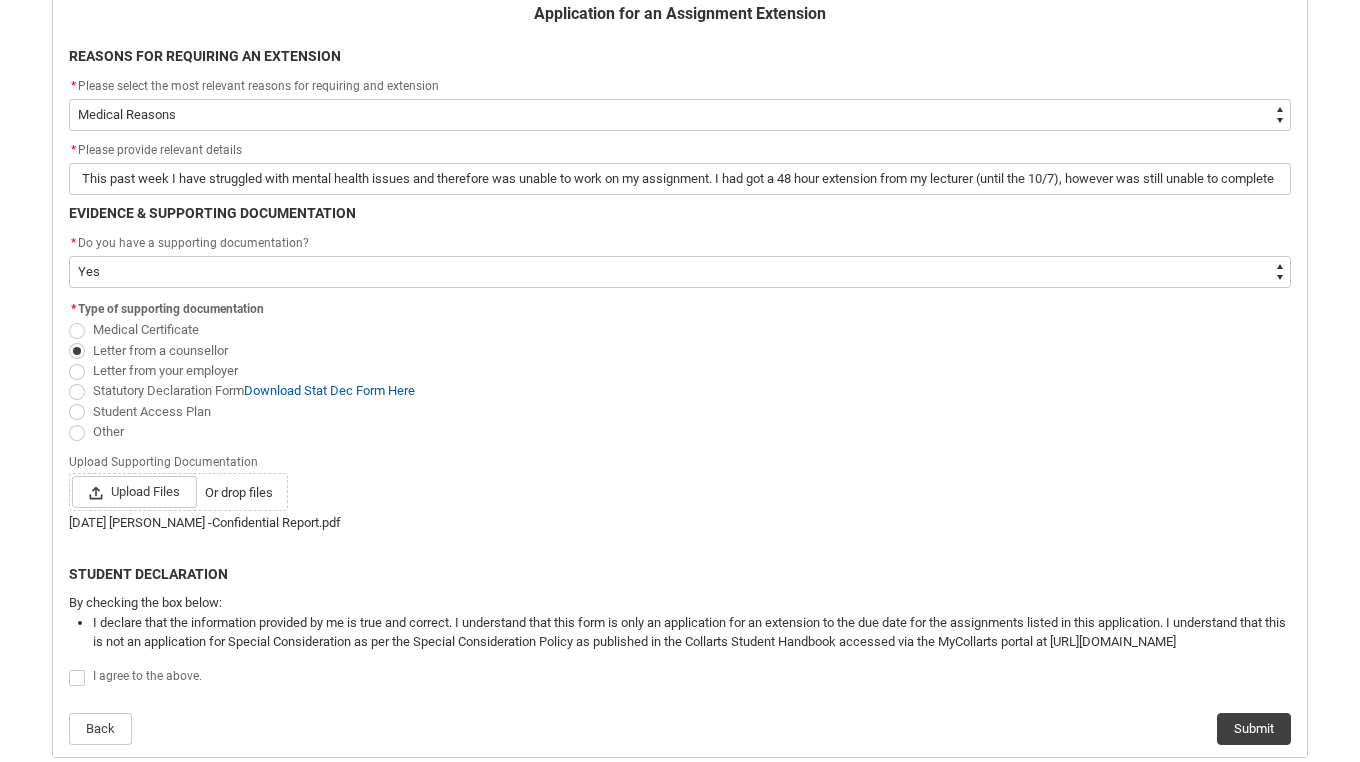 click on "* Type of supporting documentation Medical Certificate Letter from a counsellor Letter from your employer Statutory Declaration Form  Download Stat Dec Form Here Student Access Plan Other Upload Supporting Documentation Upload Files Or drop files [DATE] [PERSON_NAME] -Confidential Report.pdf" 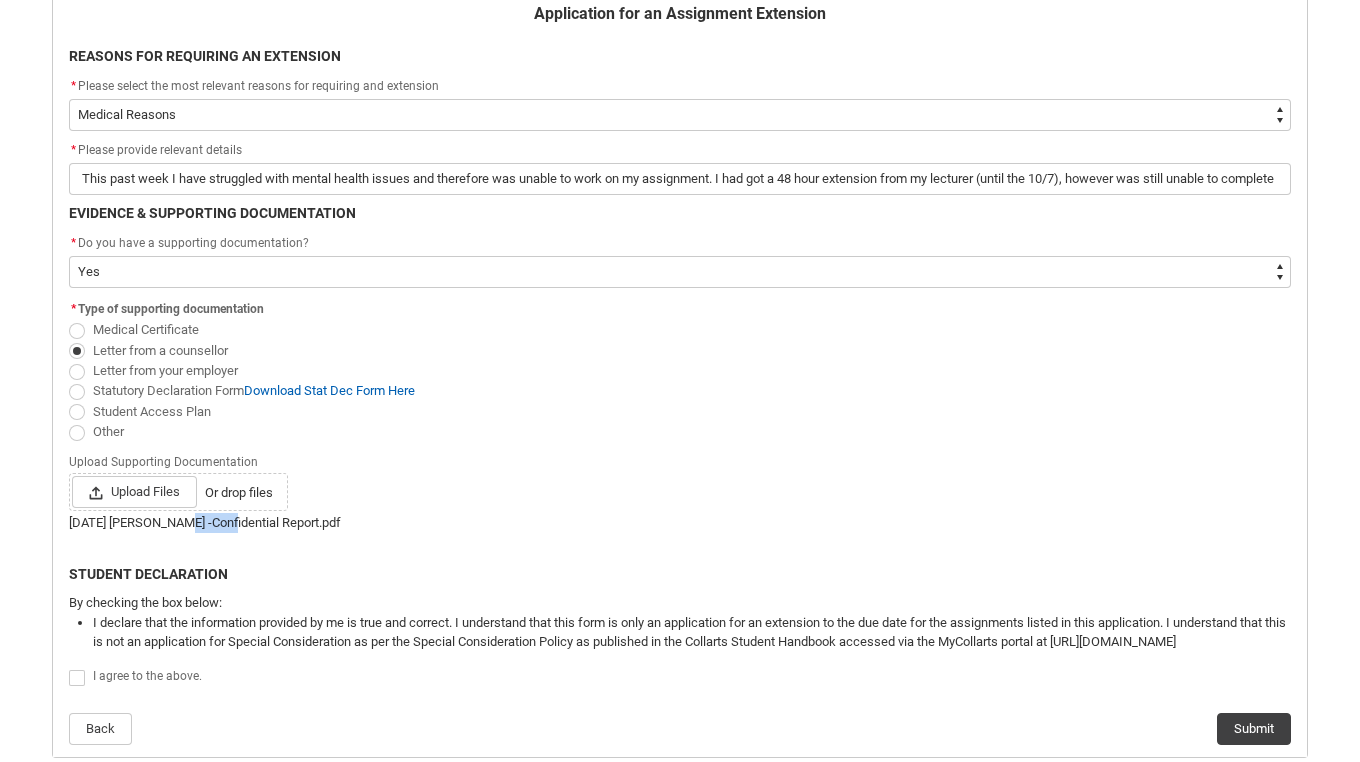 click on "[DATE] [PERSON_NAME] -Confidential Report.pdf" 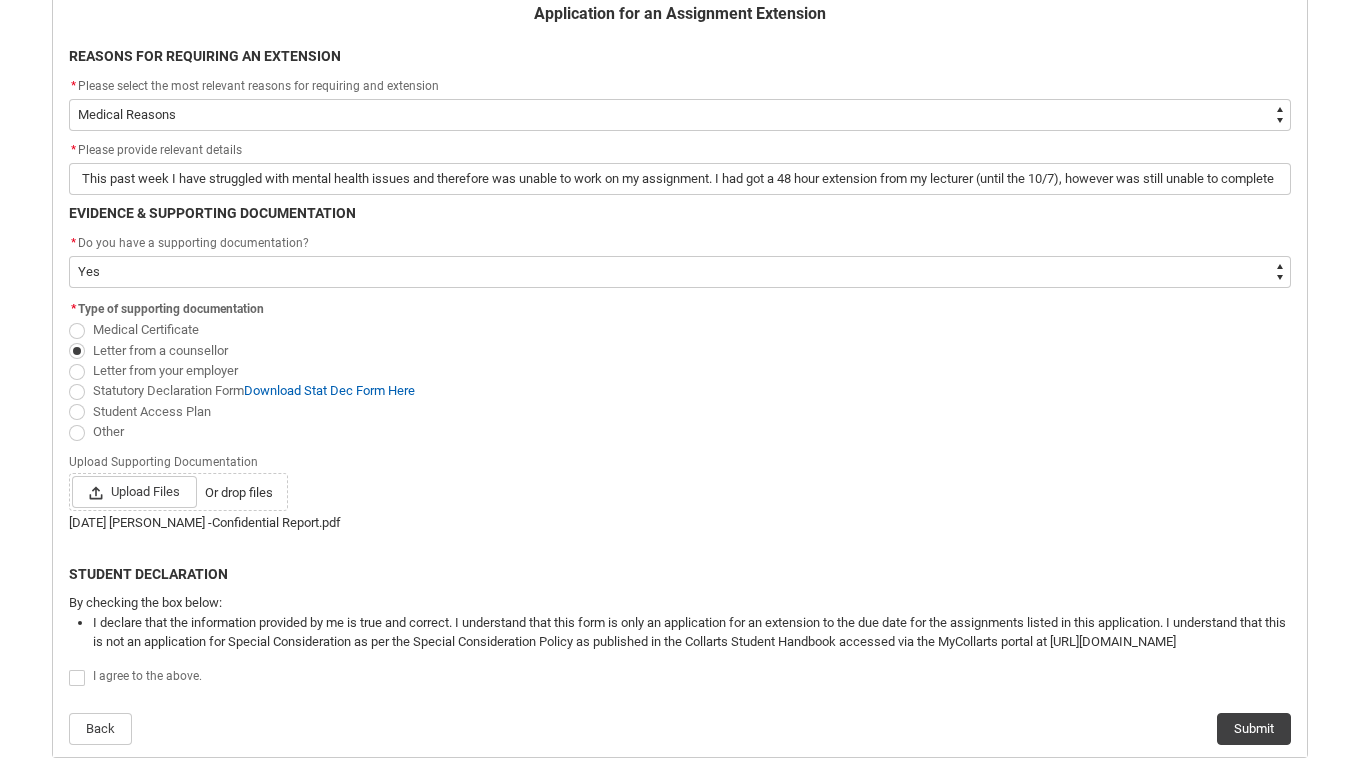 click on "Upload Files Or drop files" 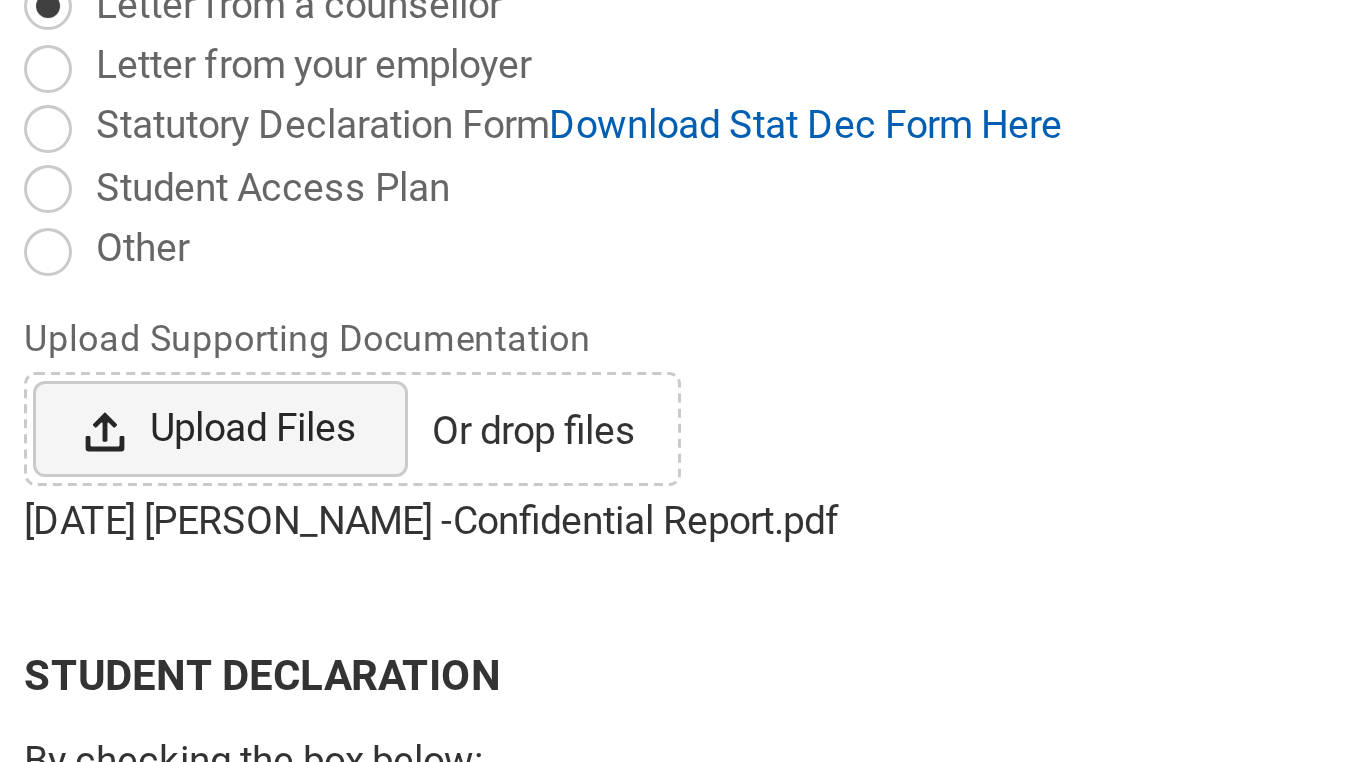scroll, scrollTop: 467, scrollLeft: 0, axis: vertical 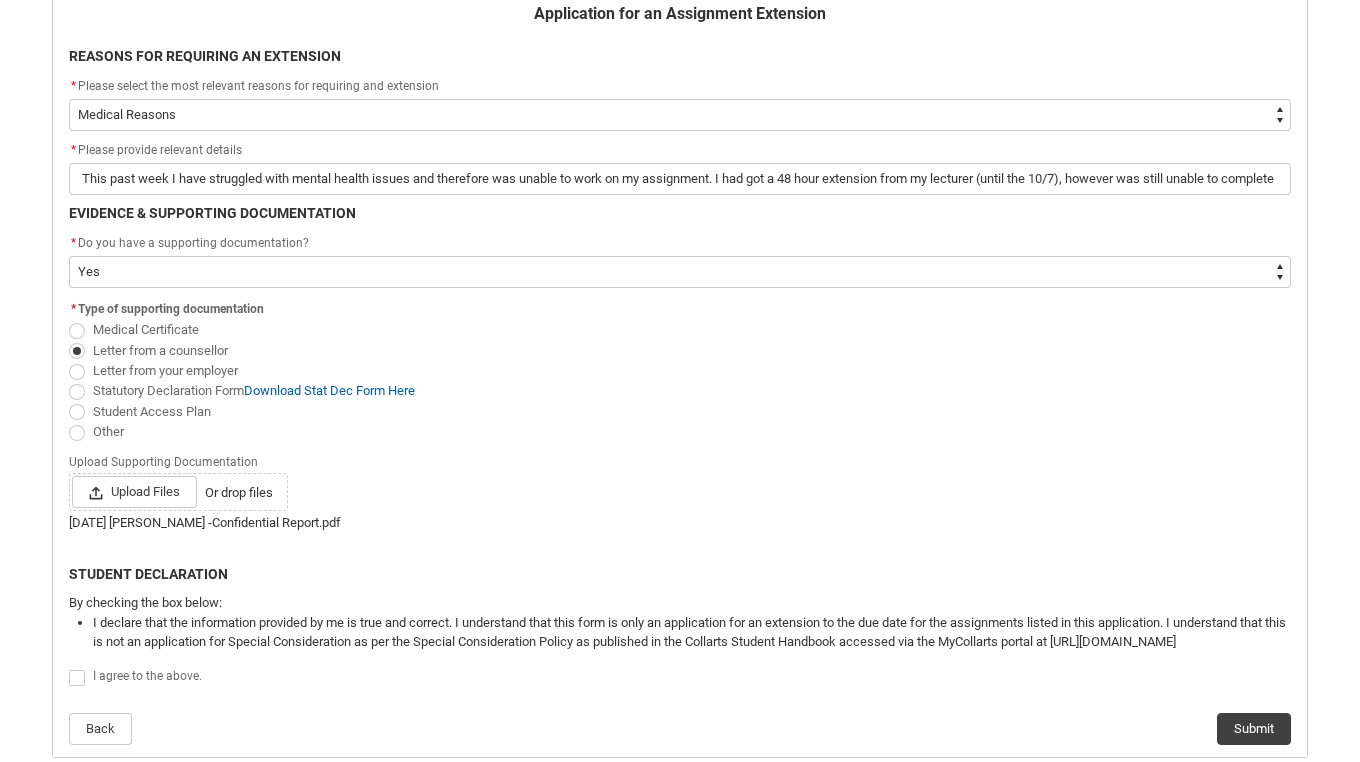 click on "* Type of supporting documentation Medical Certificate Letter from a counsellor Letter from your employer Statutory Declaration Form  Download Stat Dec Form Here Student Access Plan Other Upload Supporting Documentation Upload Files Or drop files [DATE] [PERSON_NAME] -Confidential Report.pdf" 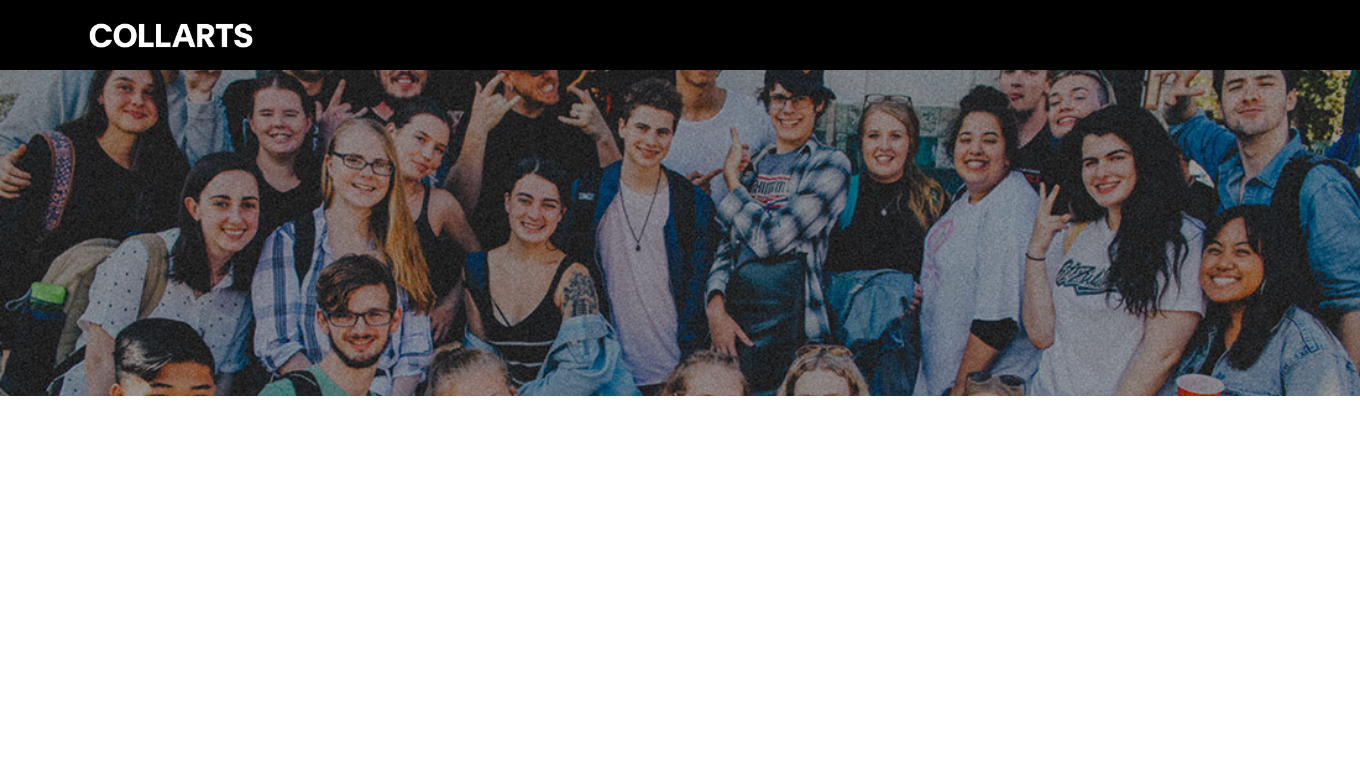 scroll, scrollTop: 0, scrollLeft: 0, axis: both 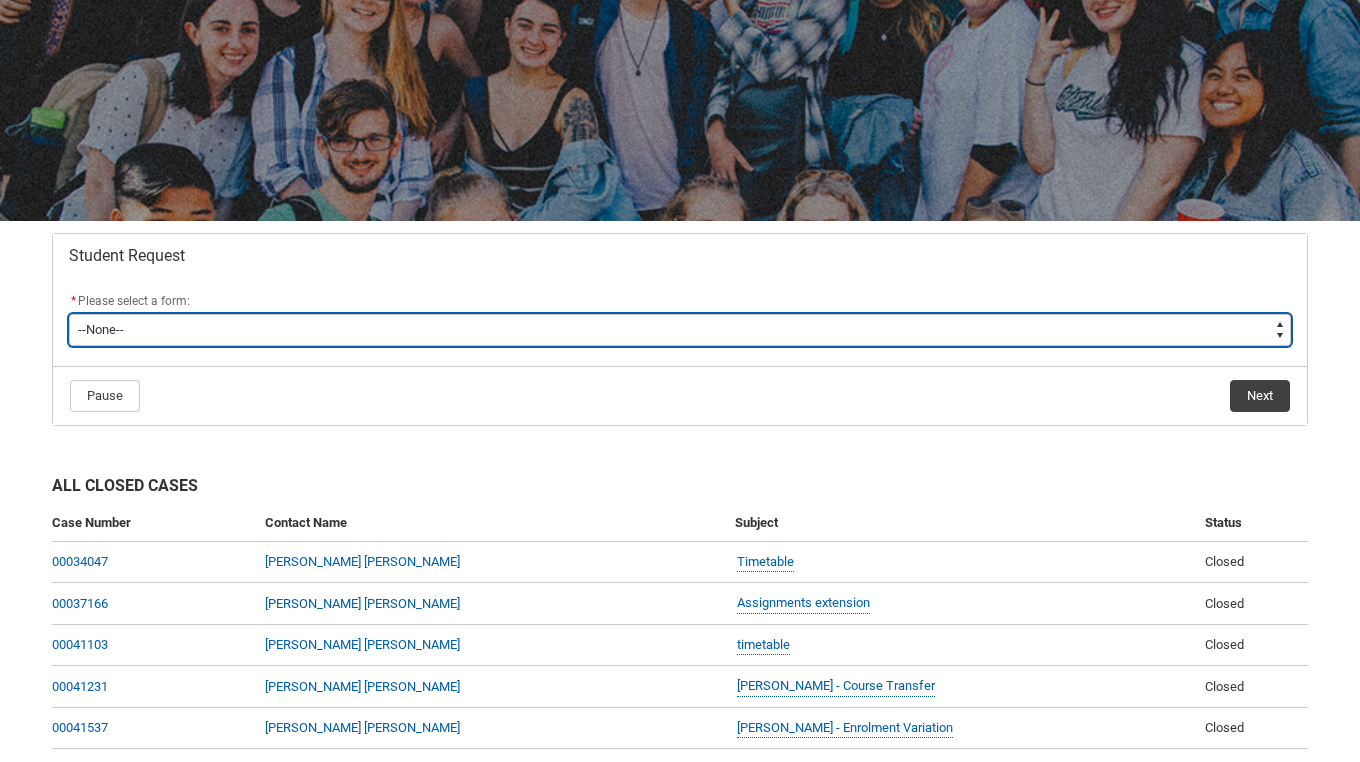 type on "picklist_case_Type.Assignment Extension" 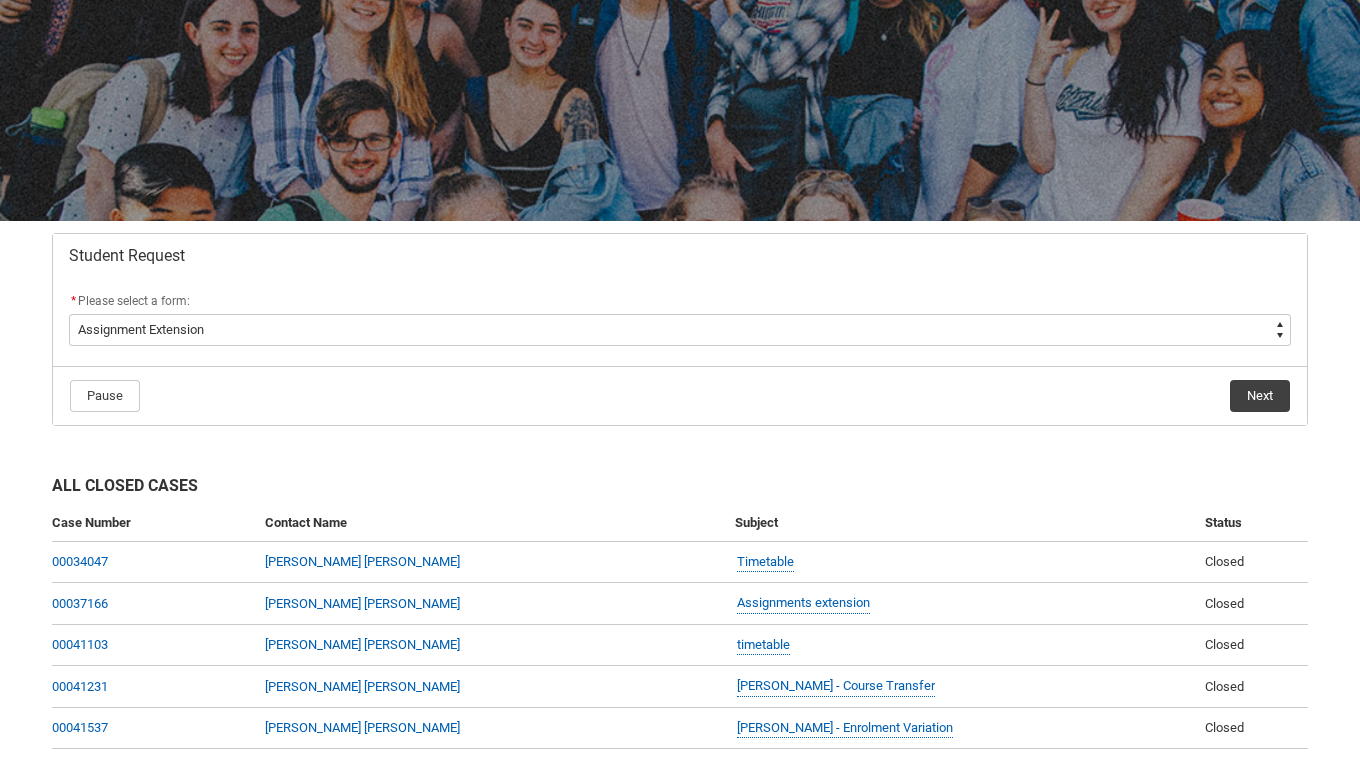 click on "Next" 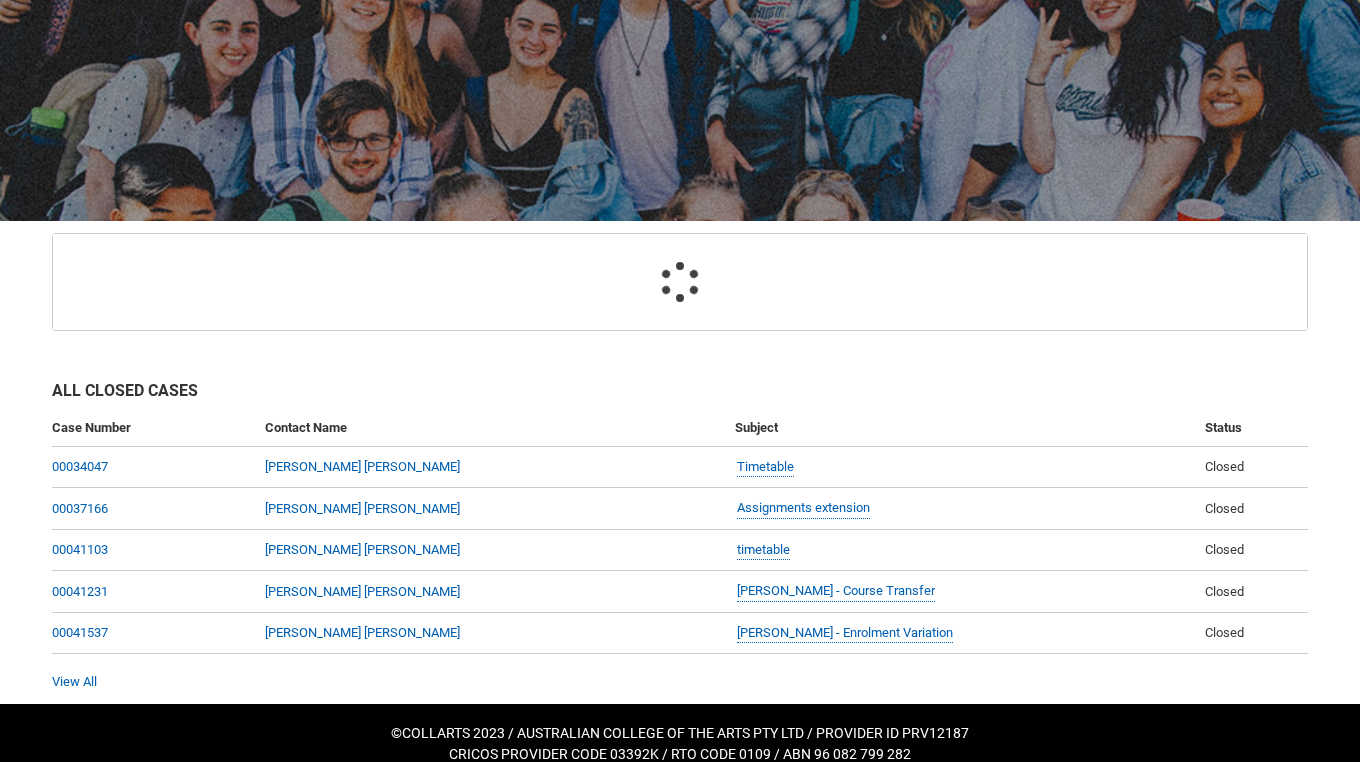 scroll, scrollTop: 213, scrollLeft: 0, axis: vertical 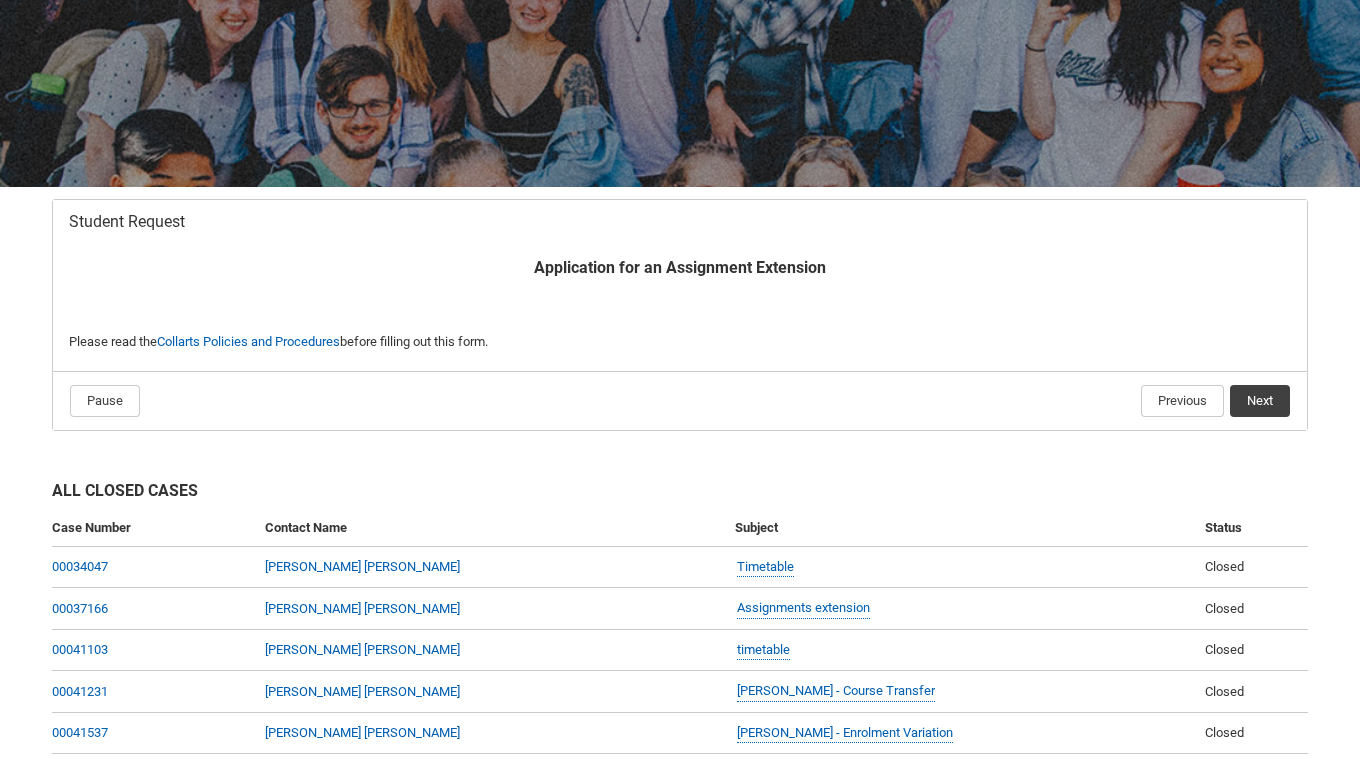 click on "Next" 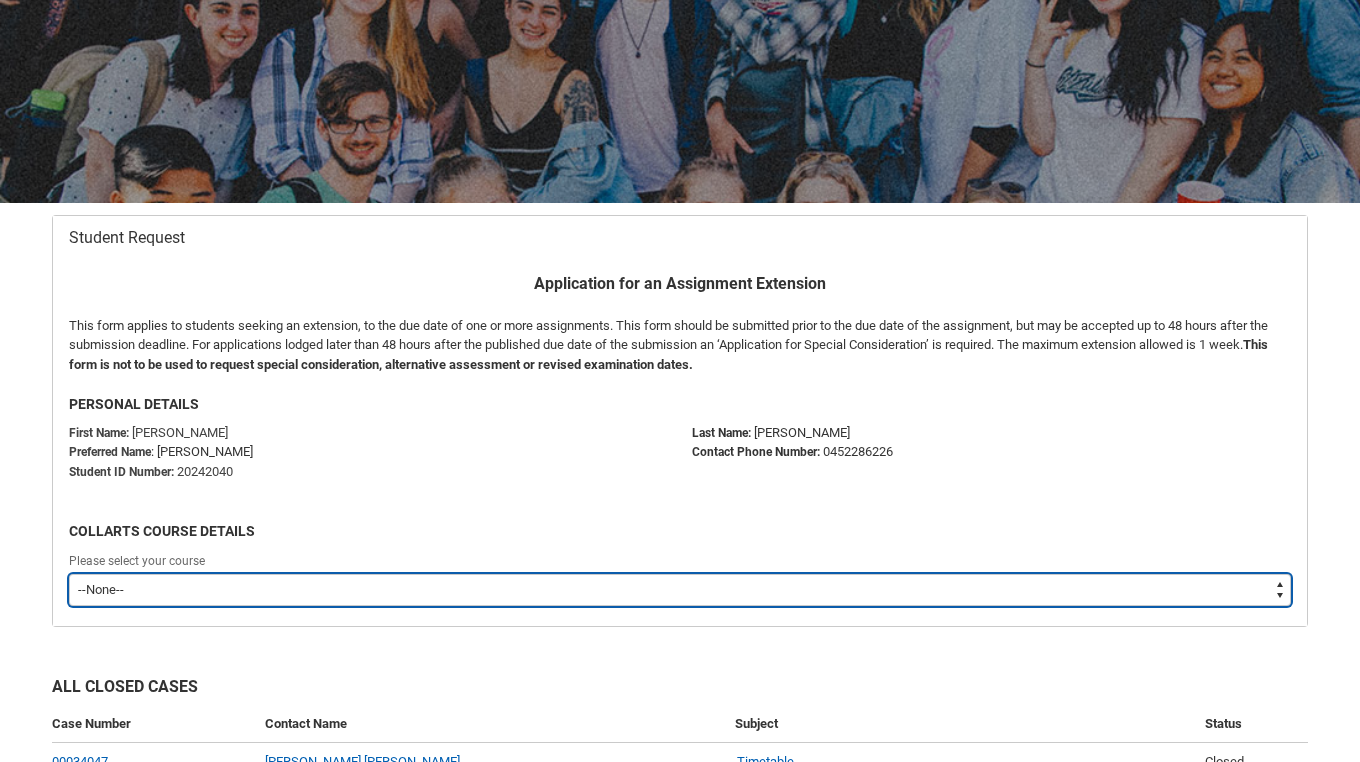 scroll, scrollTop: 213, scrollLeft: 0, axis: vertical 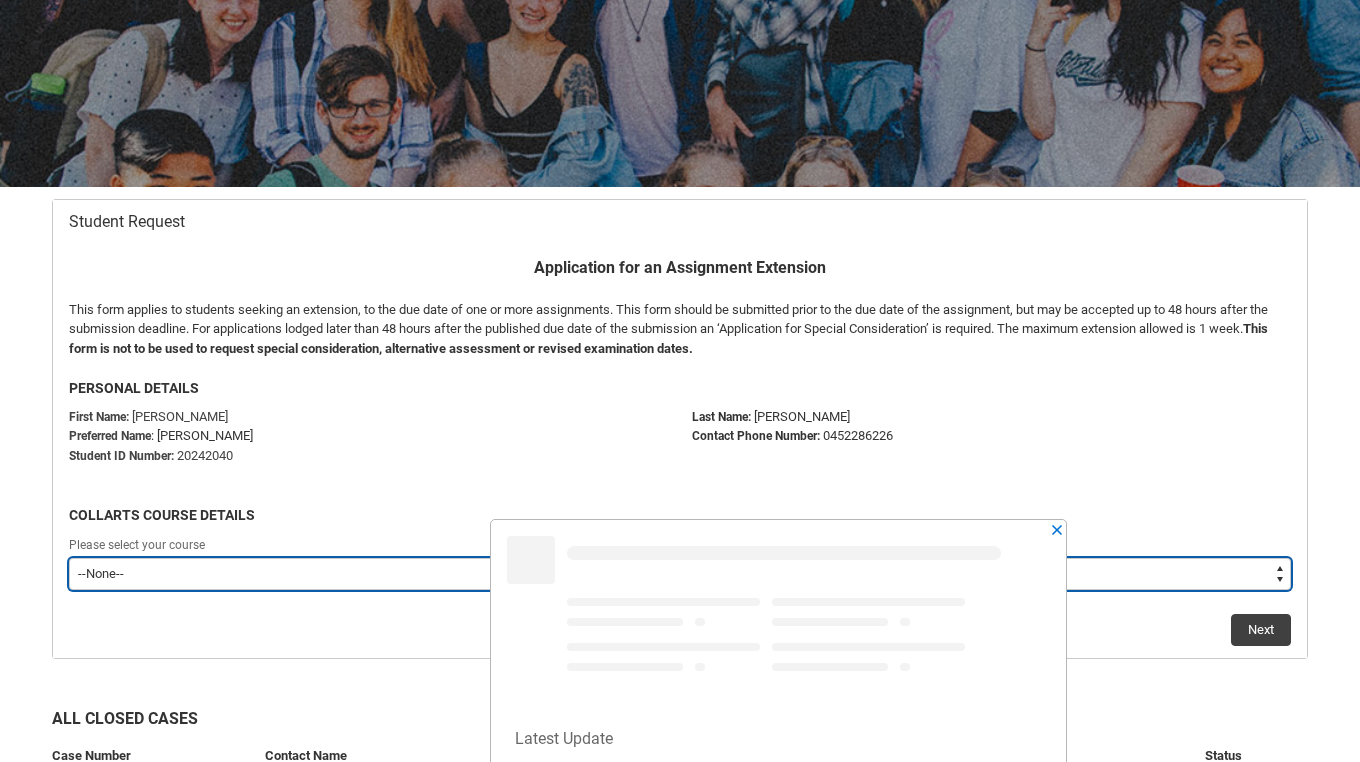 type on "recordPicklist_ProgramEnrollment.a0jOZ000004vRE5YAM" 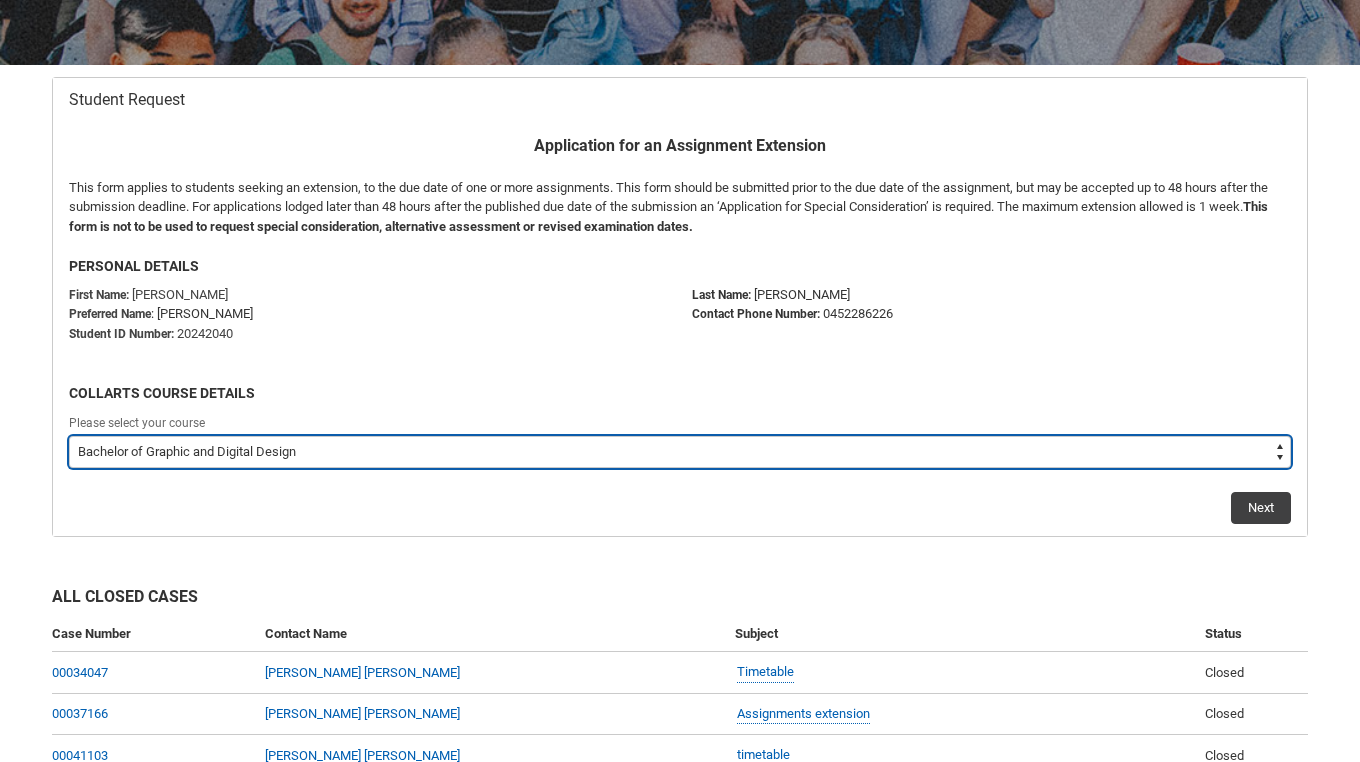 scroll, scrollTop: 338, scrollLeft: 0, axis: vertical 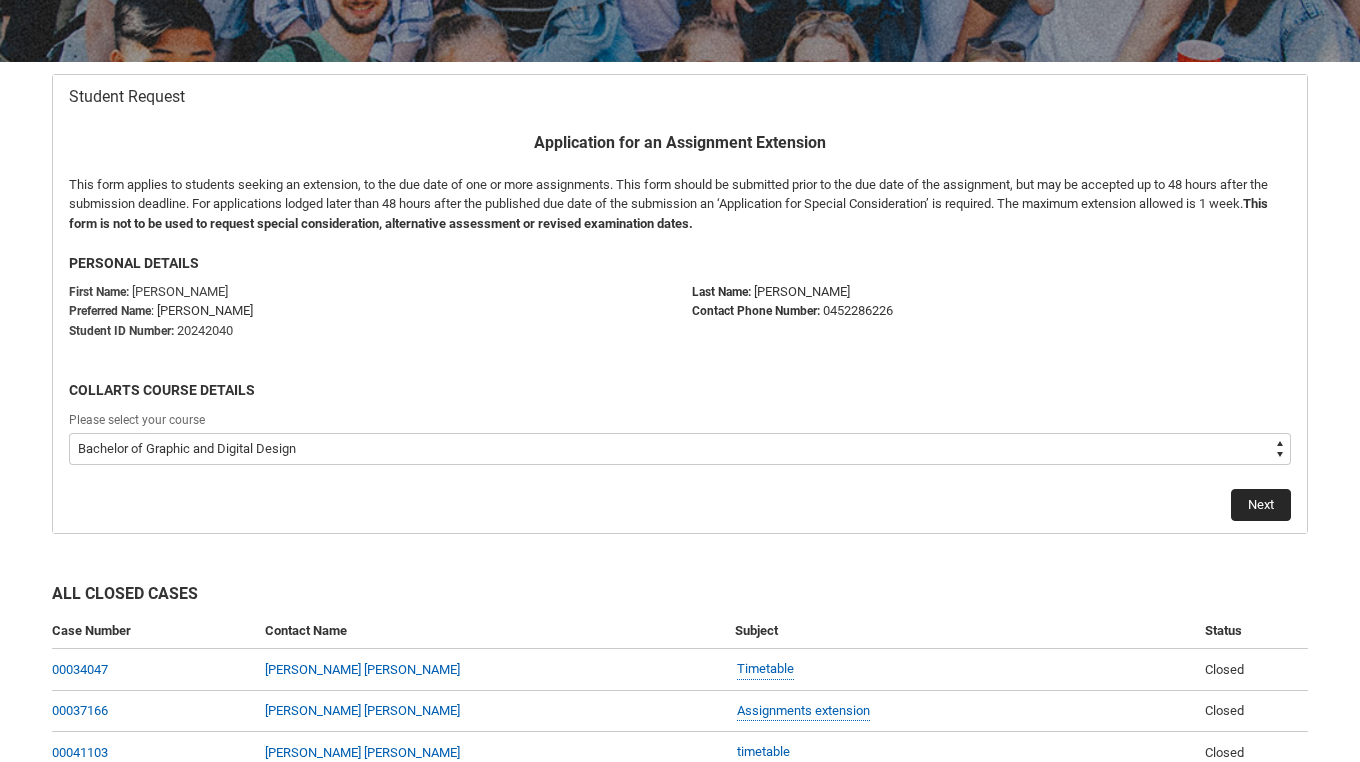 click on "Next" 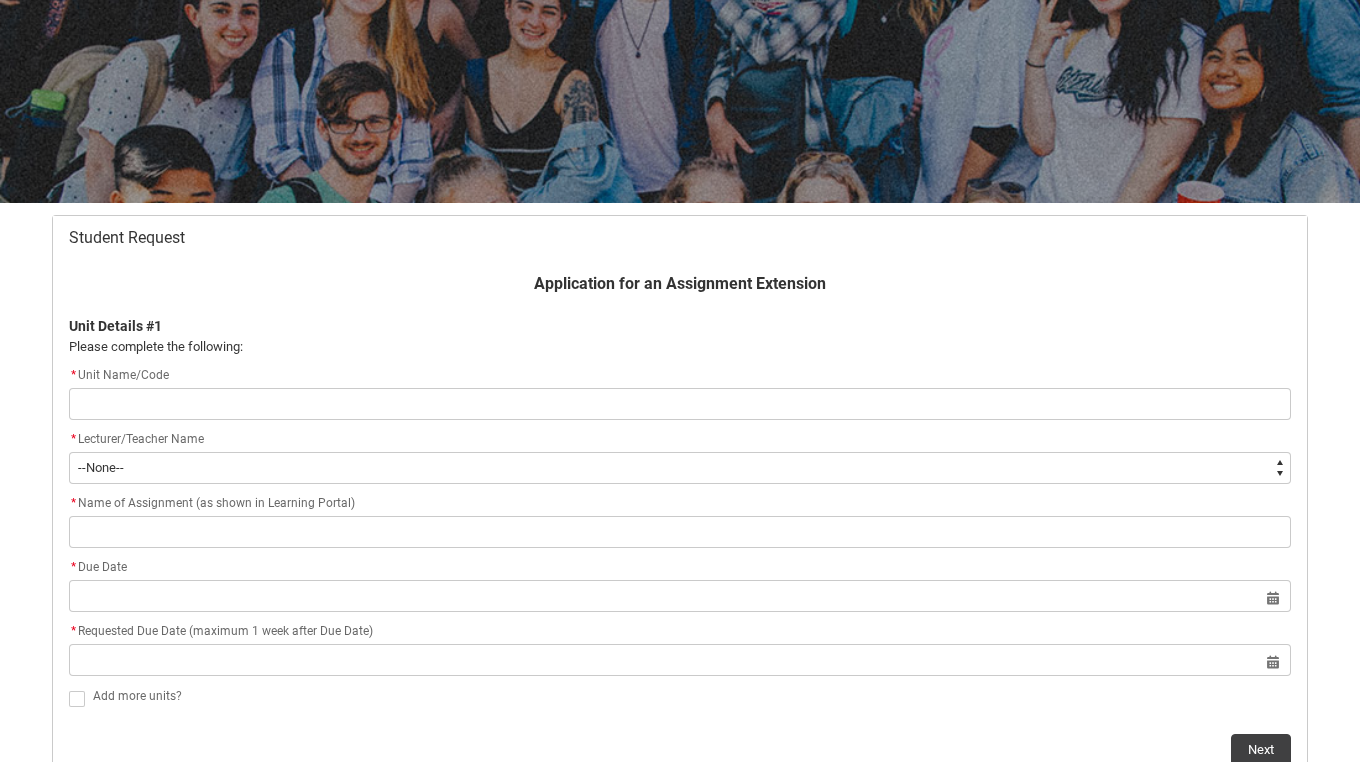 scroll, scrollTop: 213, scrollLeft: 0, axis: vertical 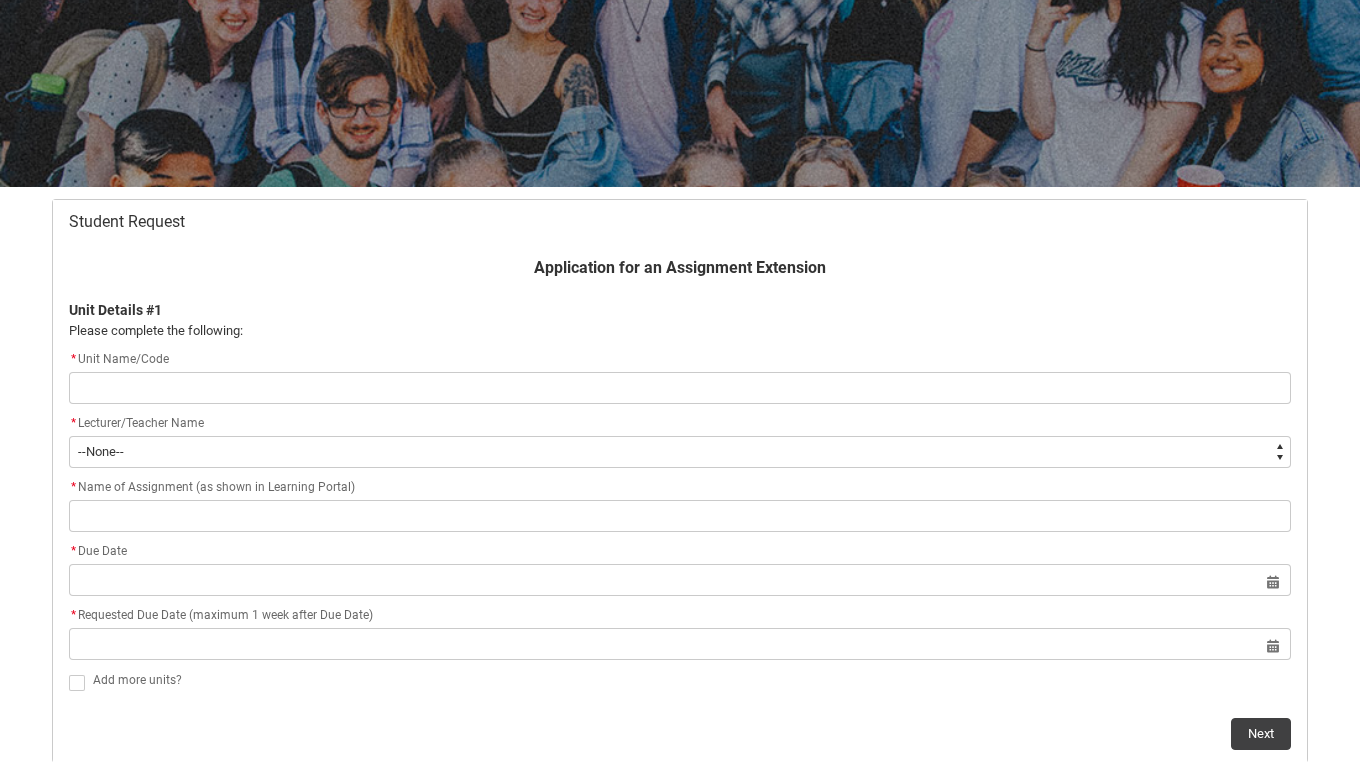 type on "S" 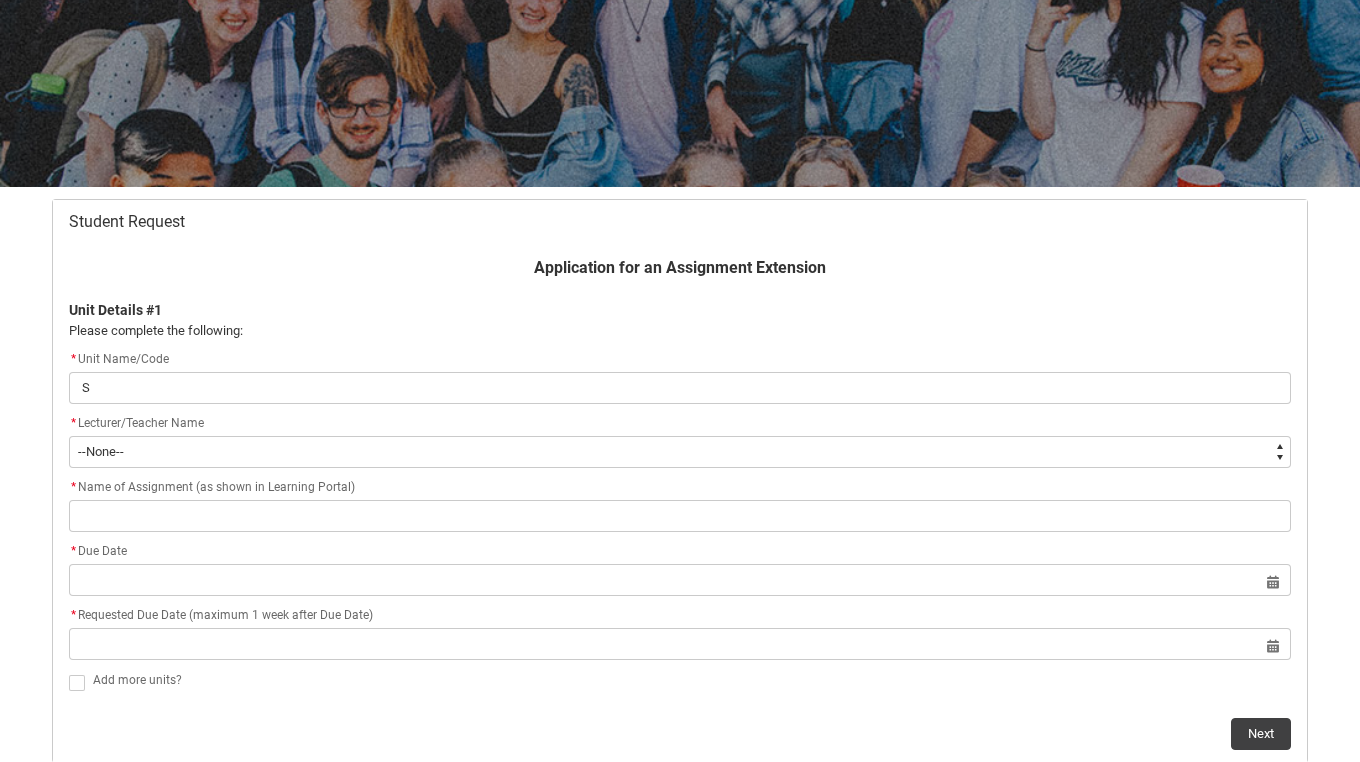 type on "SH" 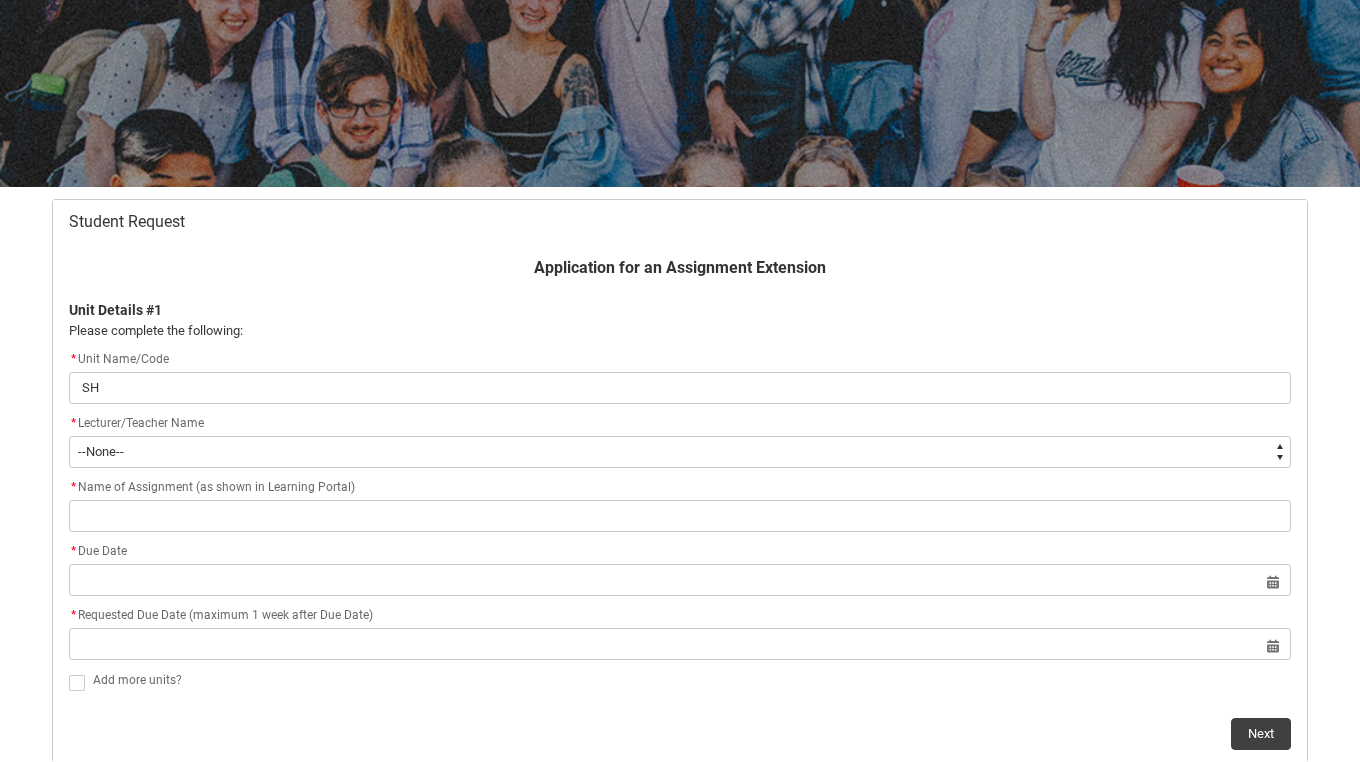 type on "SHM" 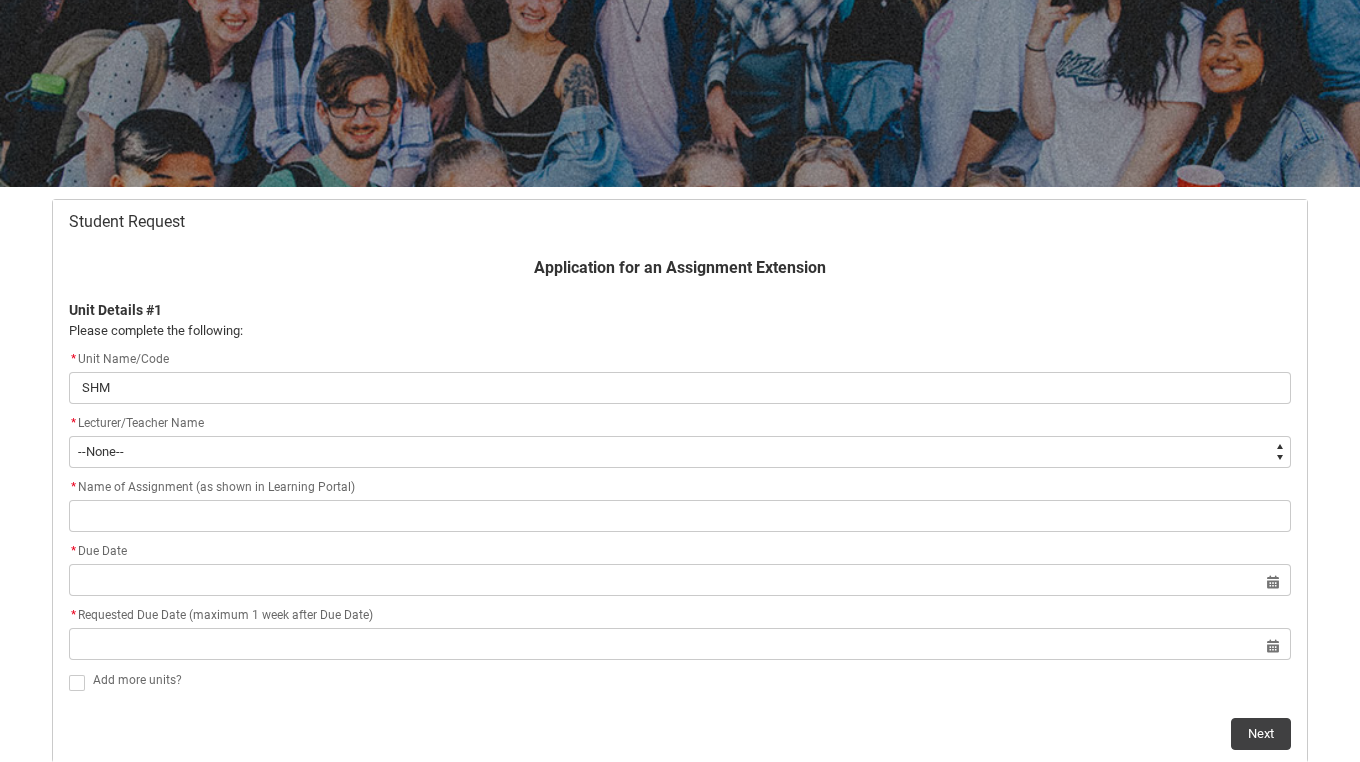 type on "SHMD" 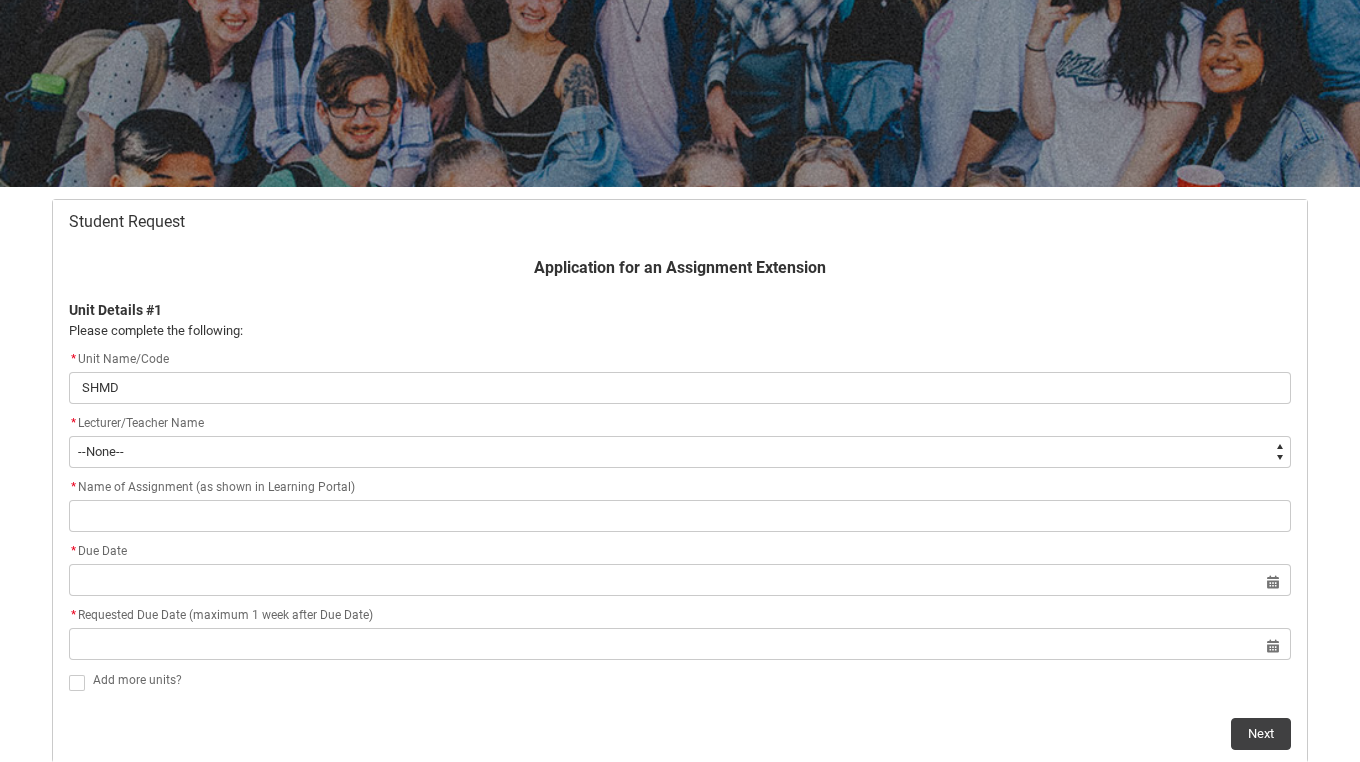 type on "SHMD" 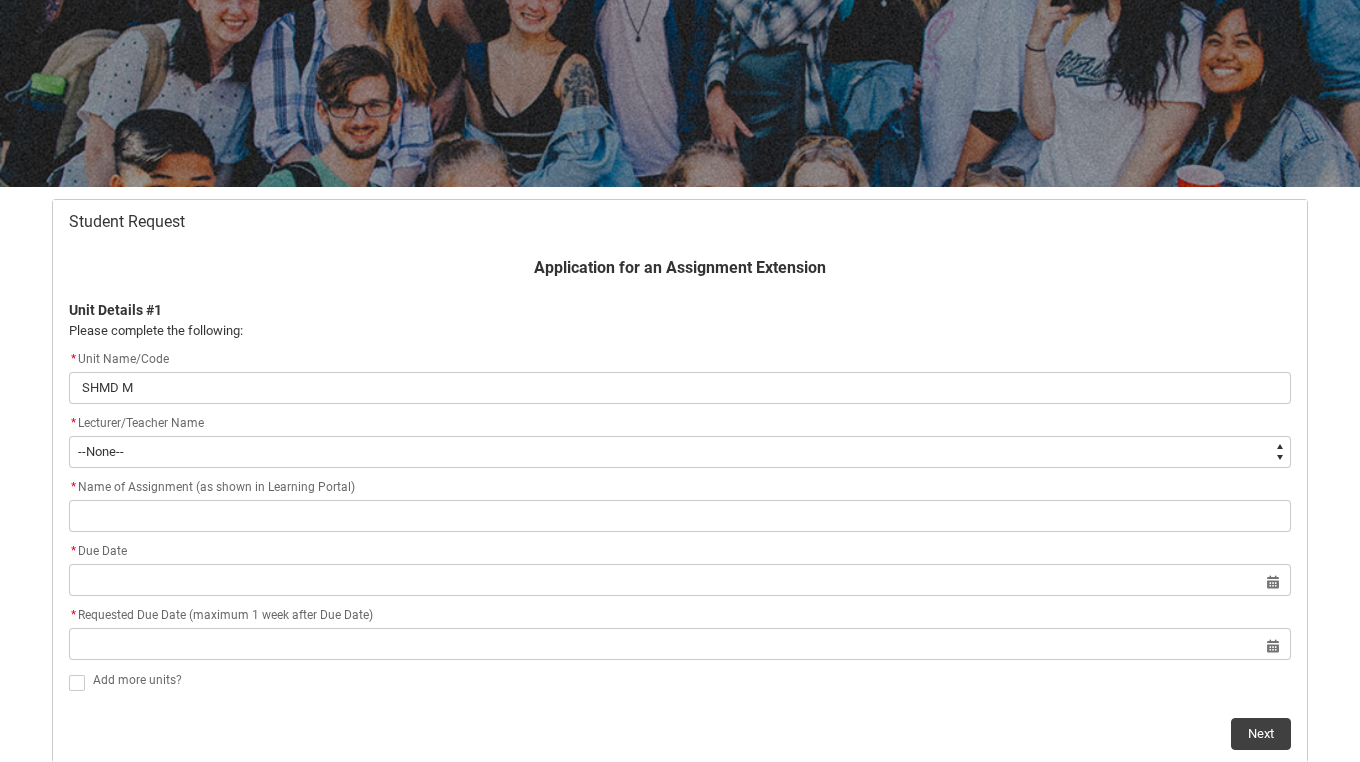type on "SHMD Mo" 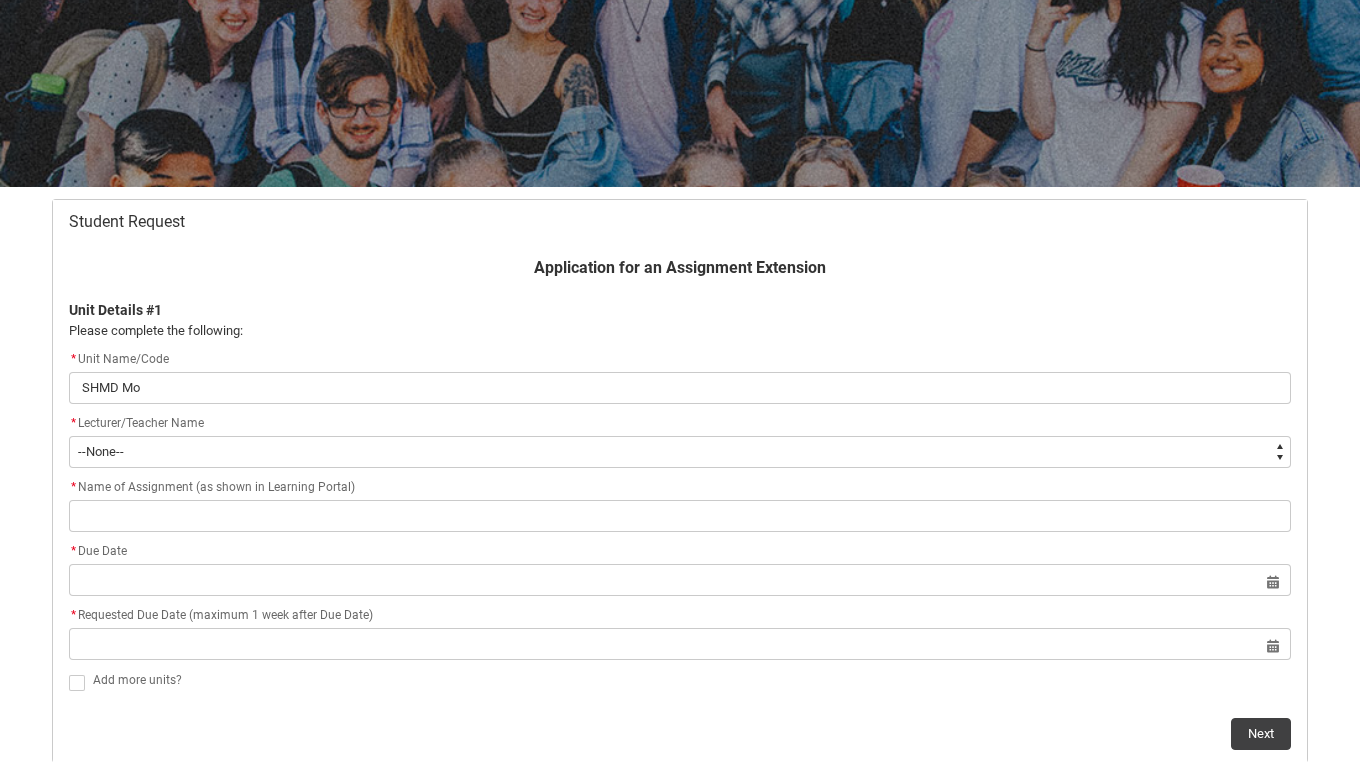 type on "SHMD Mot" 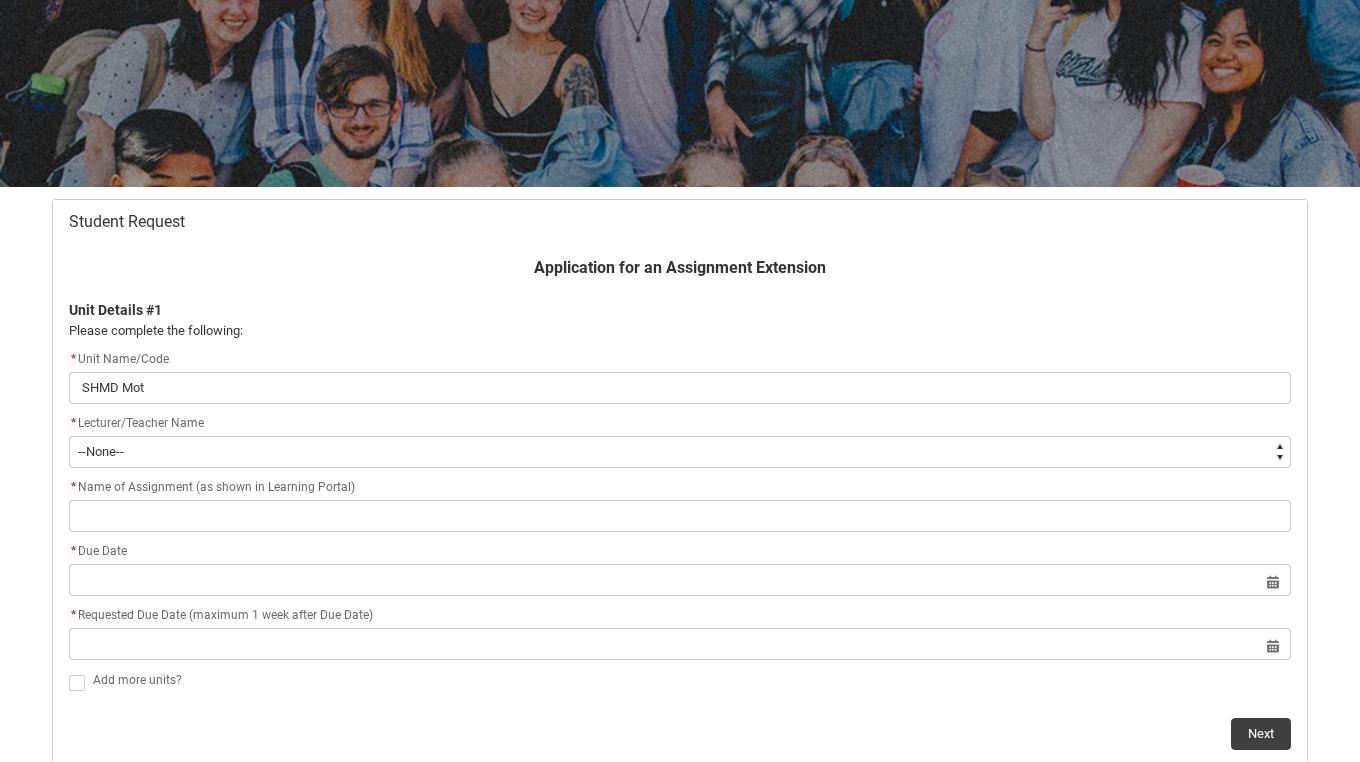 type on "SHMD Moti" 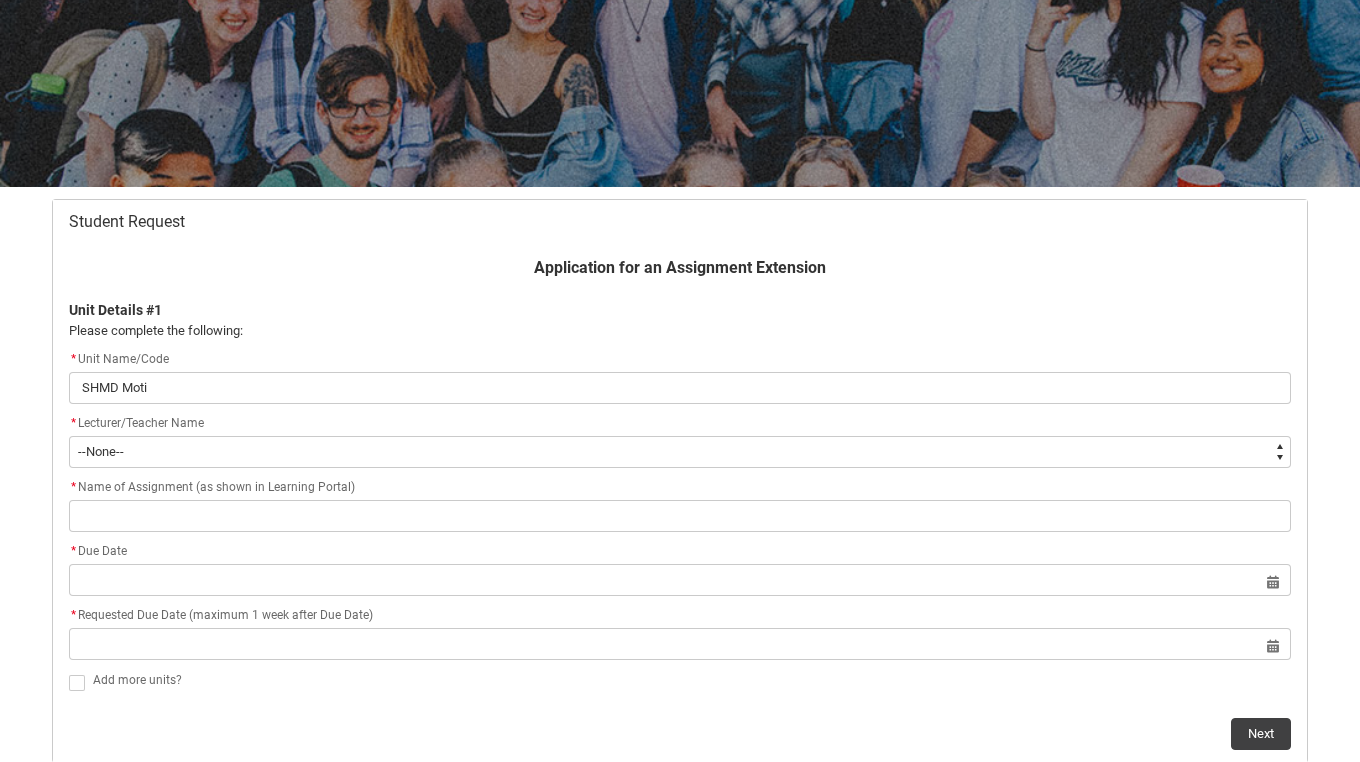 type on "SHMD Motio" 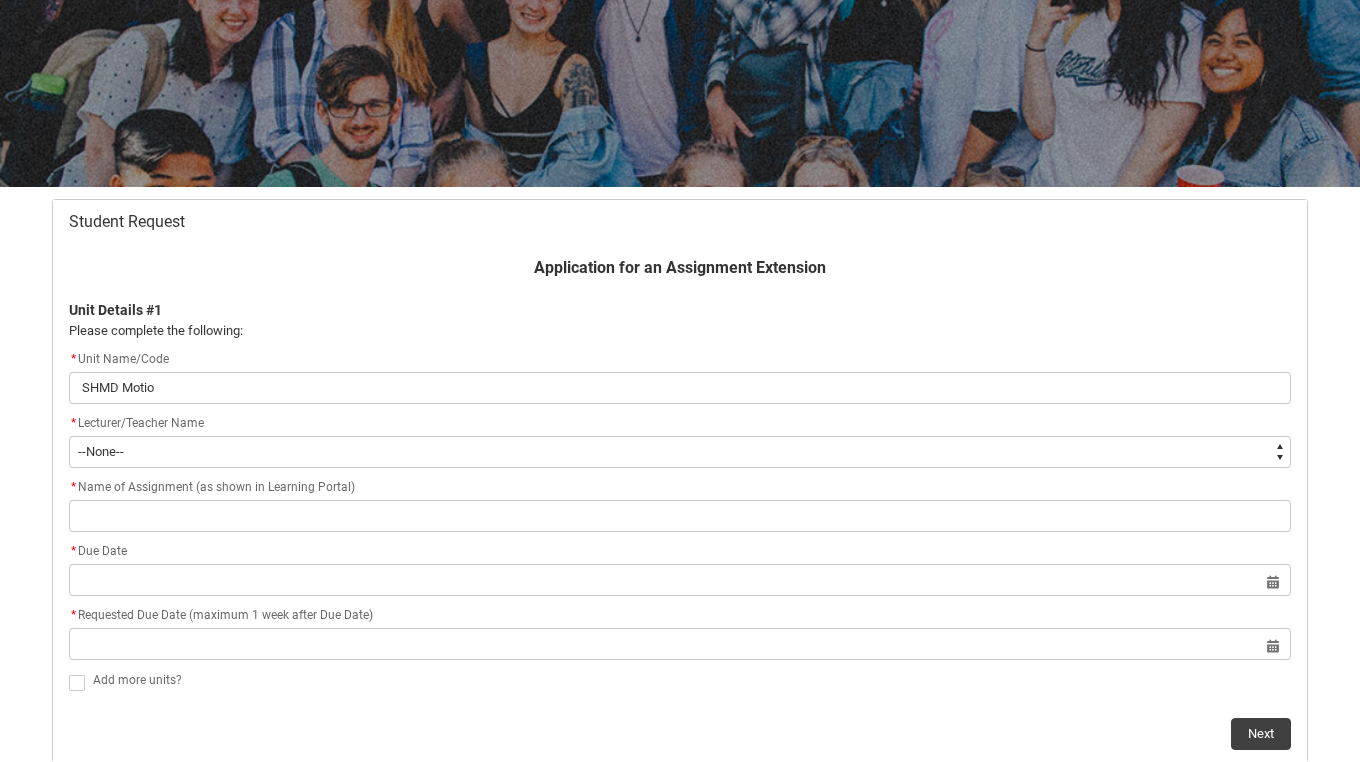 type on "SHMD Motio" 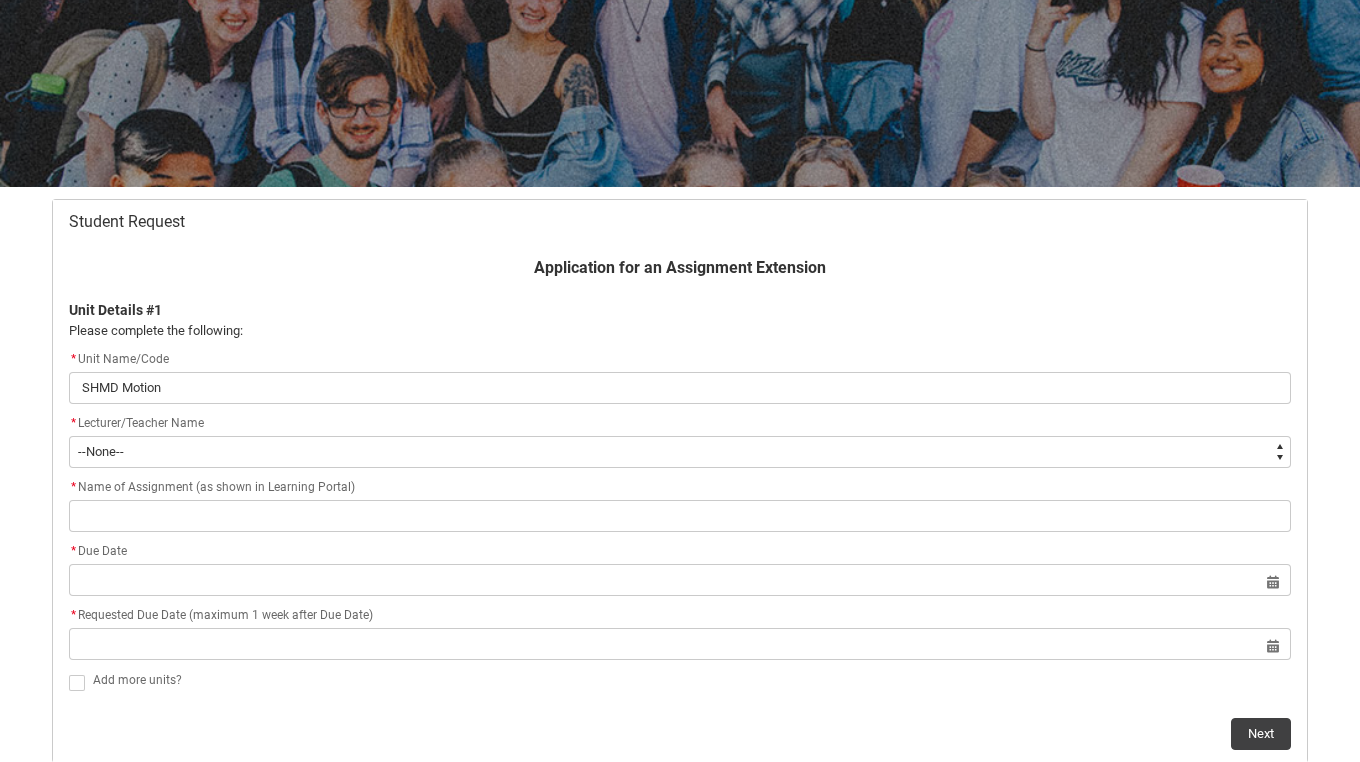 type on "SHMD Motion" 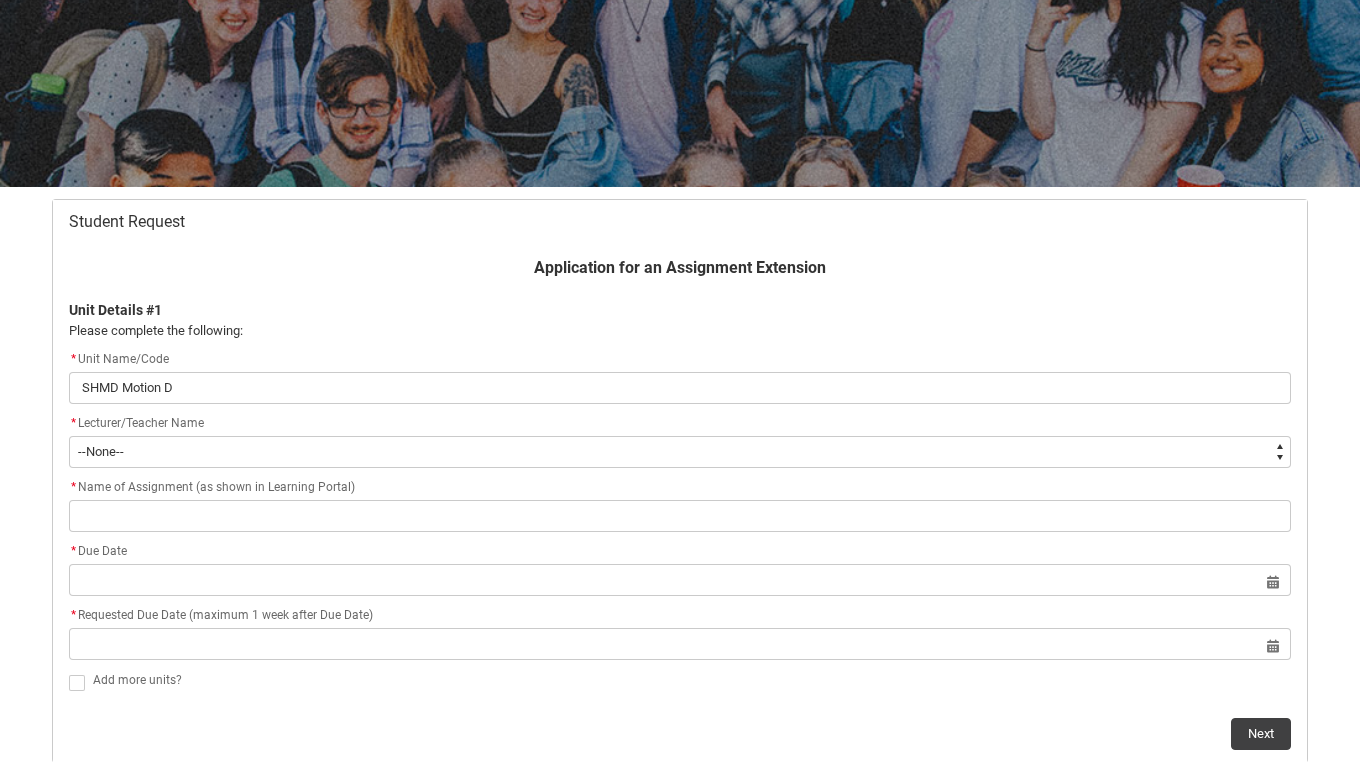 type on "SHMD Motion De" 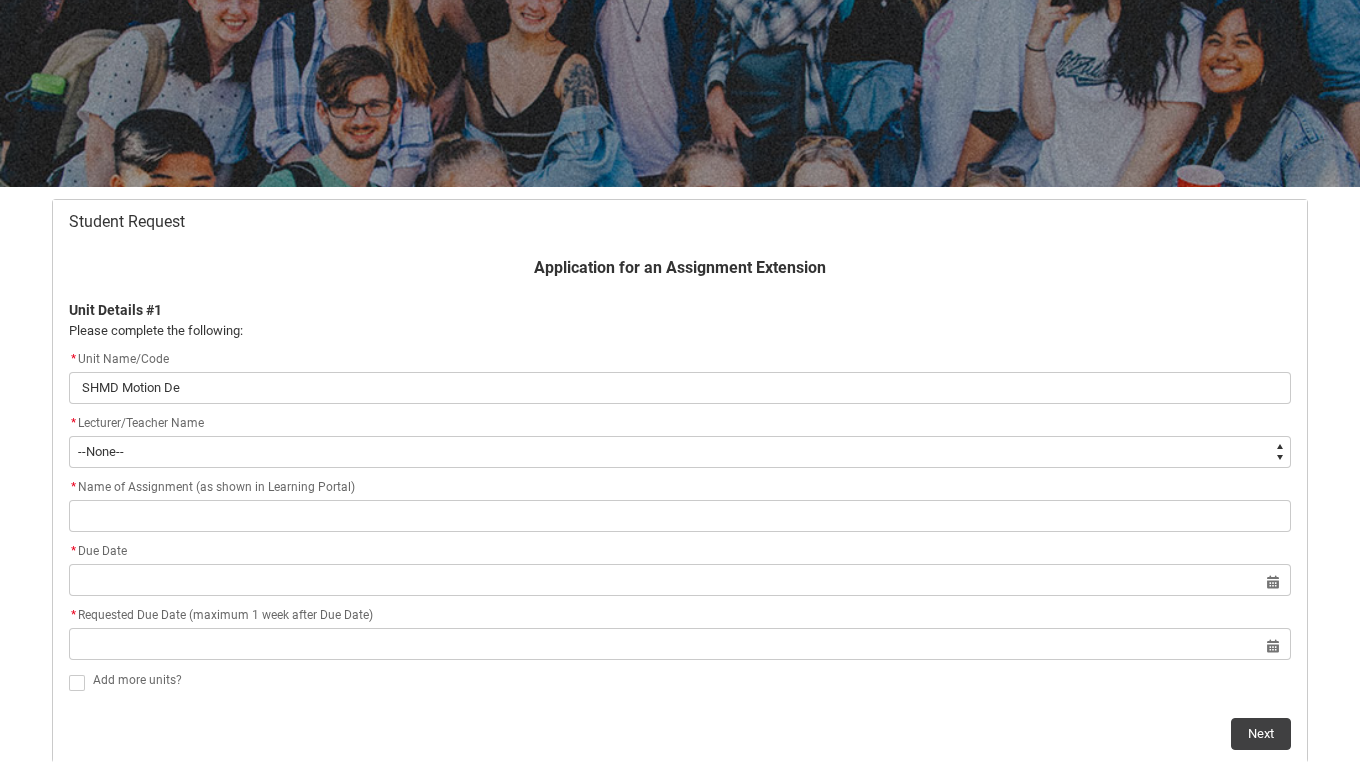 type on "SHMD Motion Des" 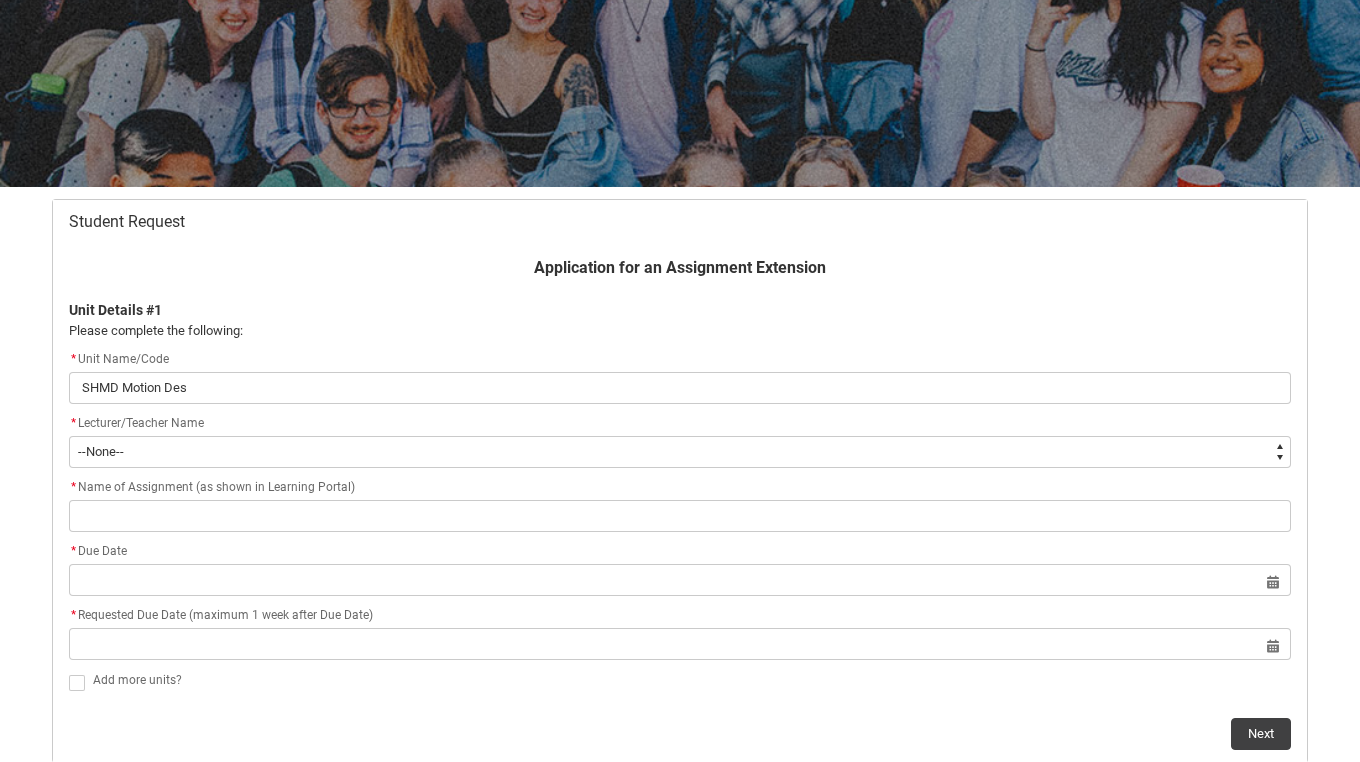 type on "SHMD Motion Desi" 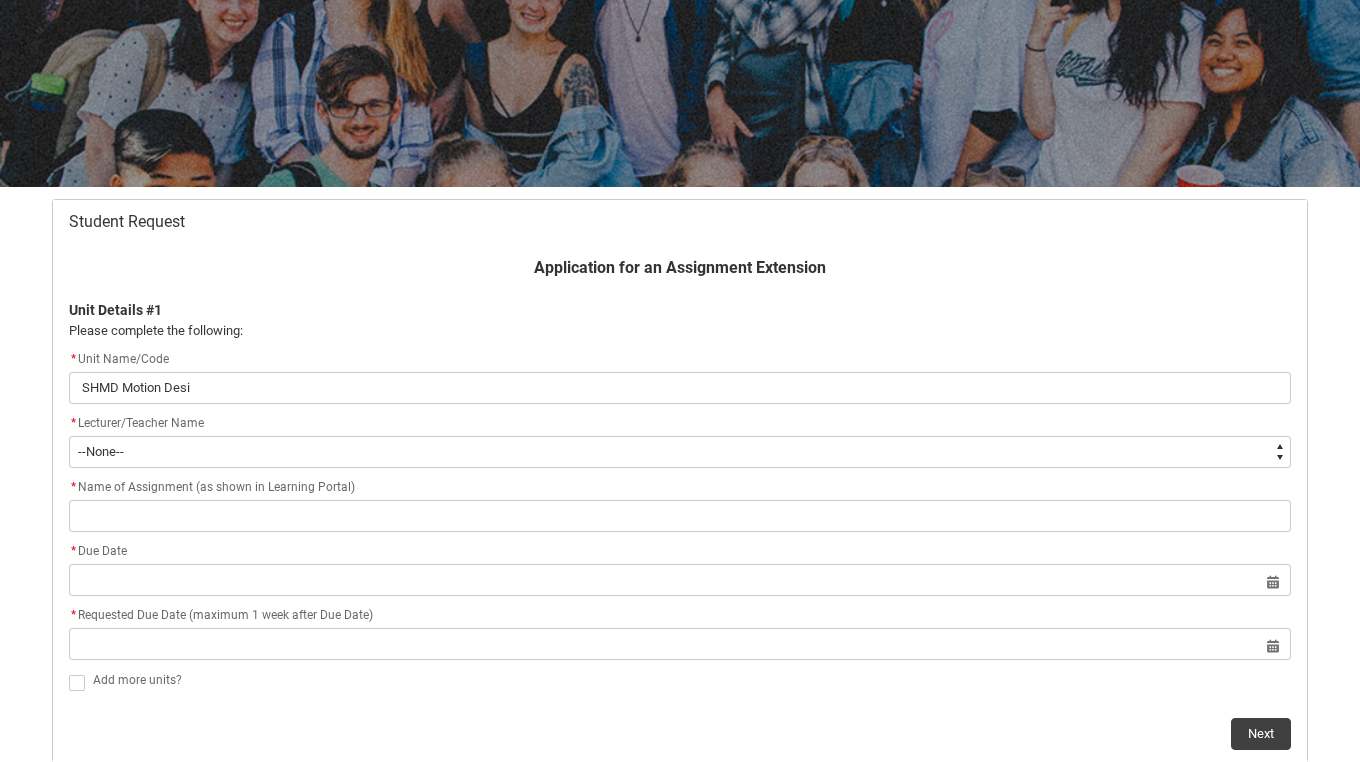 type on "SHMD Motion Desig" 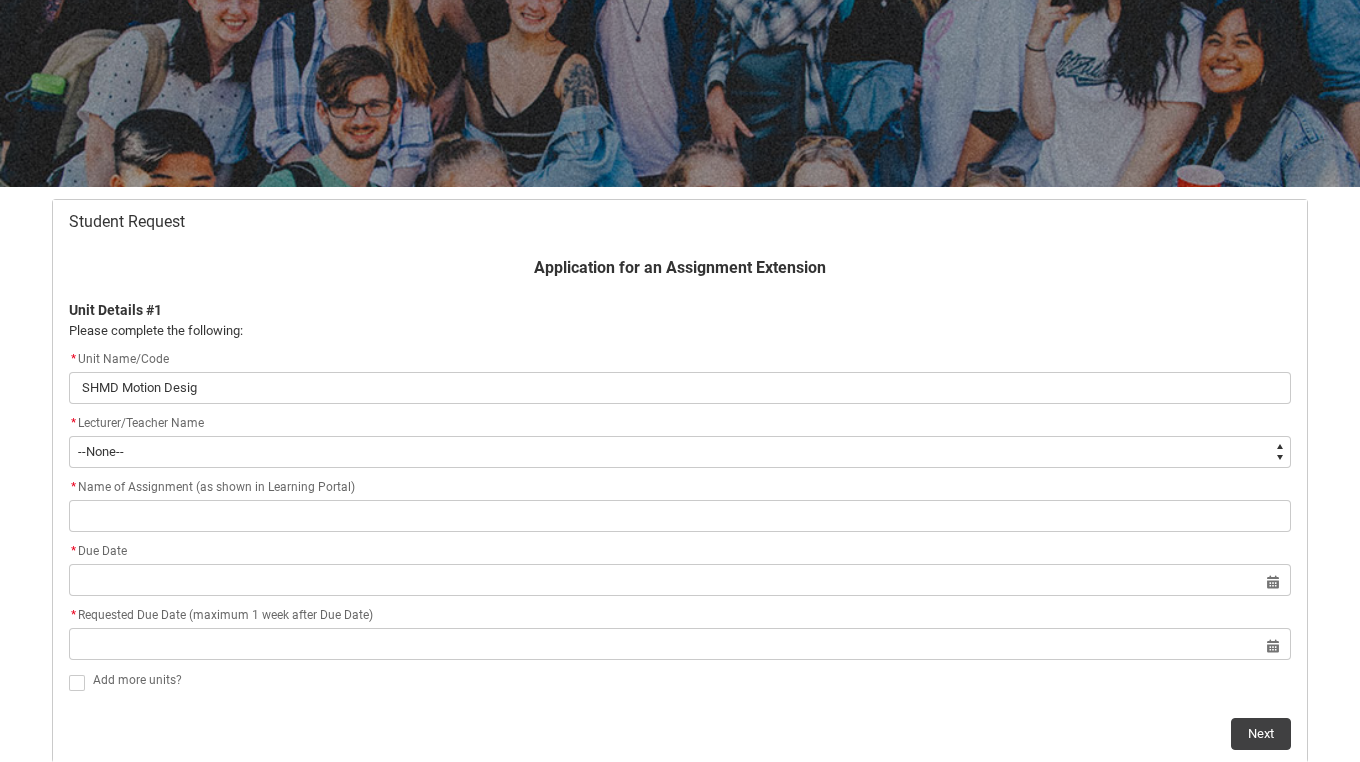 type on "SHMD Motion Design" 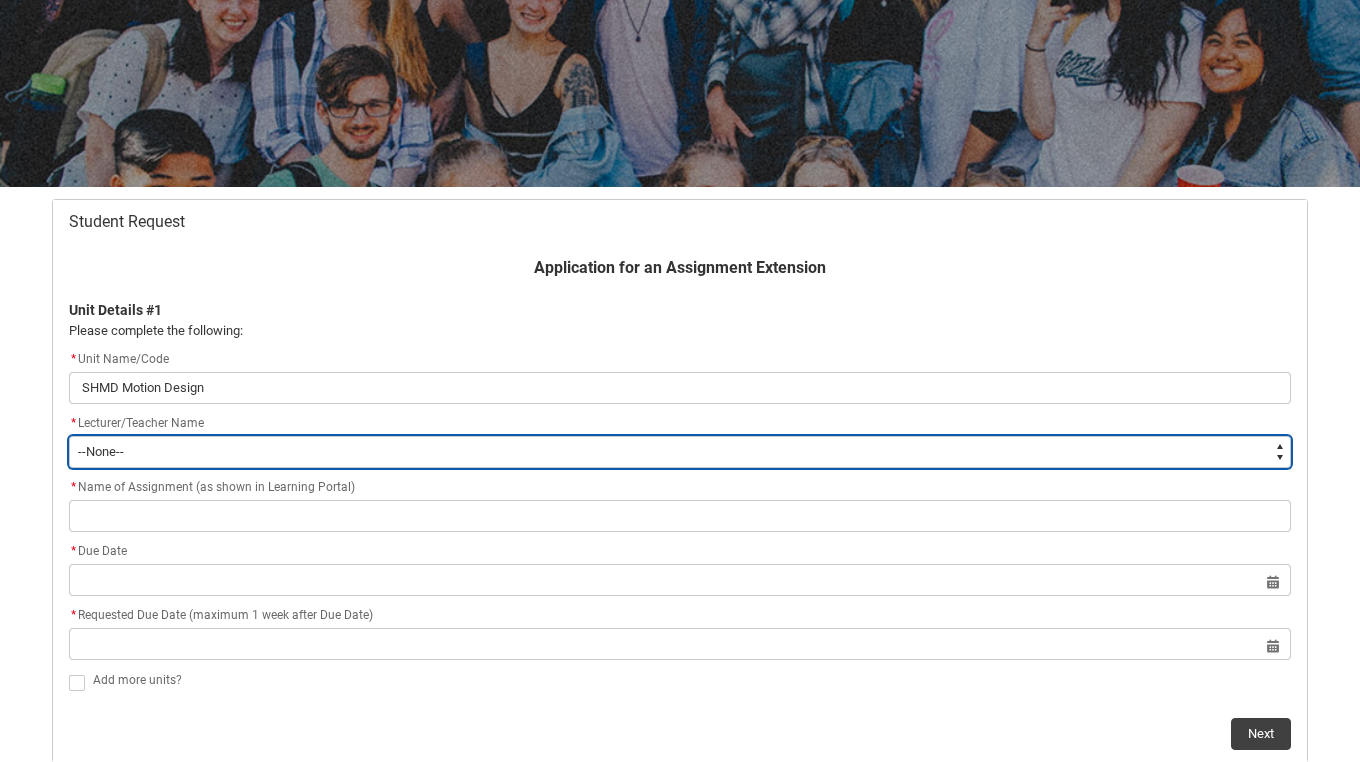 type on "Faculty_NamefromAtoM.003OZ000006GIWzYAO" 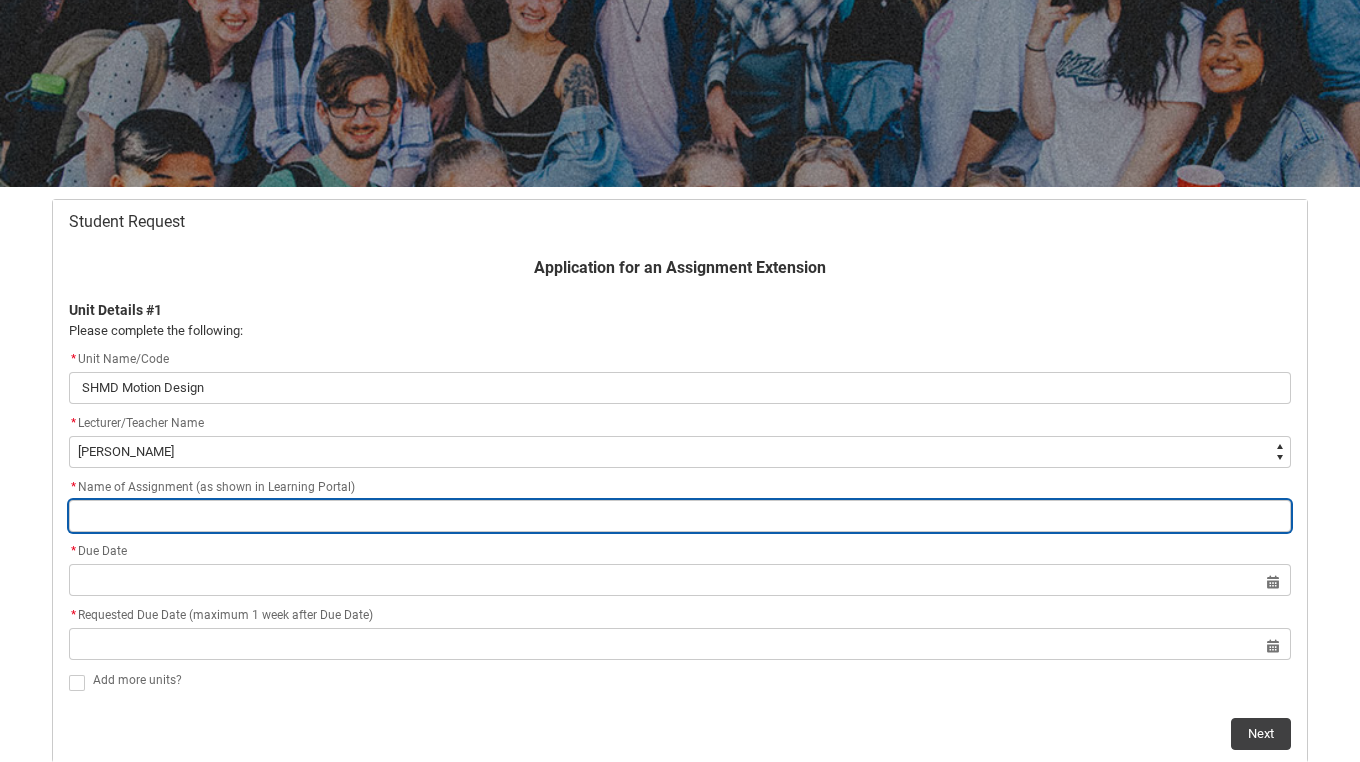 click at bounding box center [680, 516] 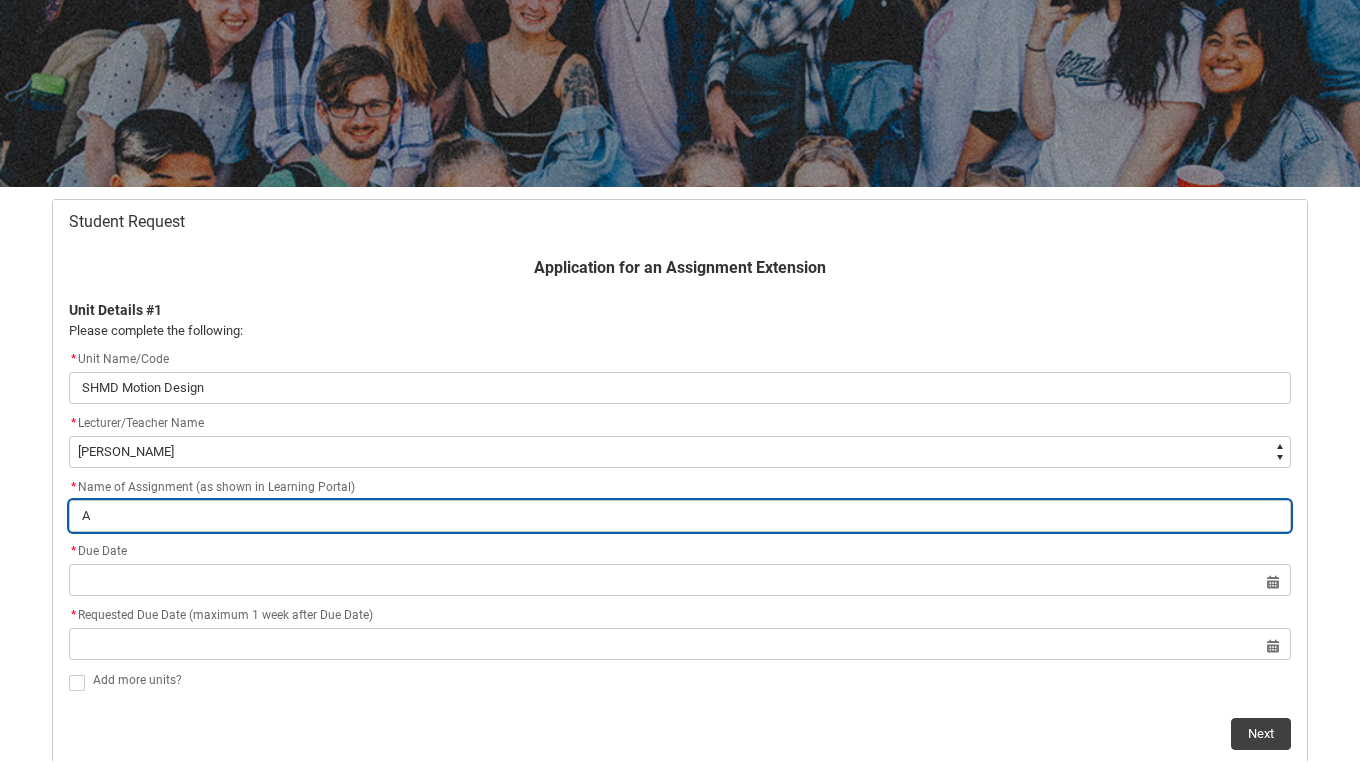 type on "As" 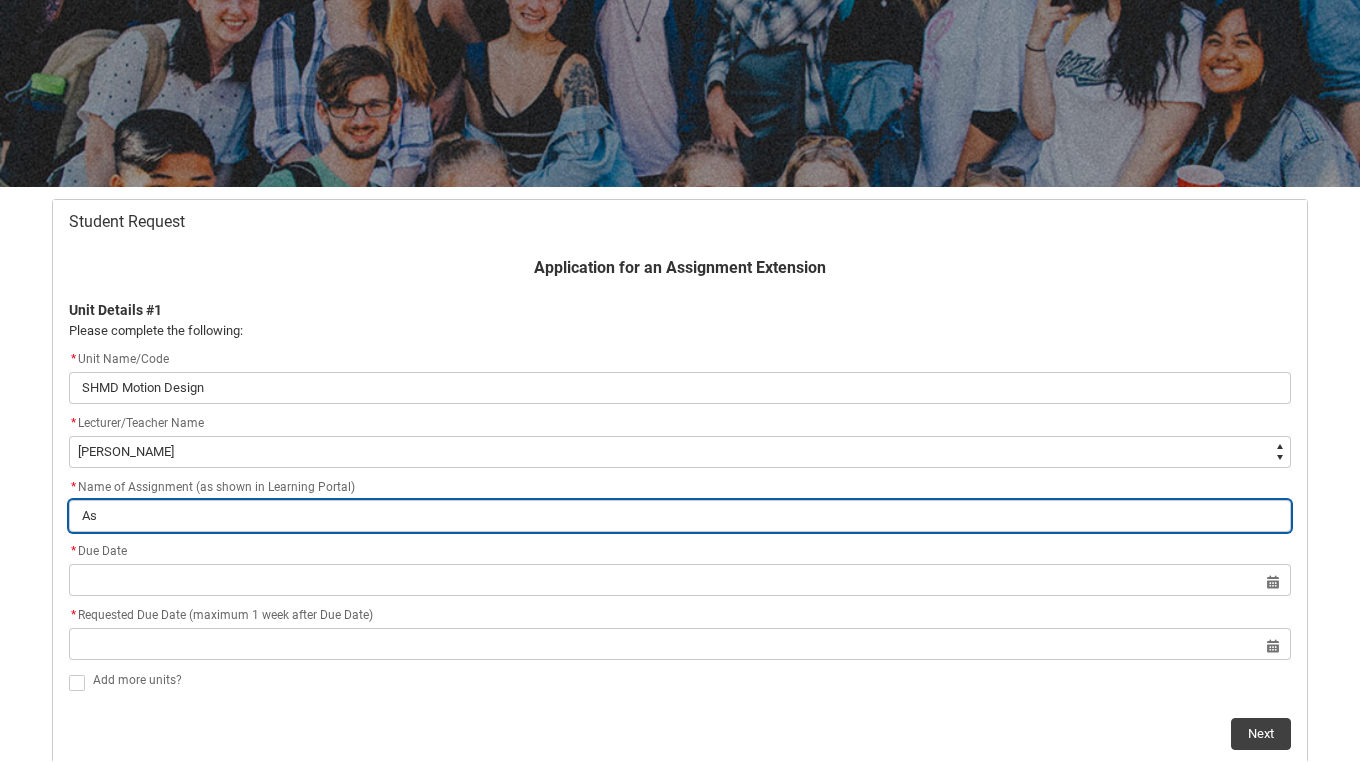 type on "Ass" 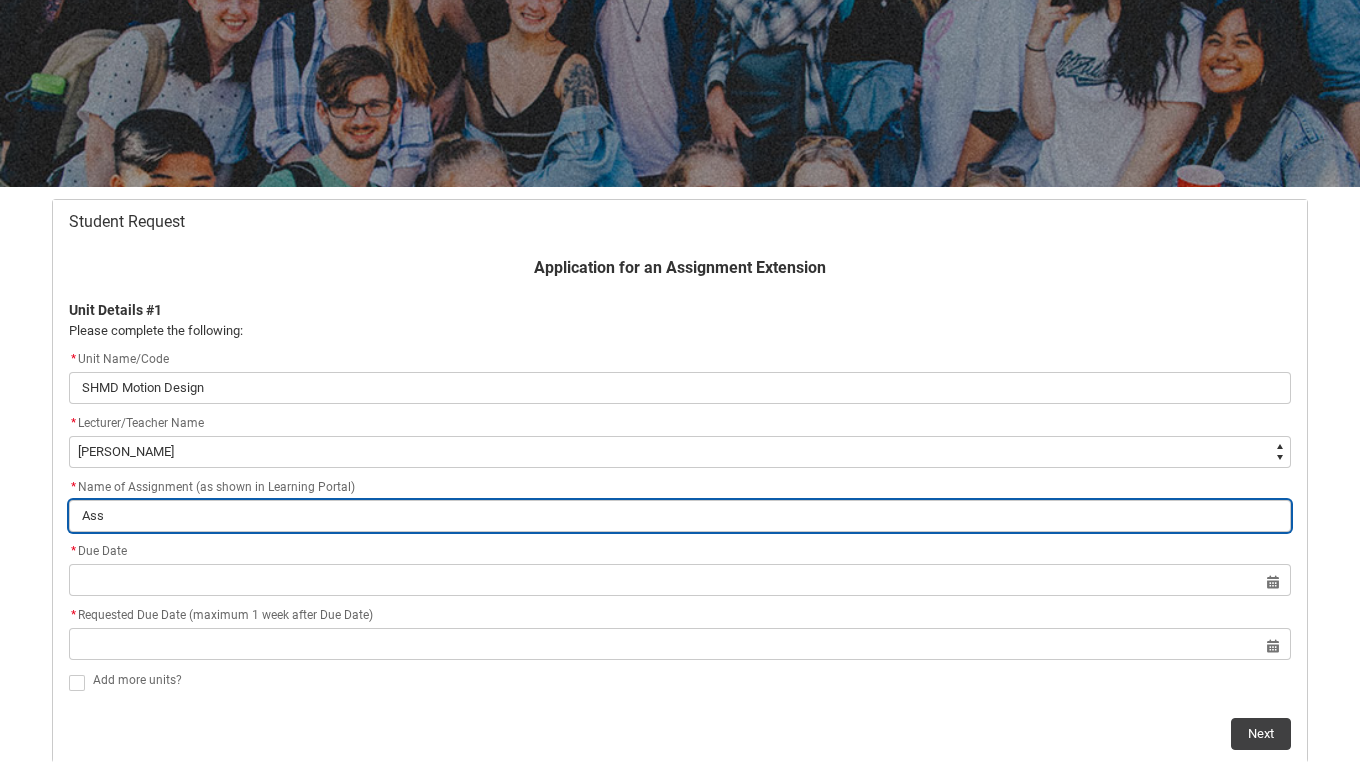 type on "Assi" 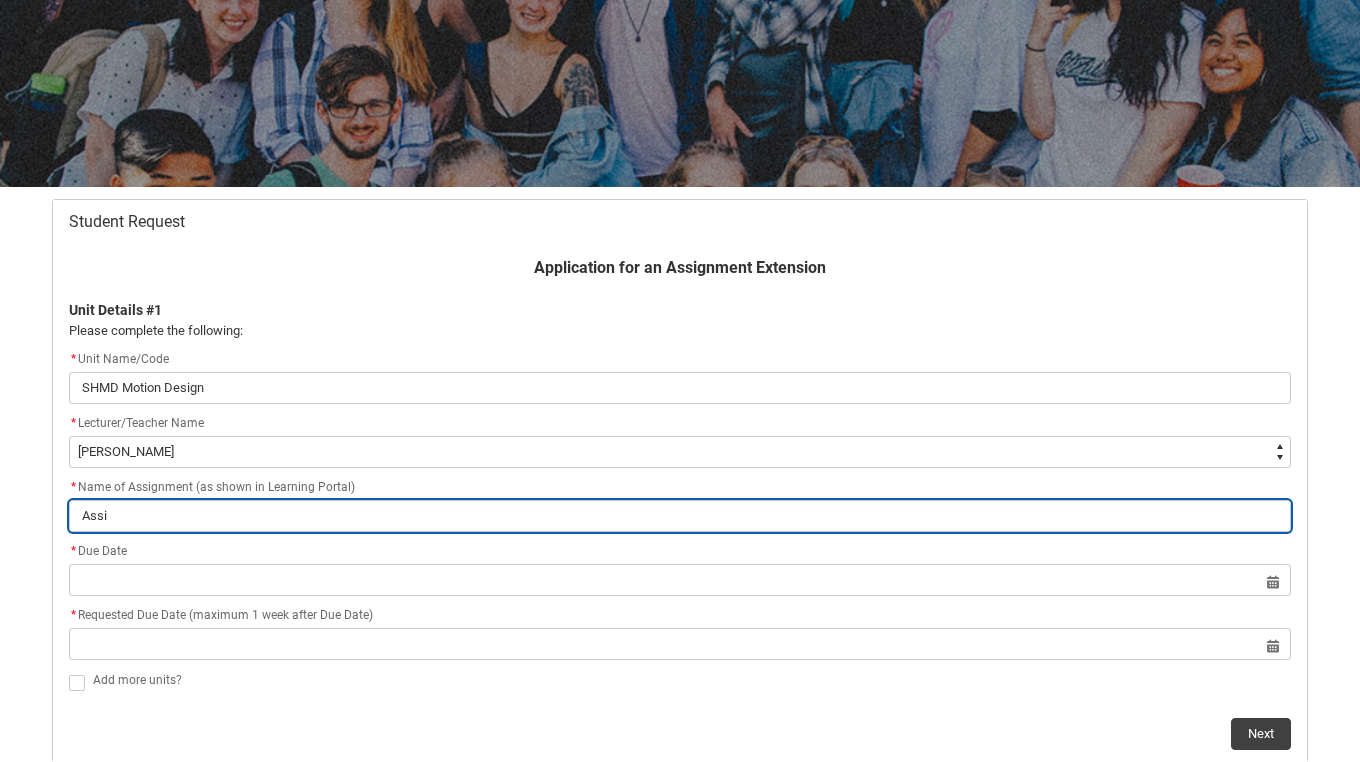 type on "Assig" 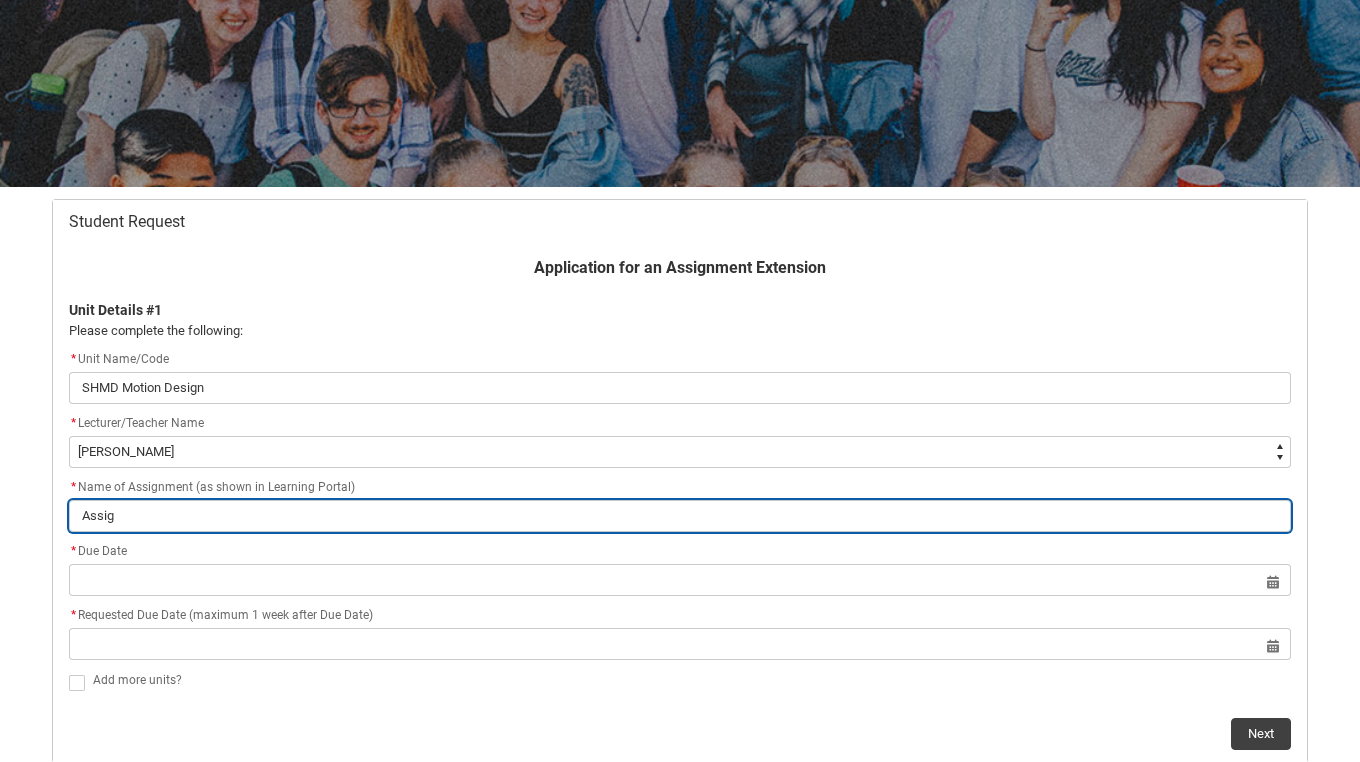 type on "Assign" 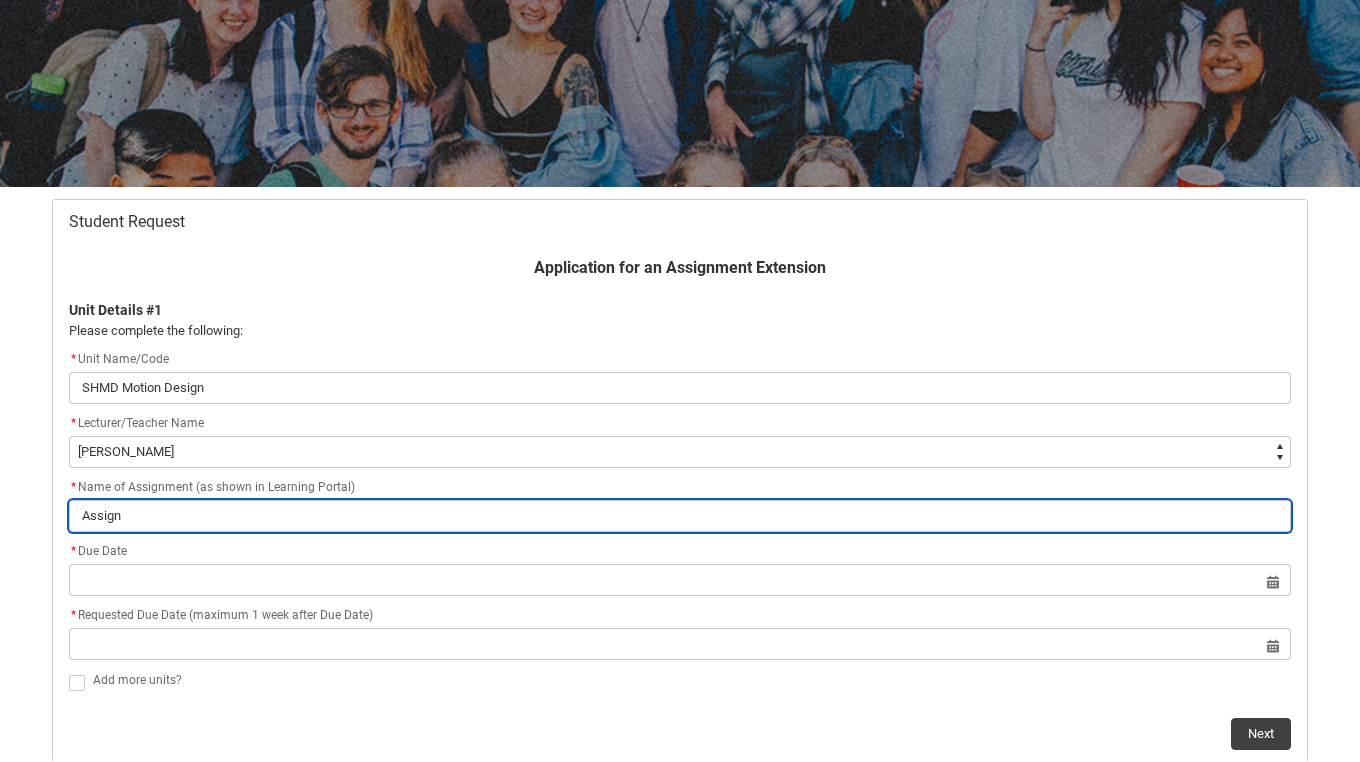 type on "Assignm" 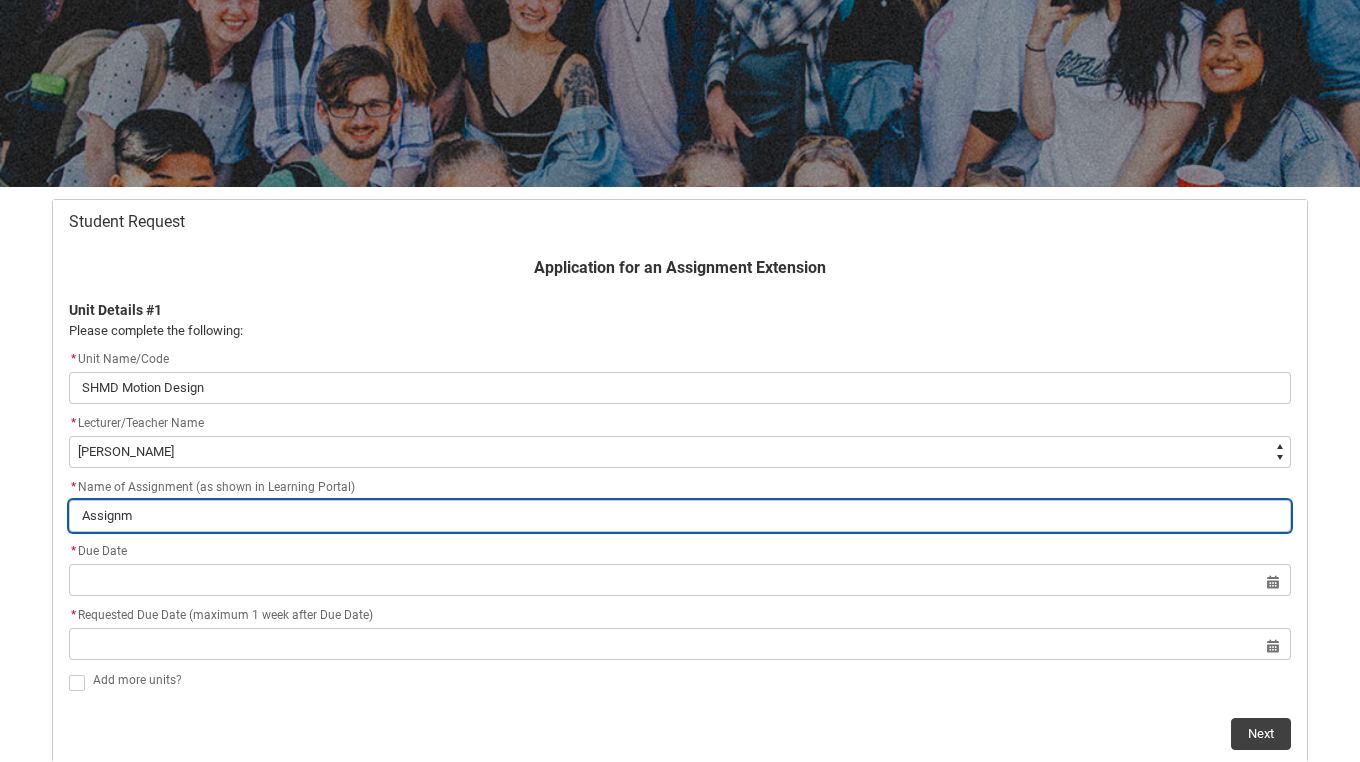 type on "Assignme" 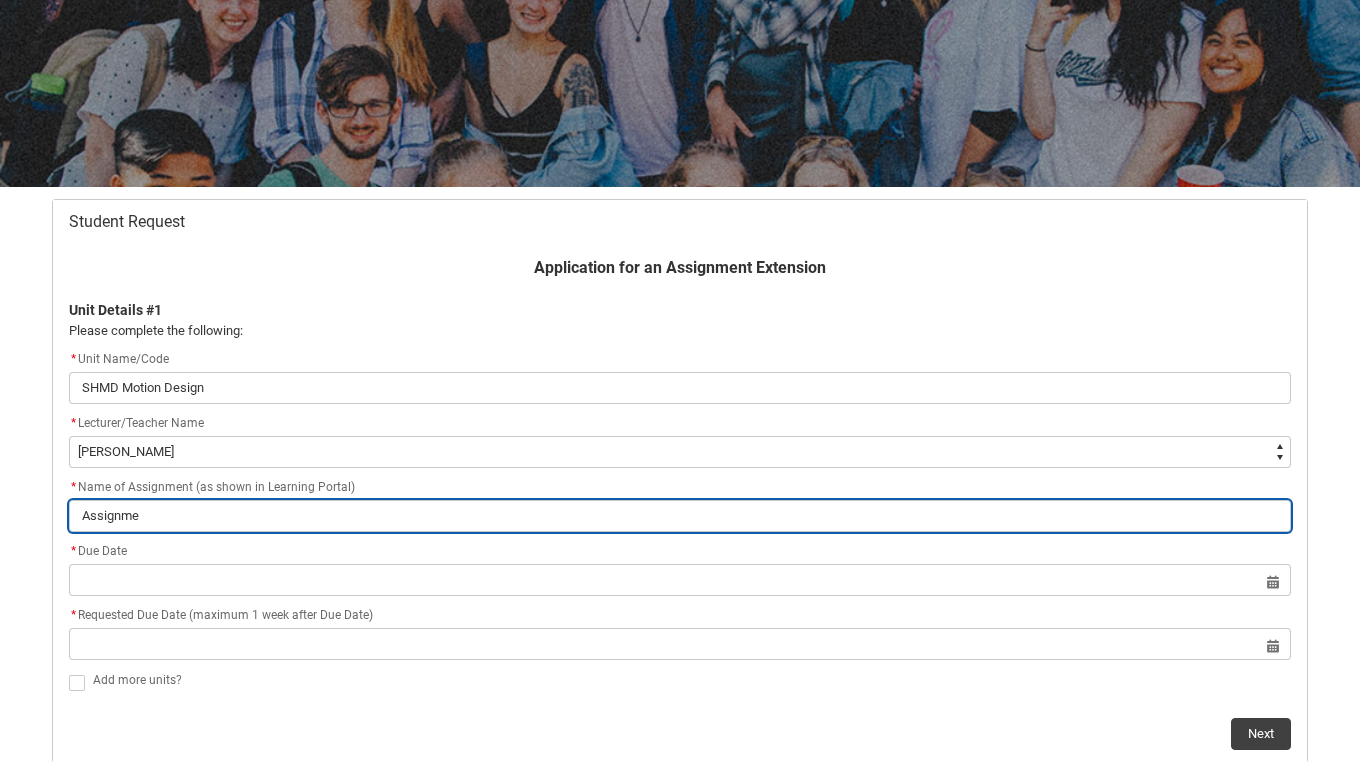 type on "Assignmen" 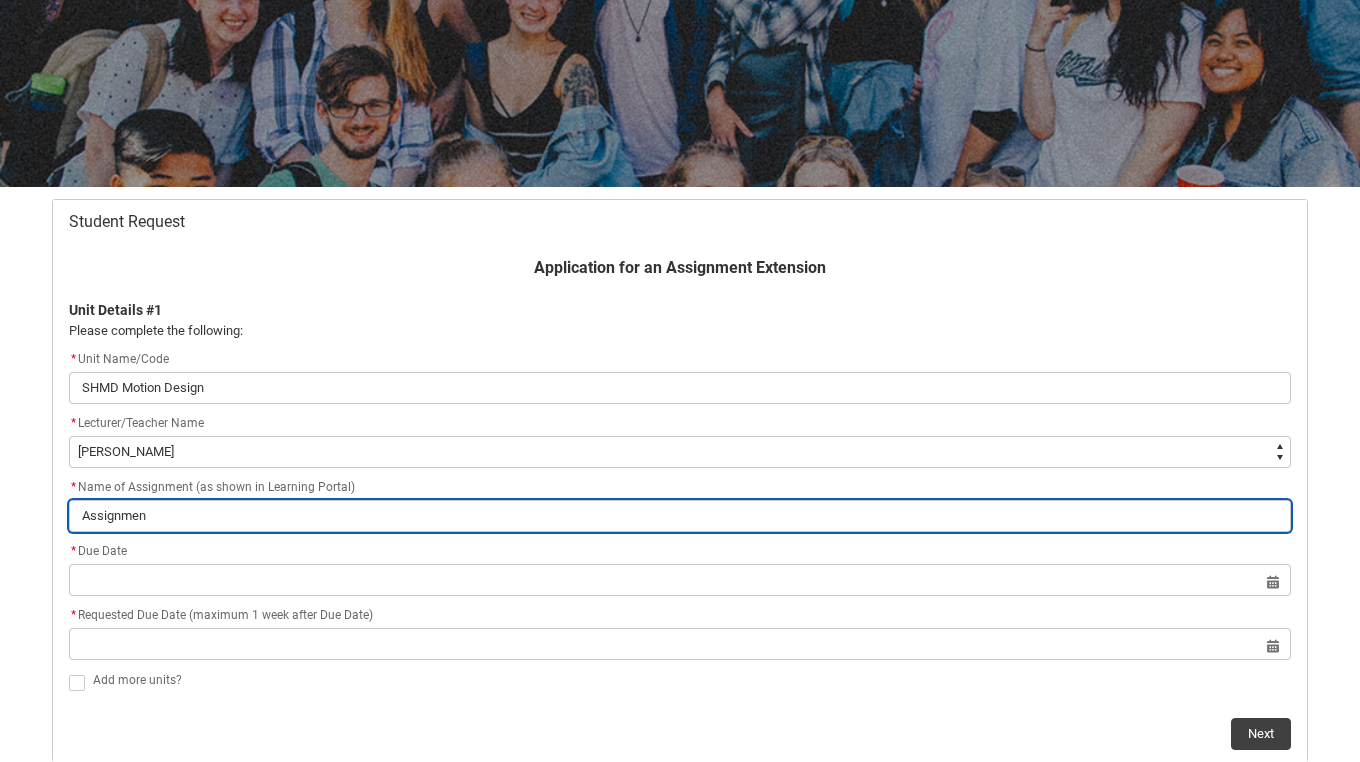 type on "Assignment" 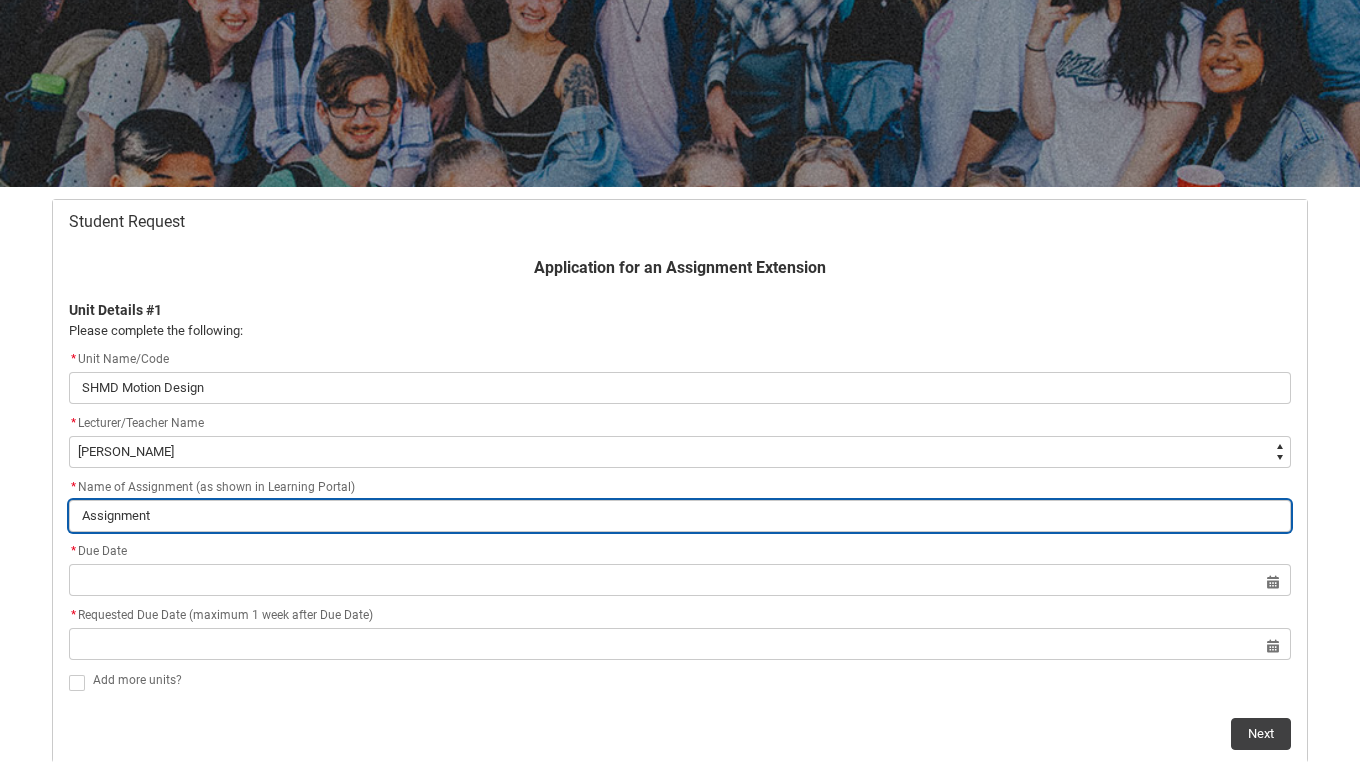 type on "Assignment" 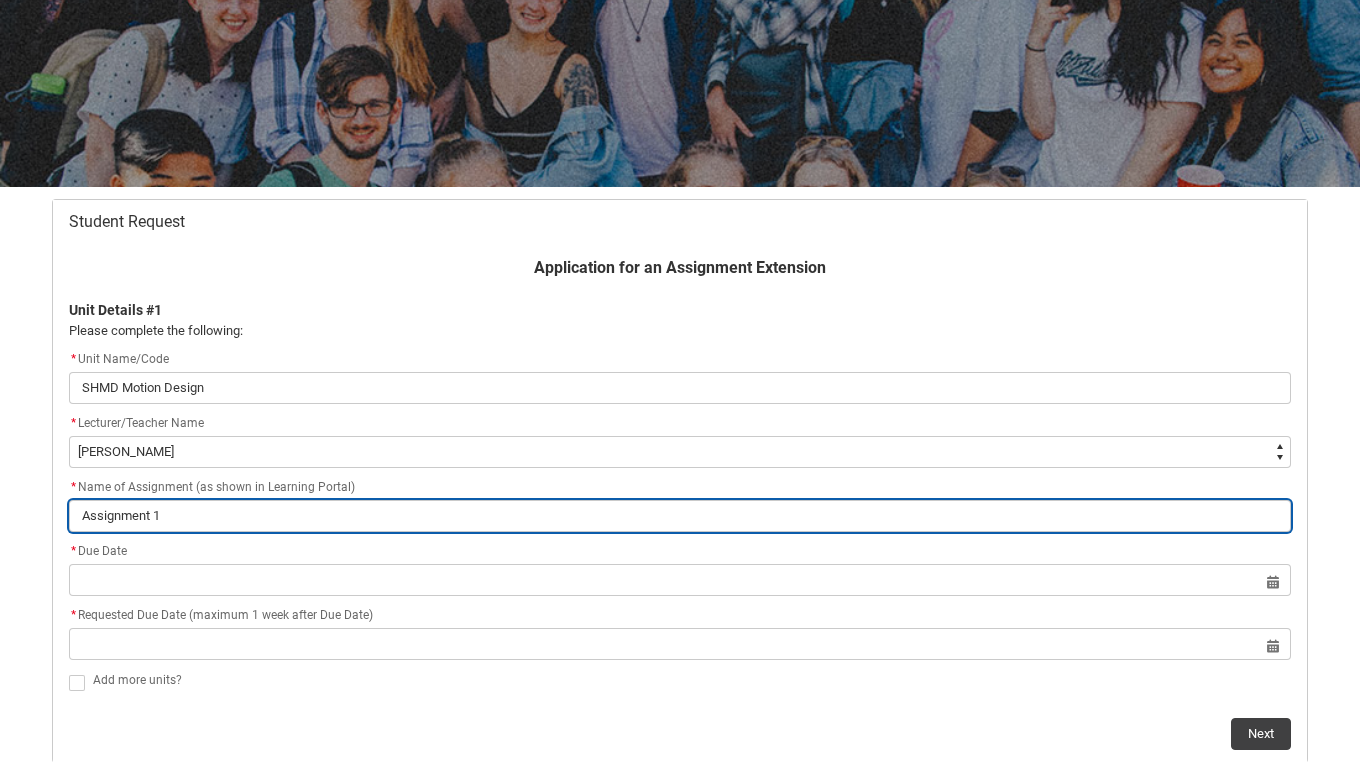 type on "Assignment 1-" 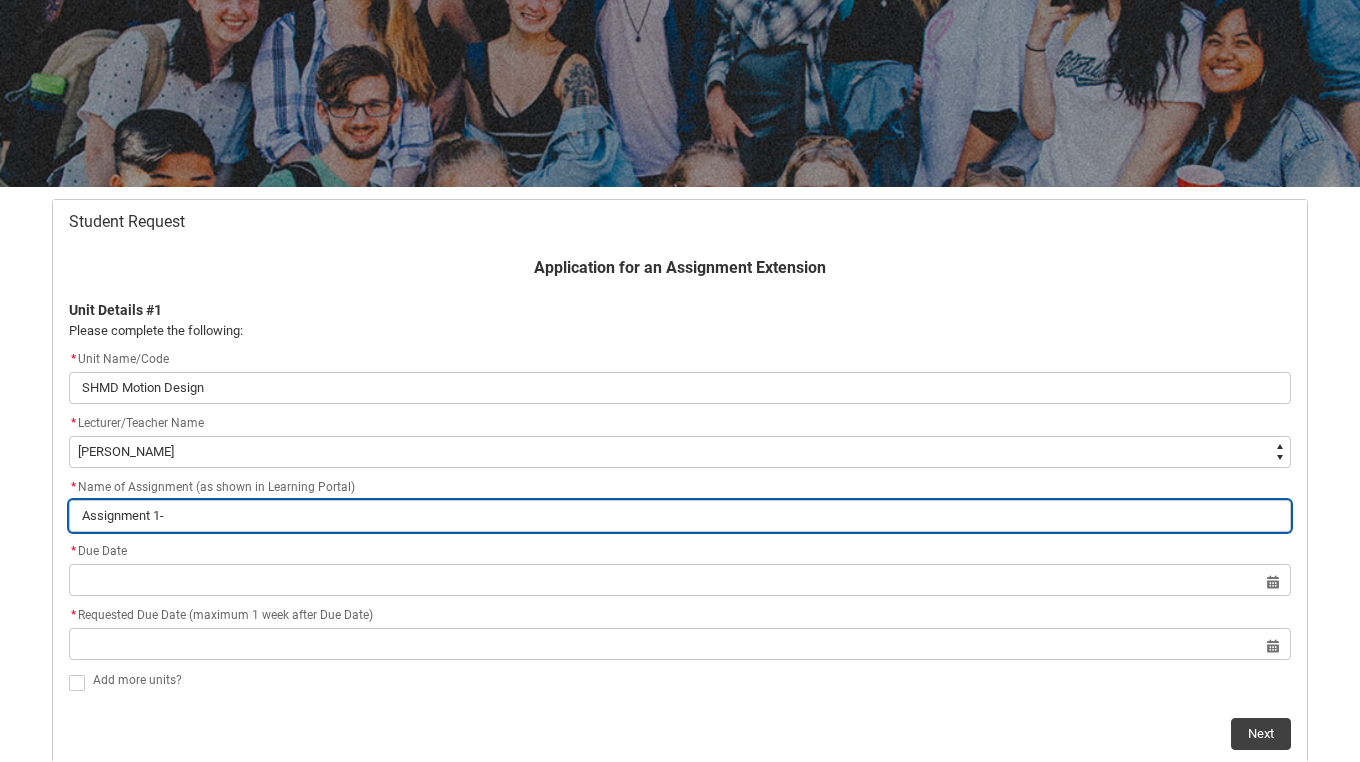 type on "Assignment 1-" 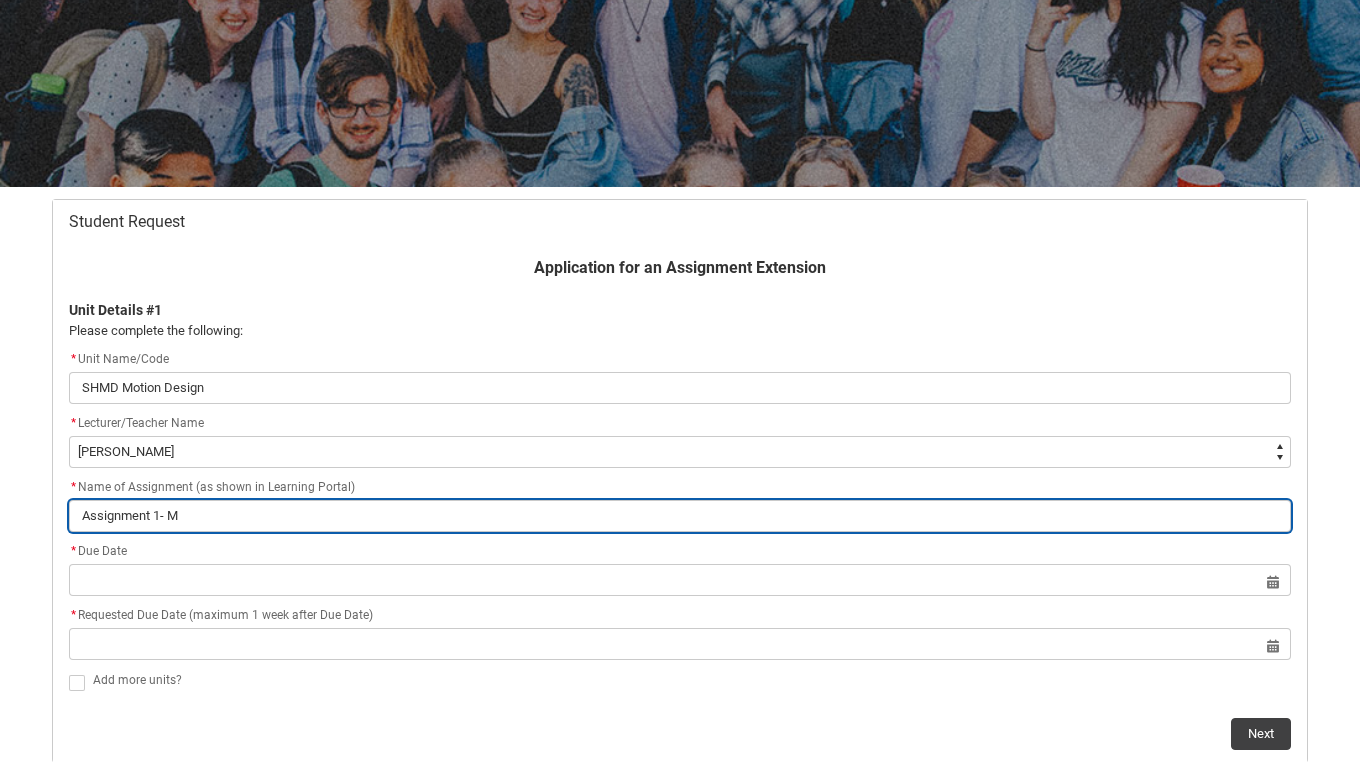 type on "Assignment 1- Mo" 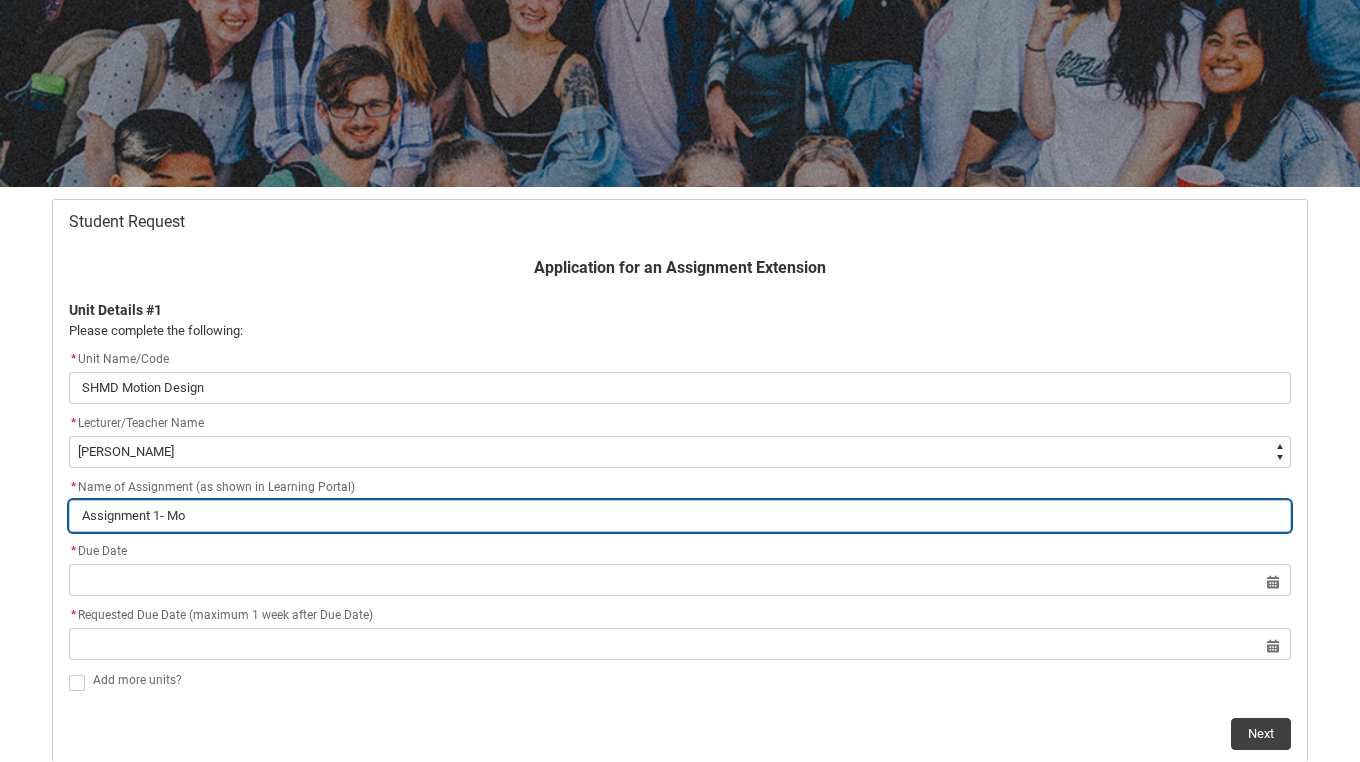 type on "Assignment 1- Mot" 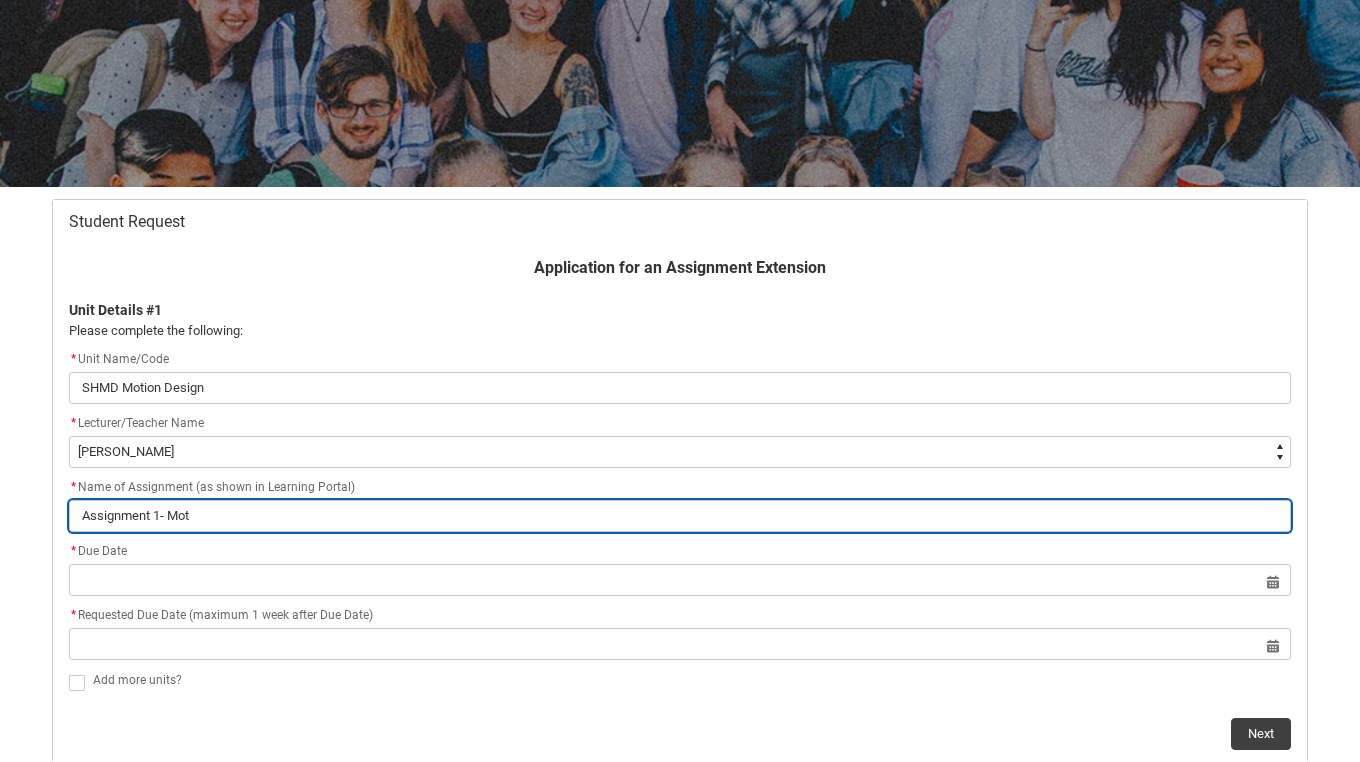 type on "Assignment 1- Moti" 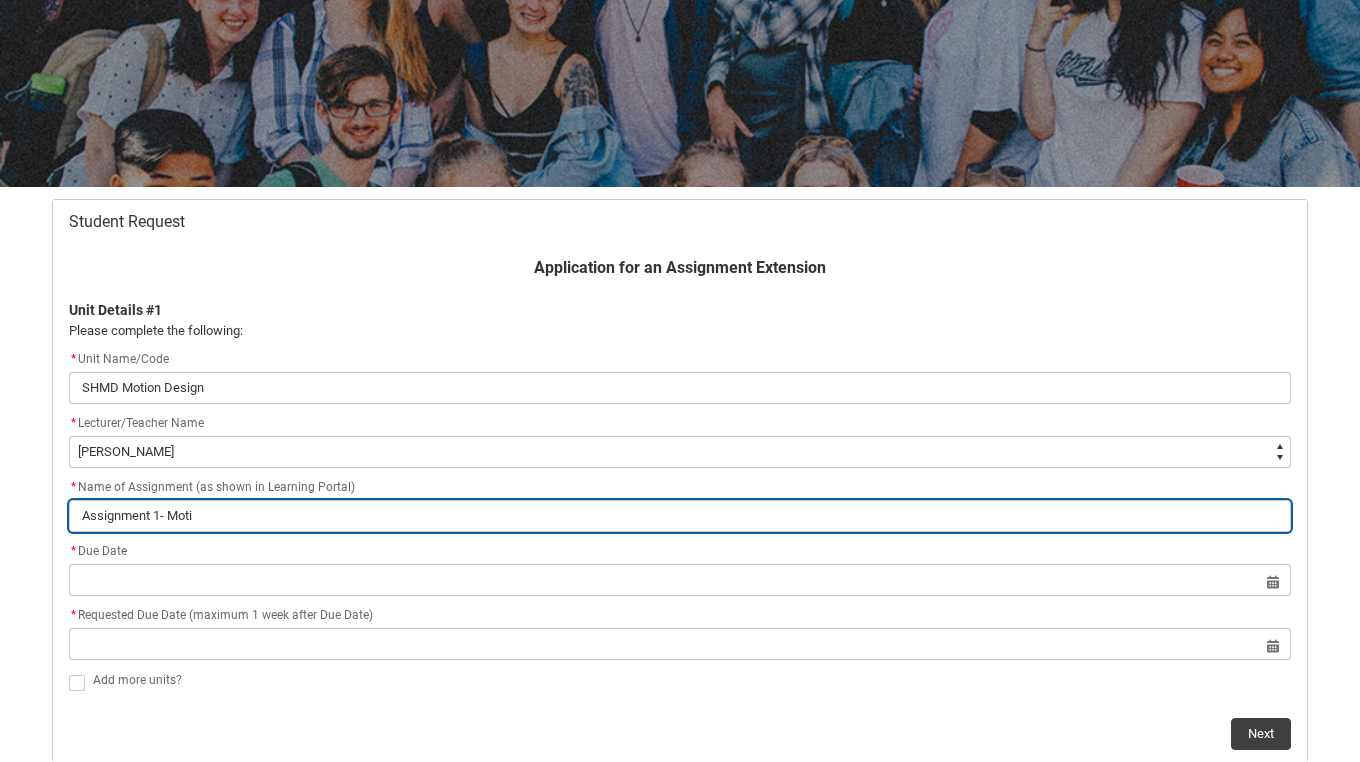 type on "Assignment 1- Motio" 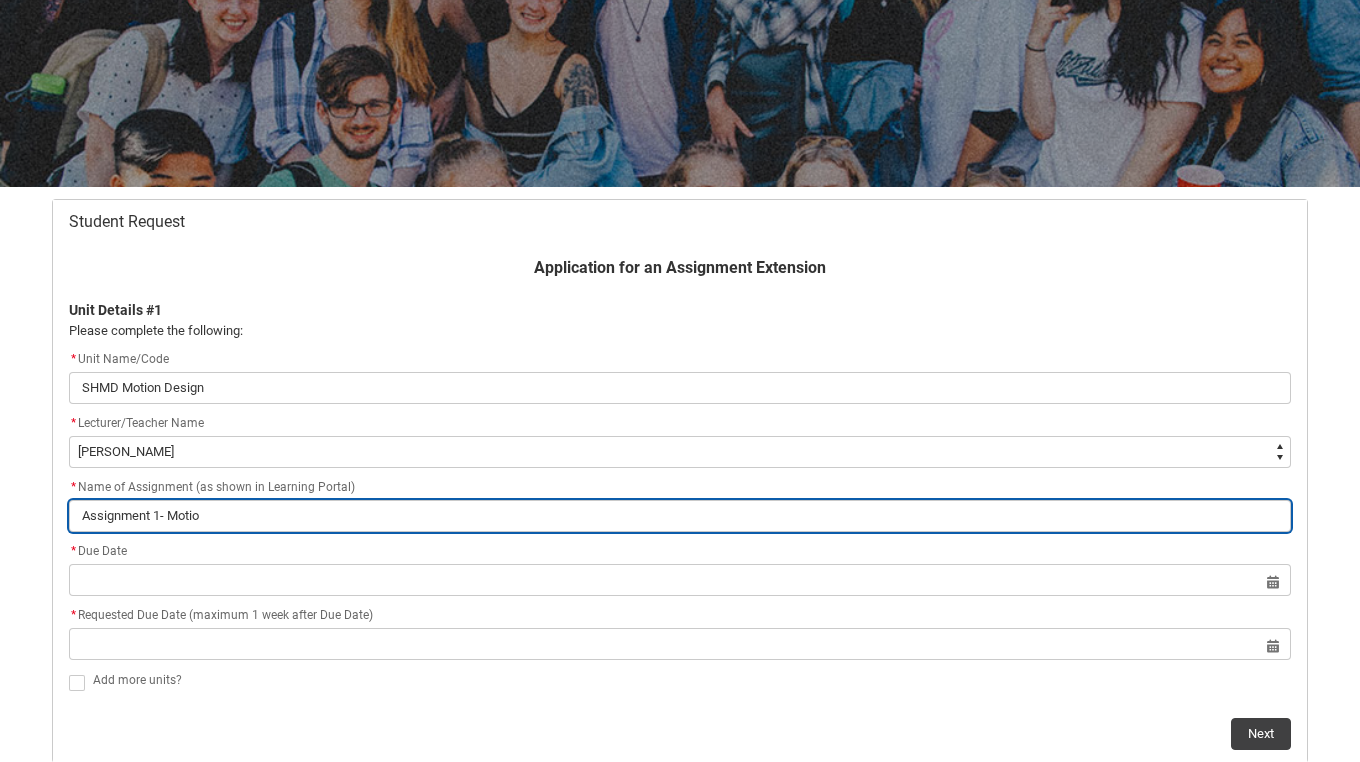 type on "Assignment 1- Motion" 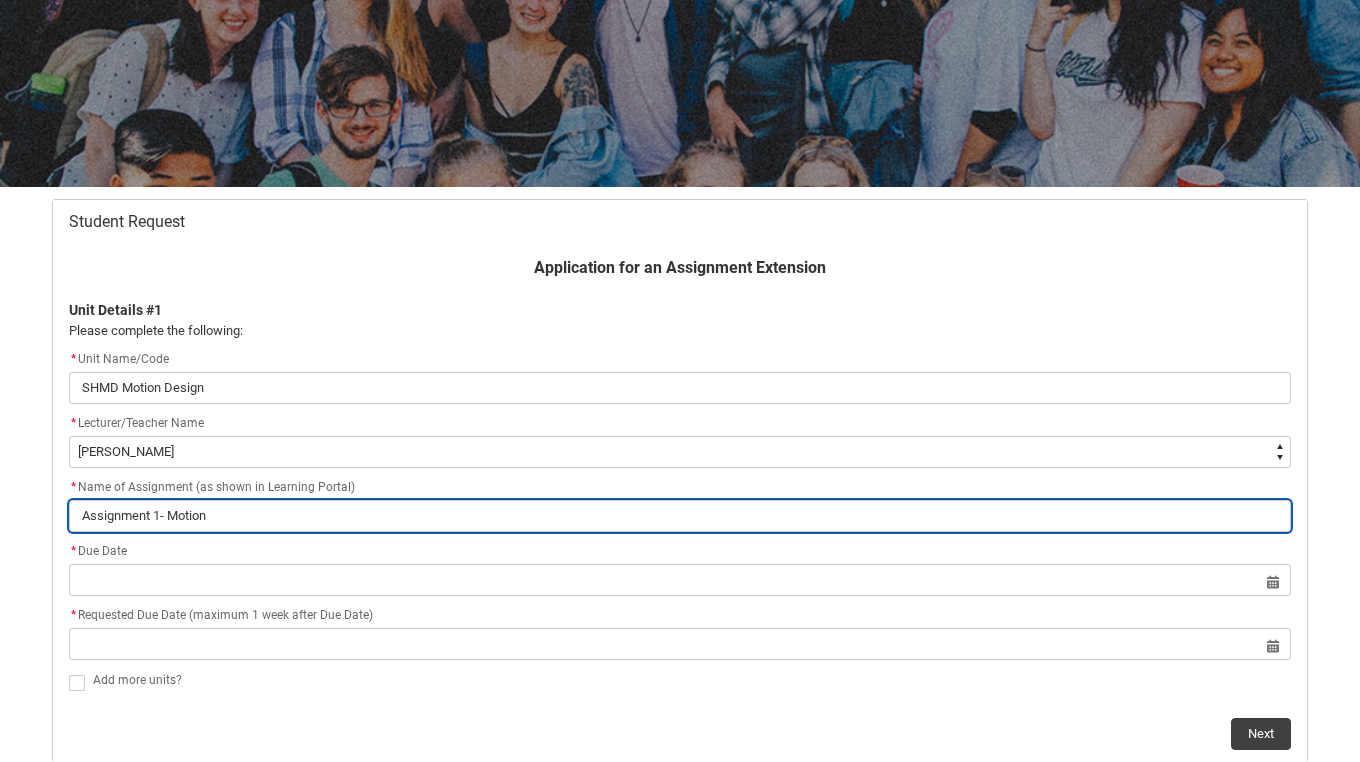 type on "Assignment 1- Motion" 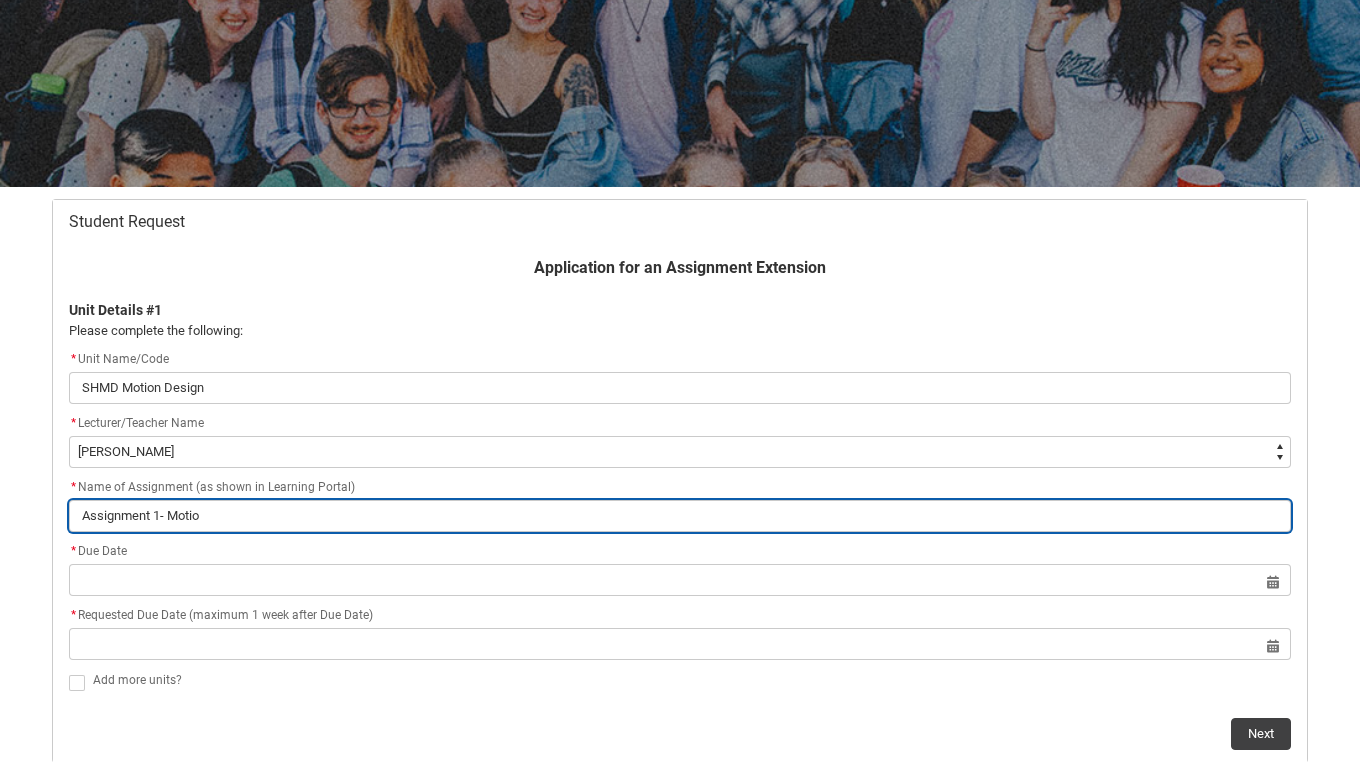 type on "Assignment 1- Moti" 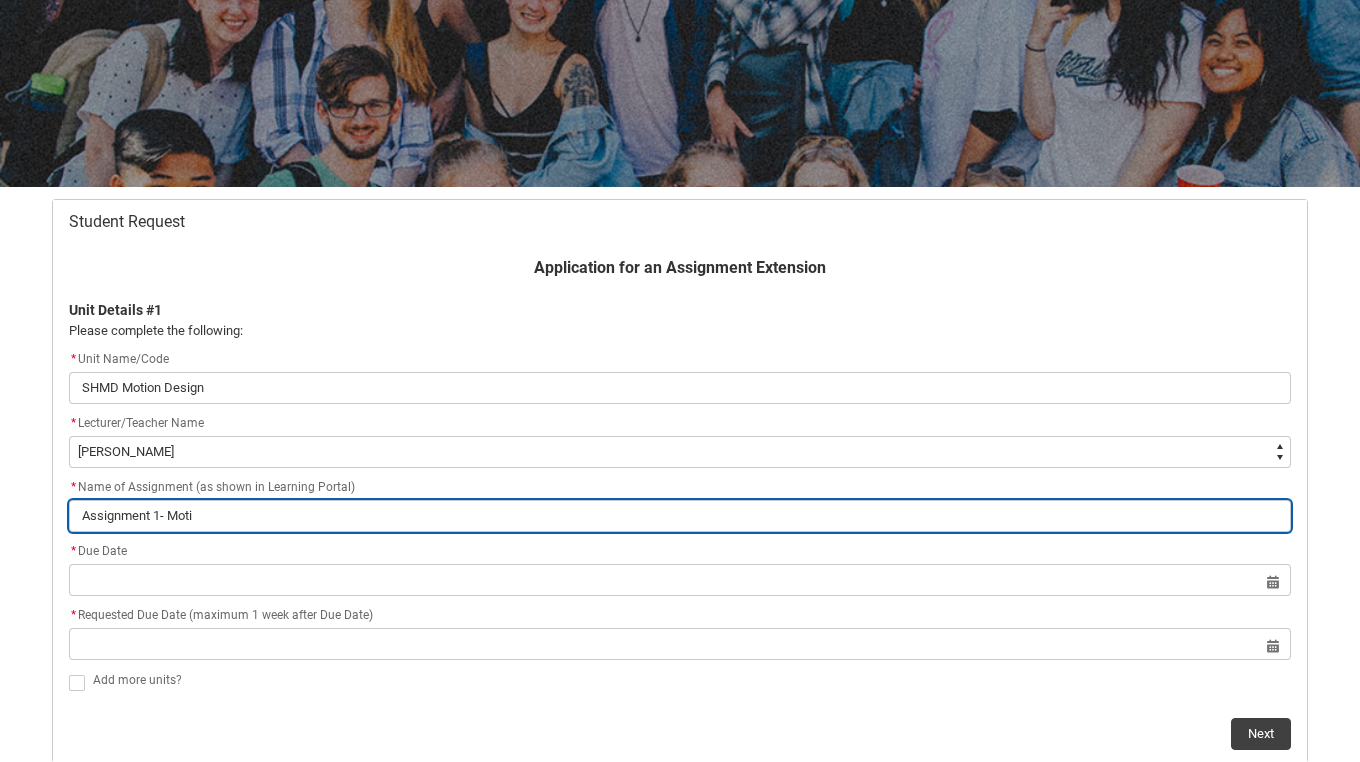 type on "Assignment 1- Mot" 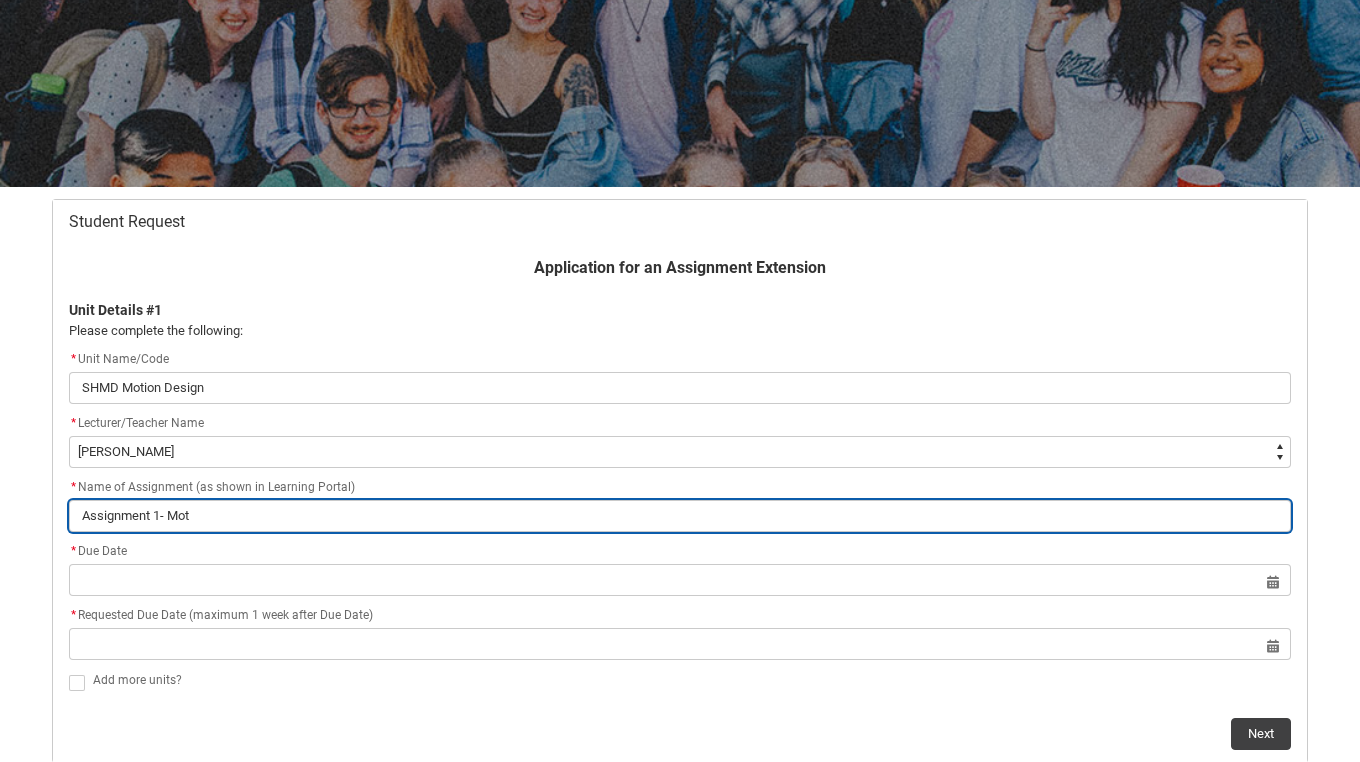 type on "Assignment 1- Mo" 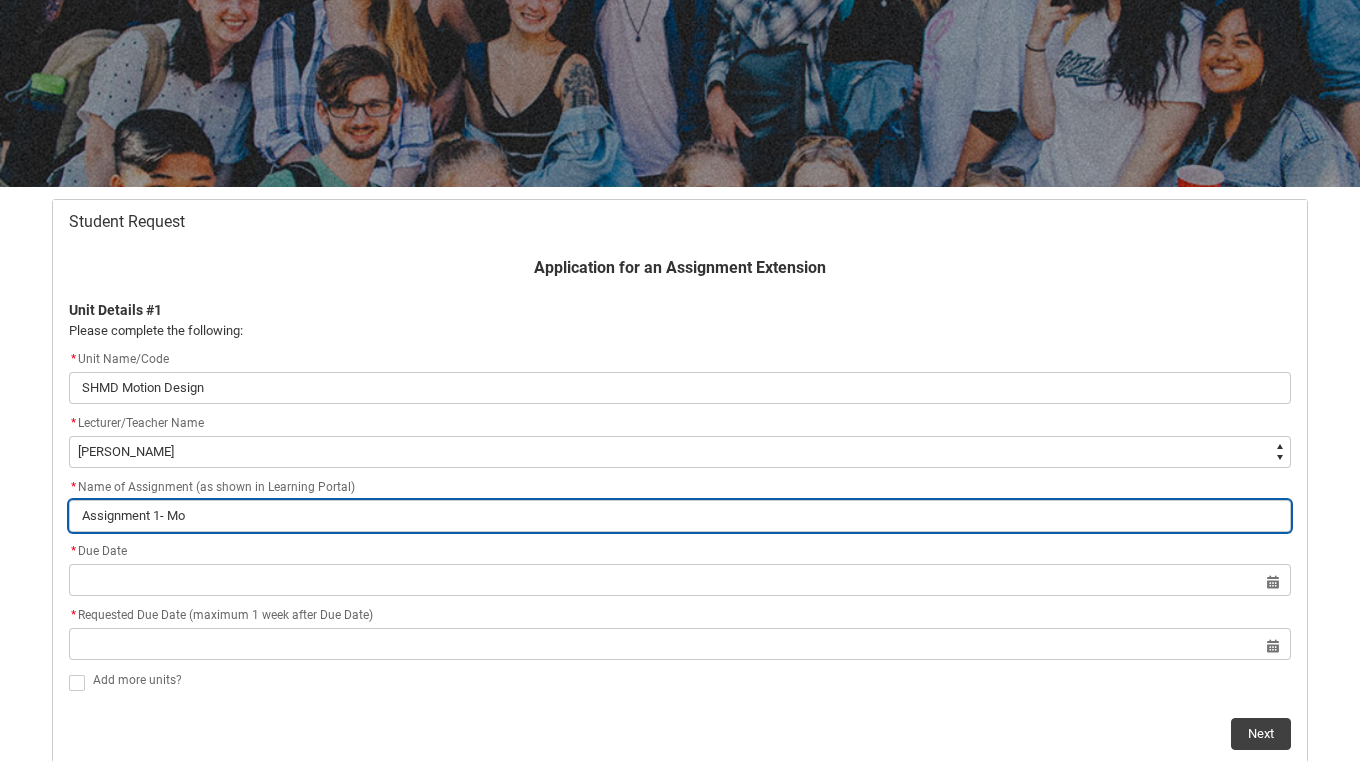 type on "Assignment 1- M" 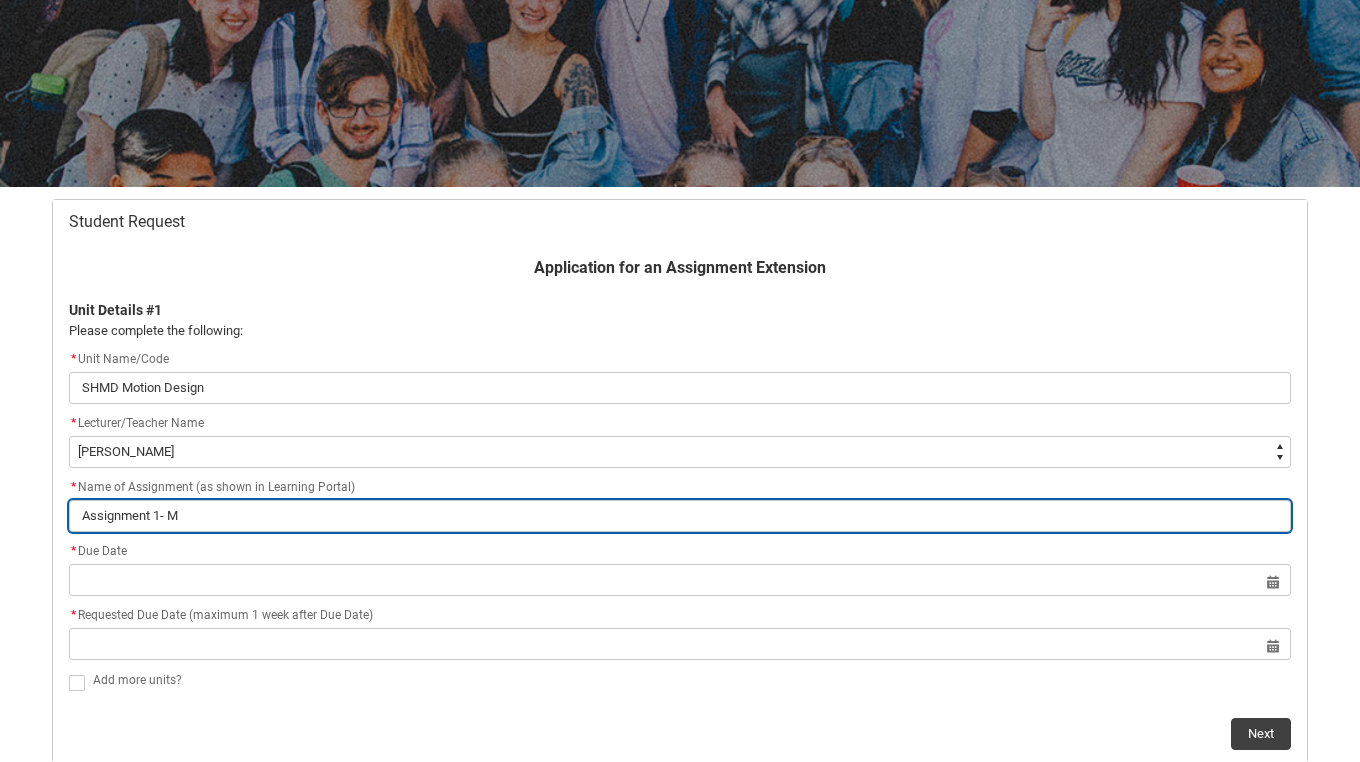 type on "Assignment 1-" 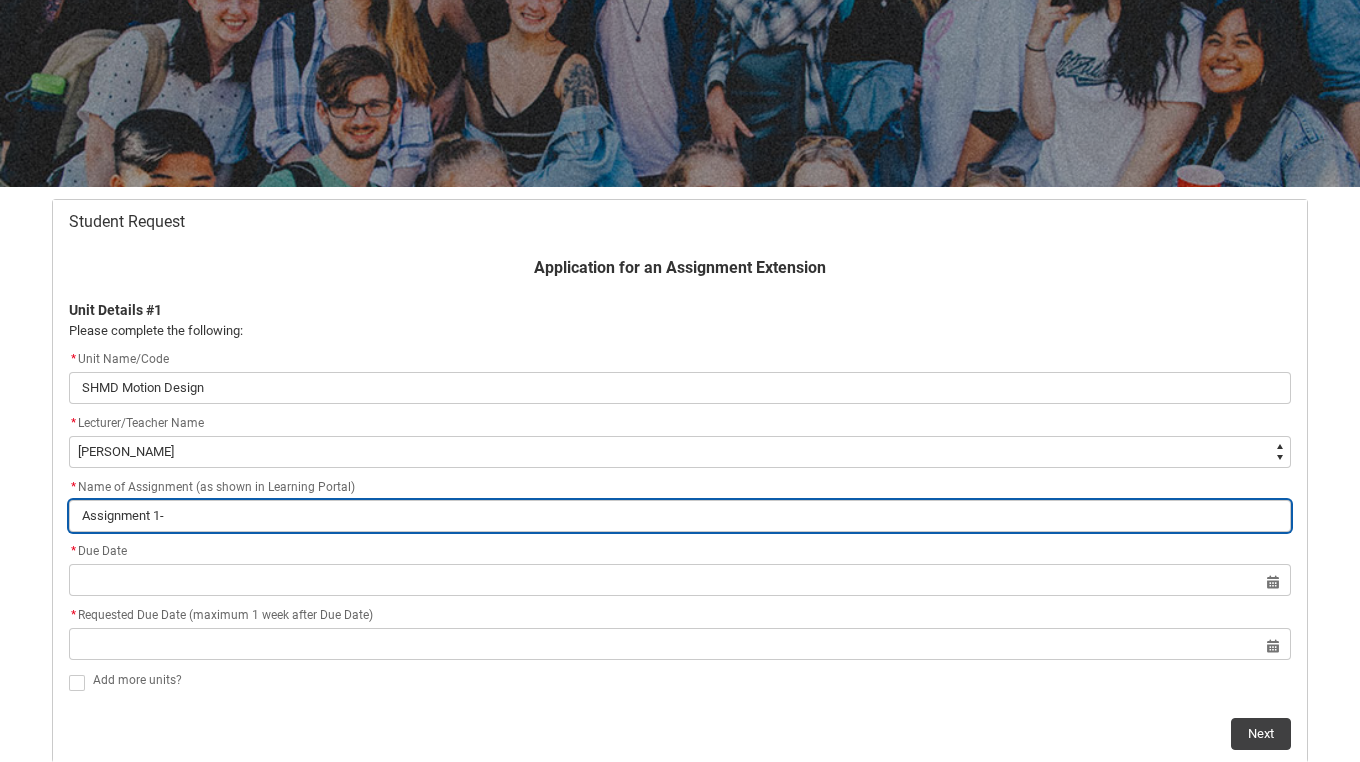type on "Assignment 1- A" 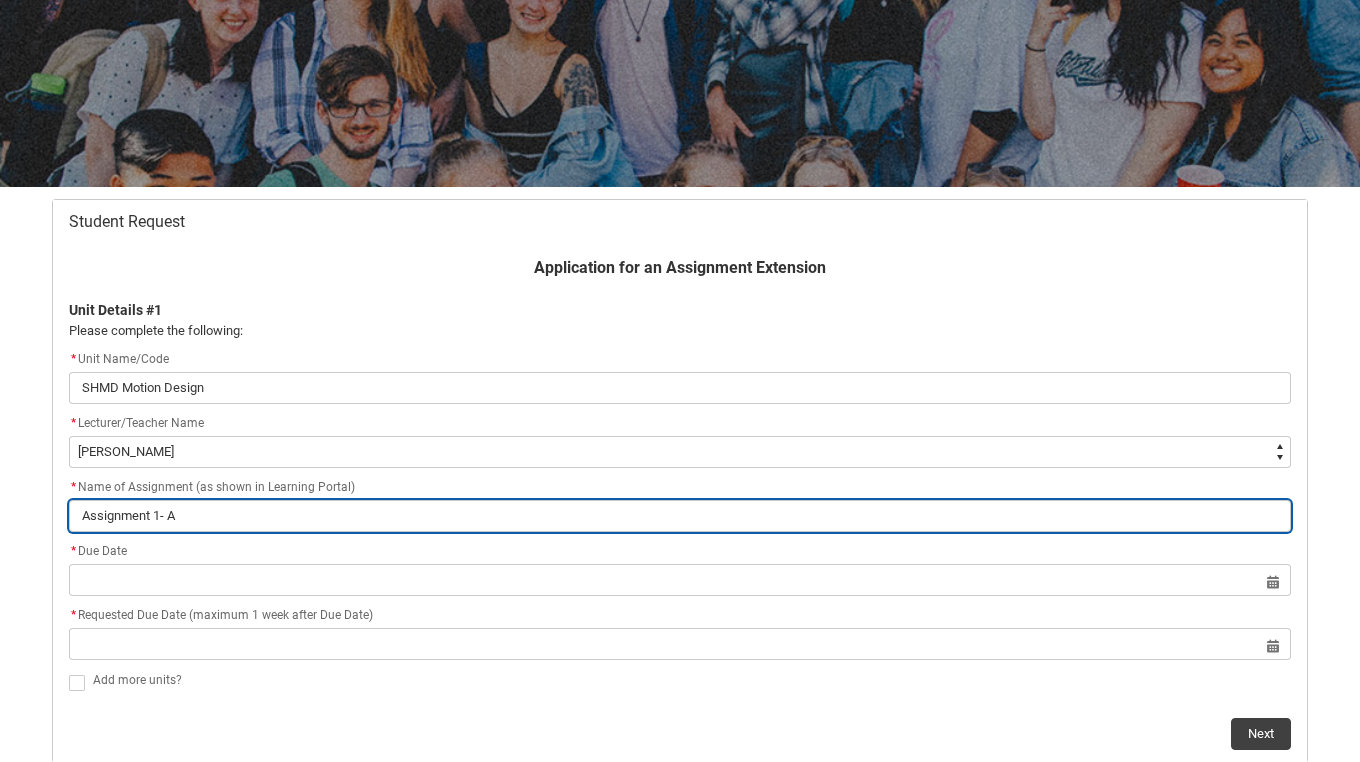 type on "Assignment 1- An" 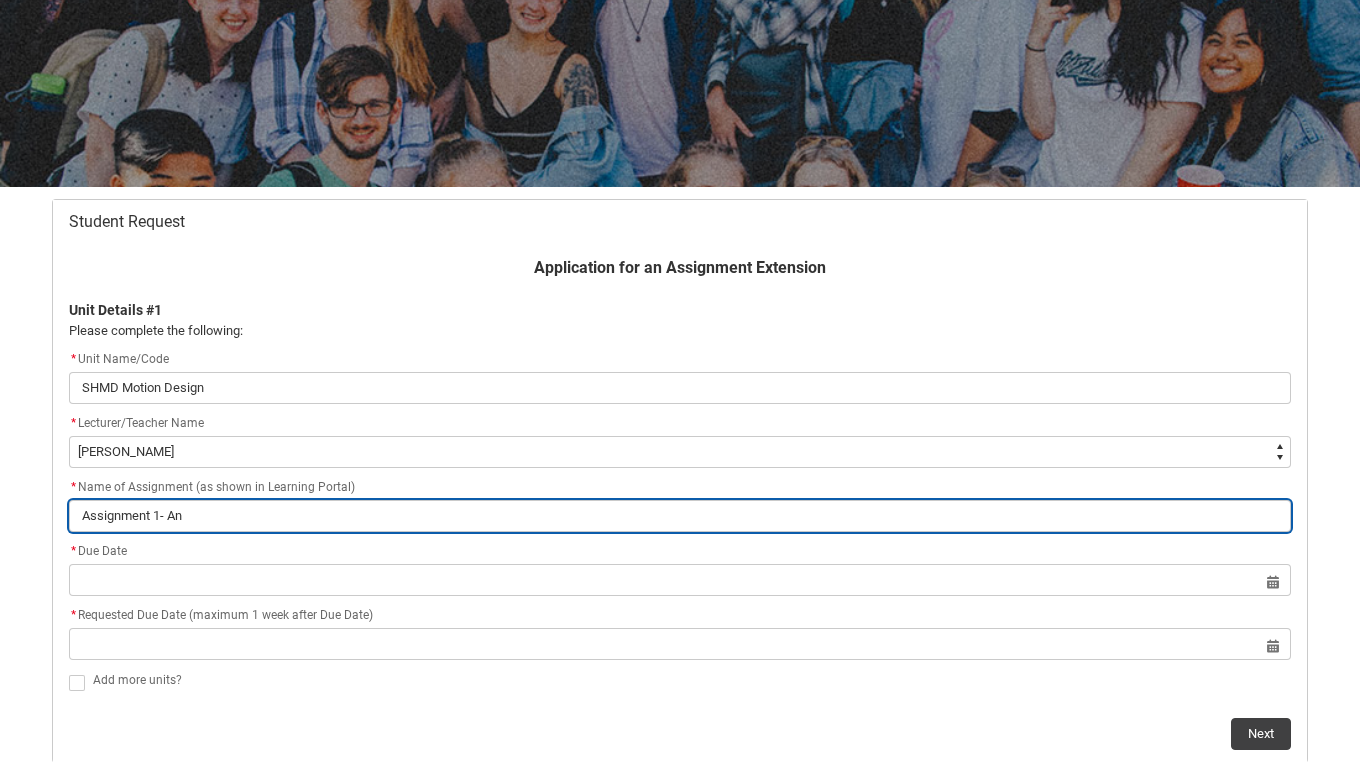 type on "Assignment 1- Ani" 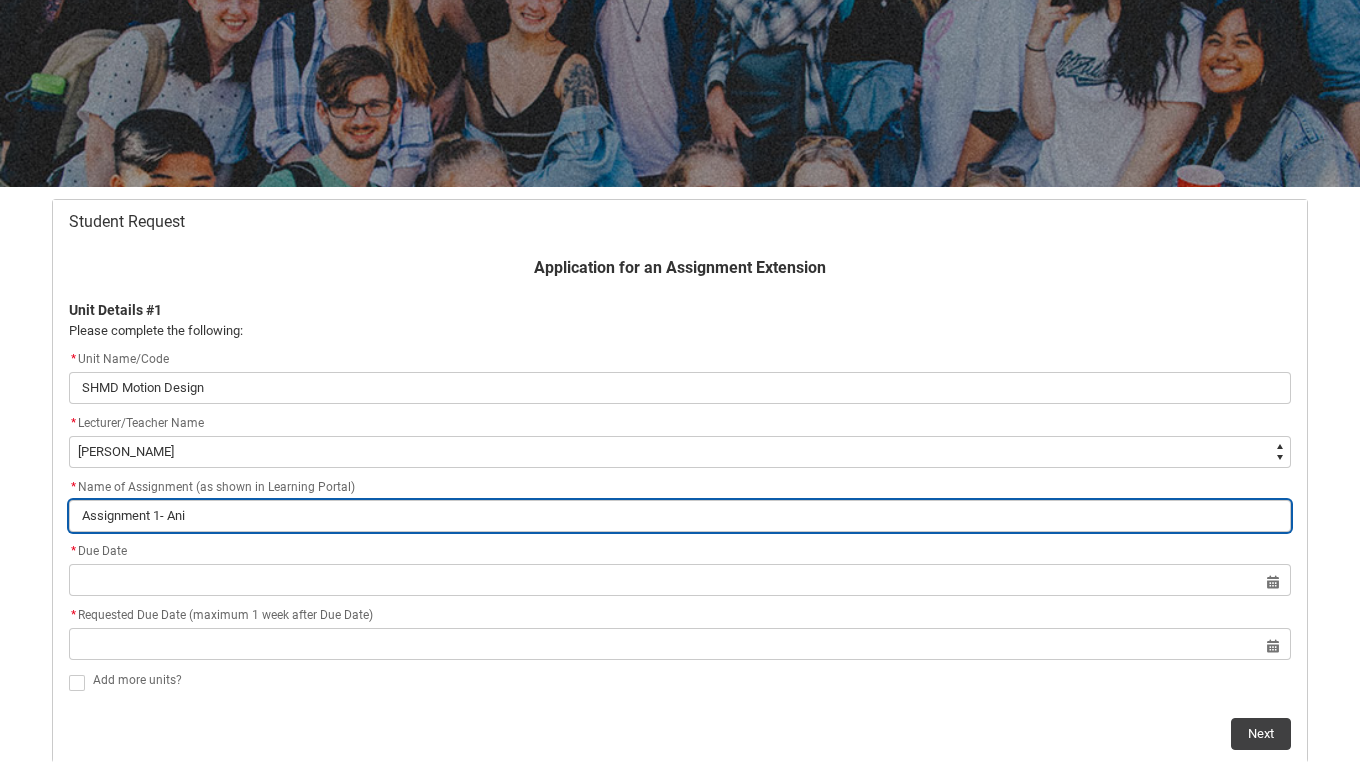 type on "Assignment 1- Anim" 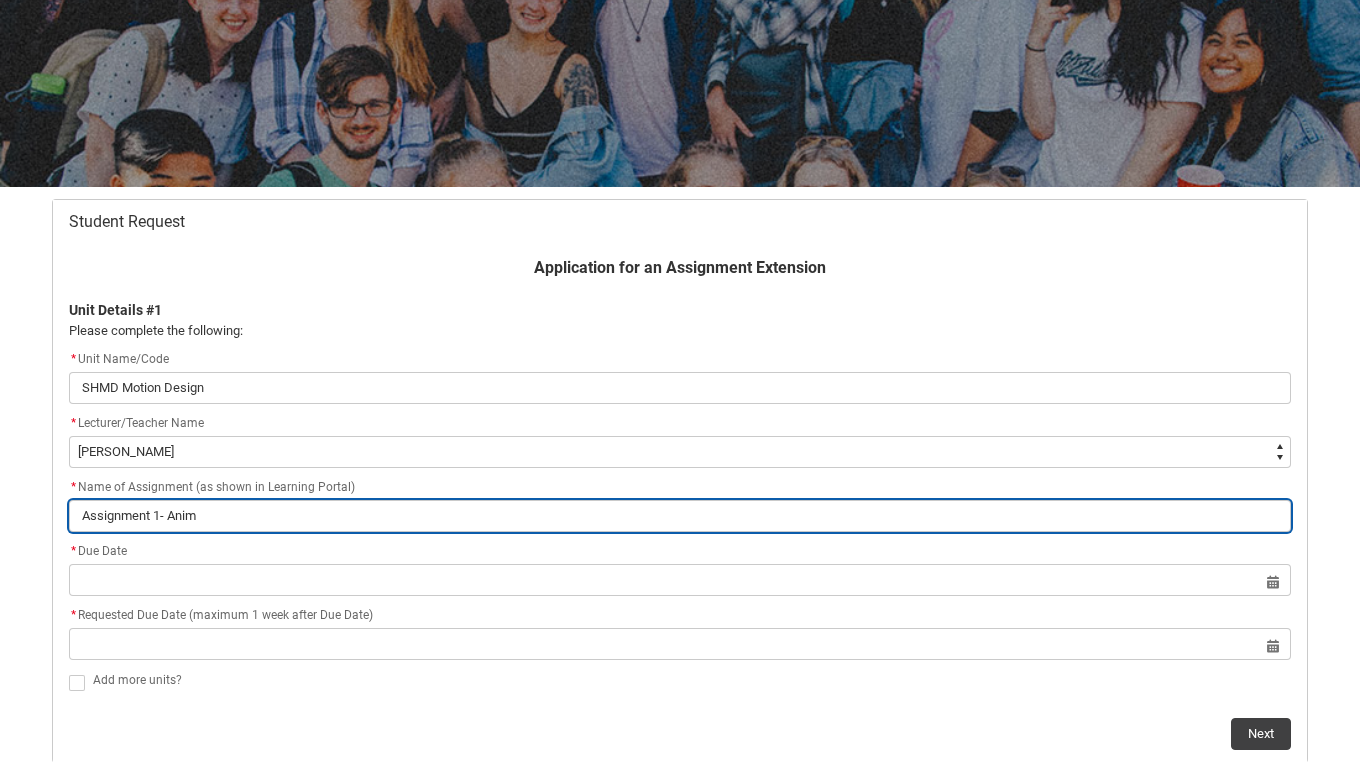 type on "Assignment 1- Anima" 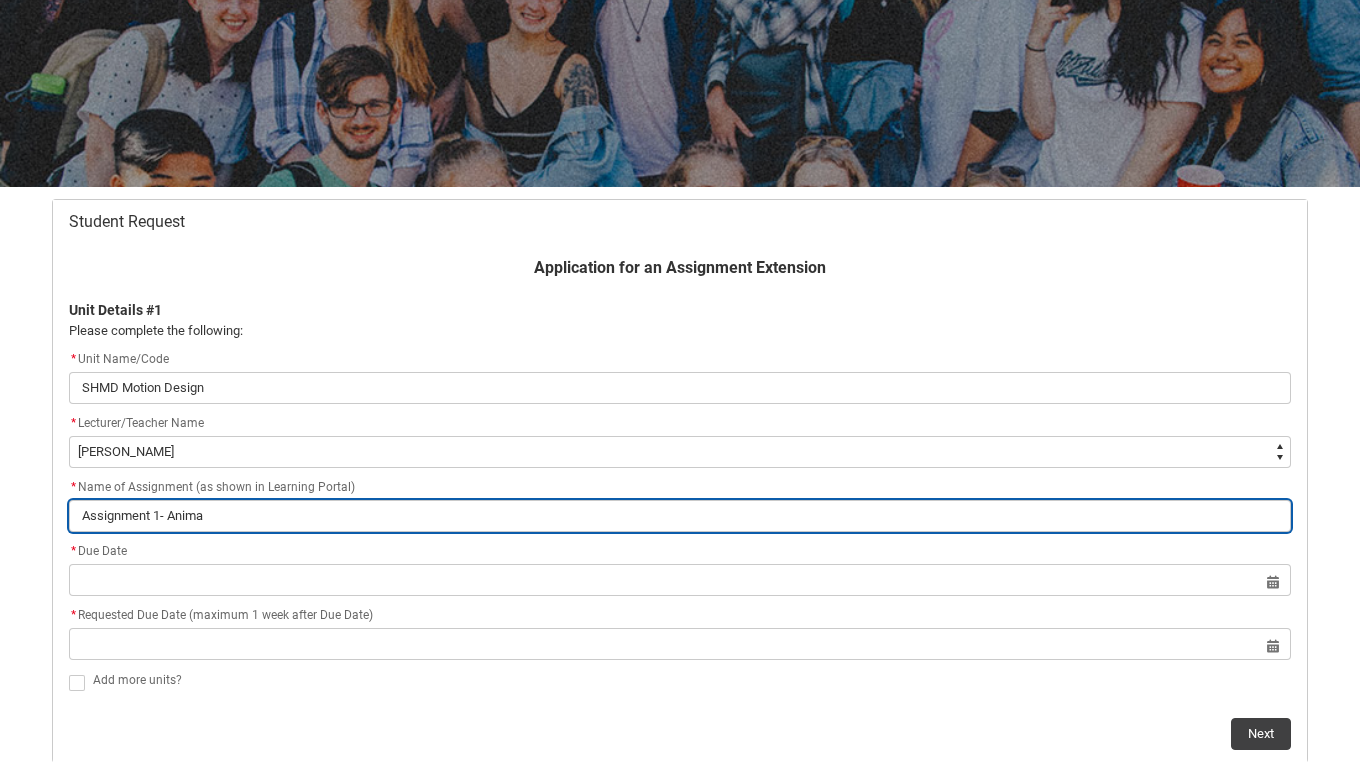 type on "Assignment 1- Animat" 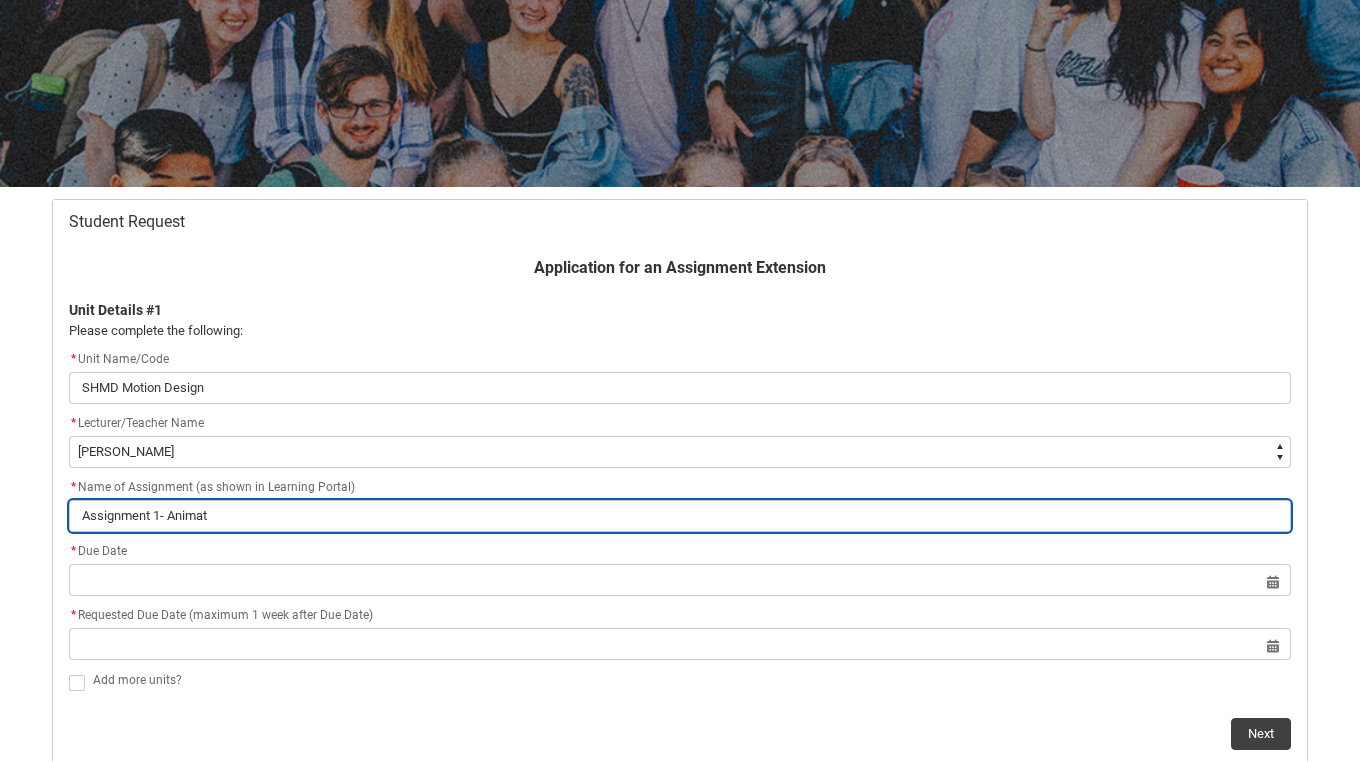 type on "Assignment 1- Animate" 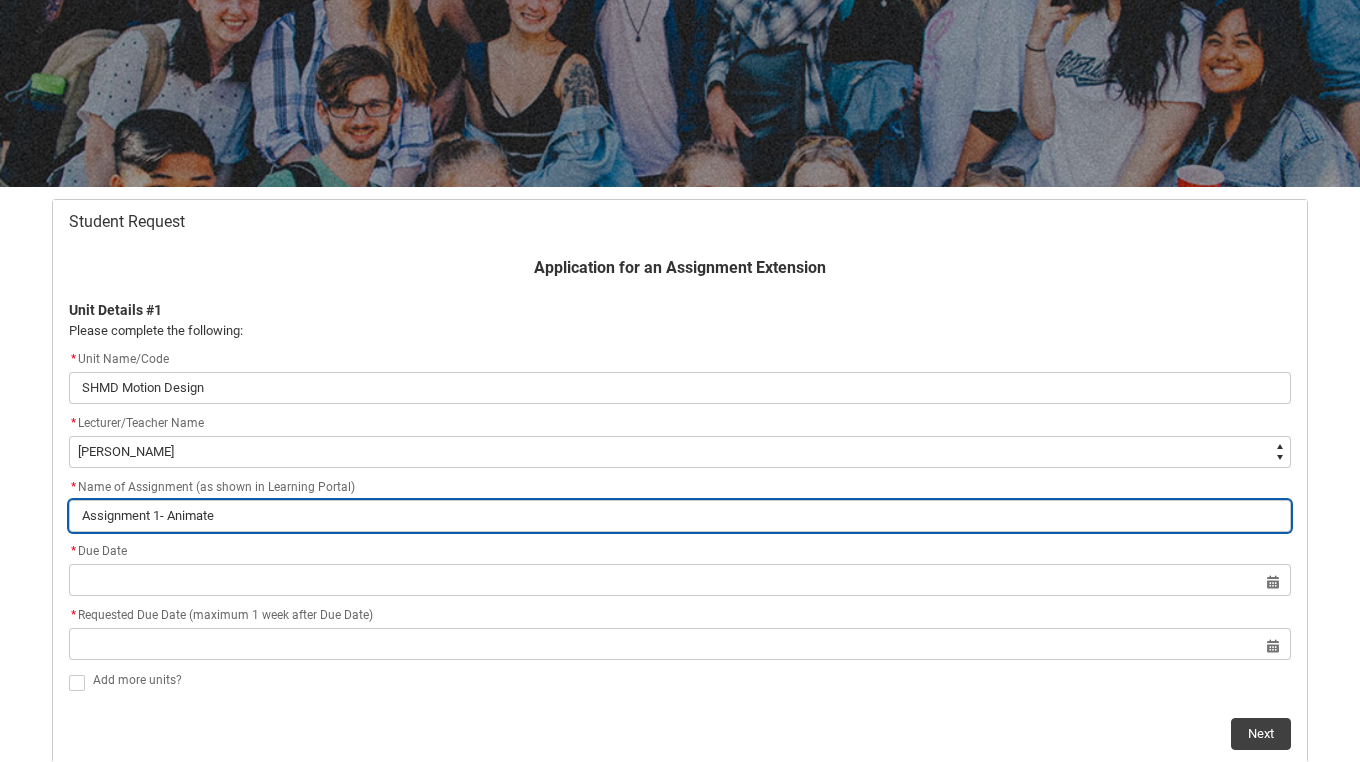 type on "Assignment 1- Animated" 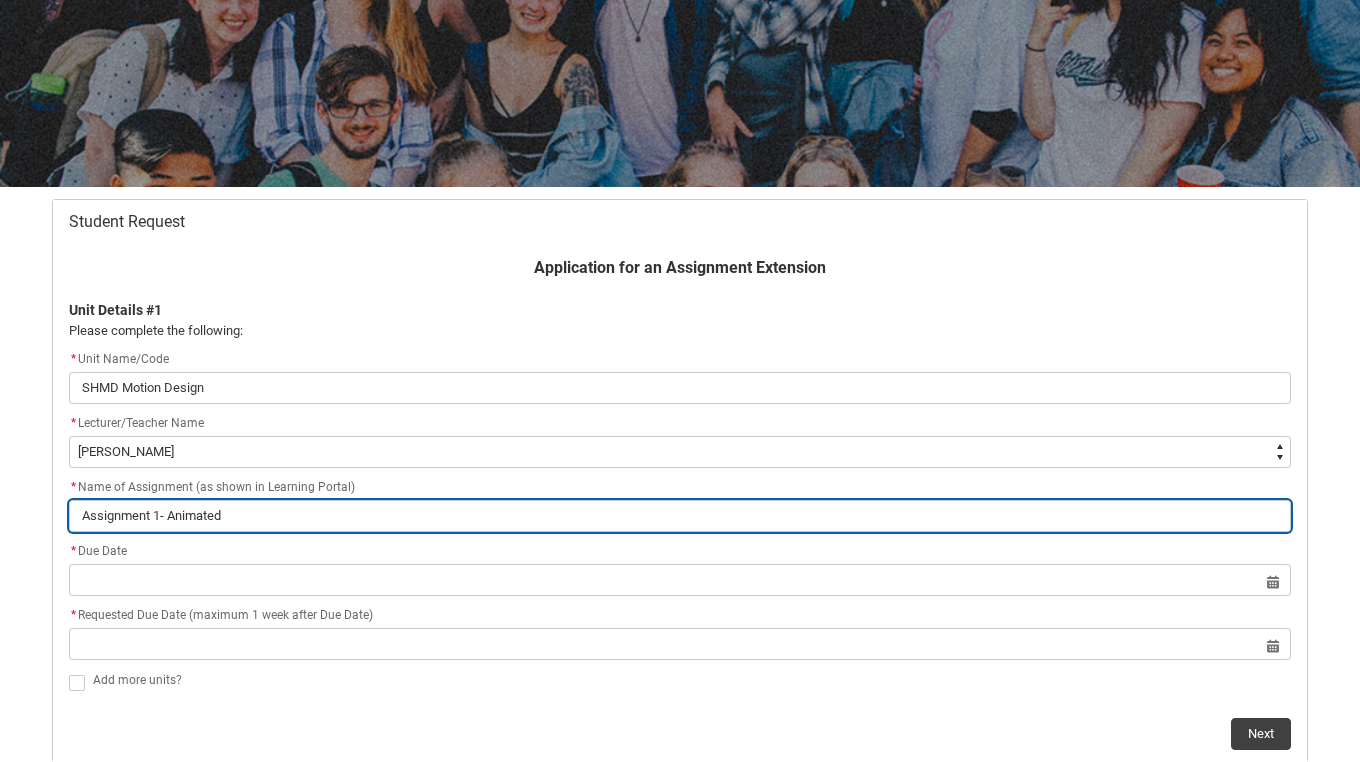 type on "Assignment 1- Animated" 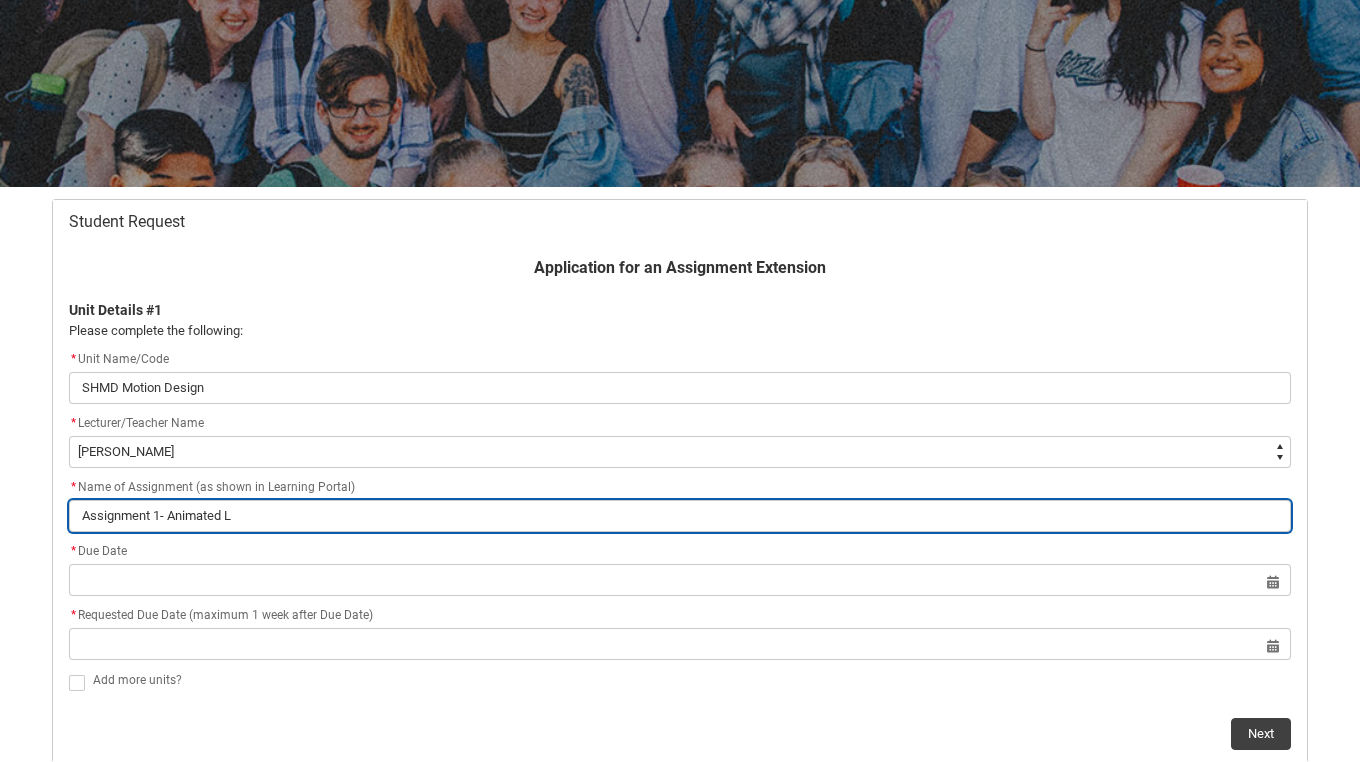 type on "Assignment 1- Animated Lo" 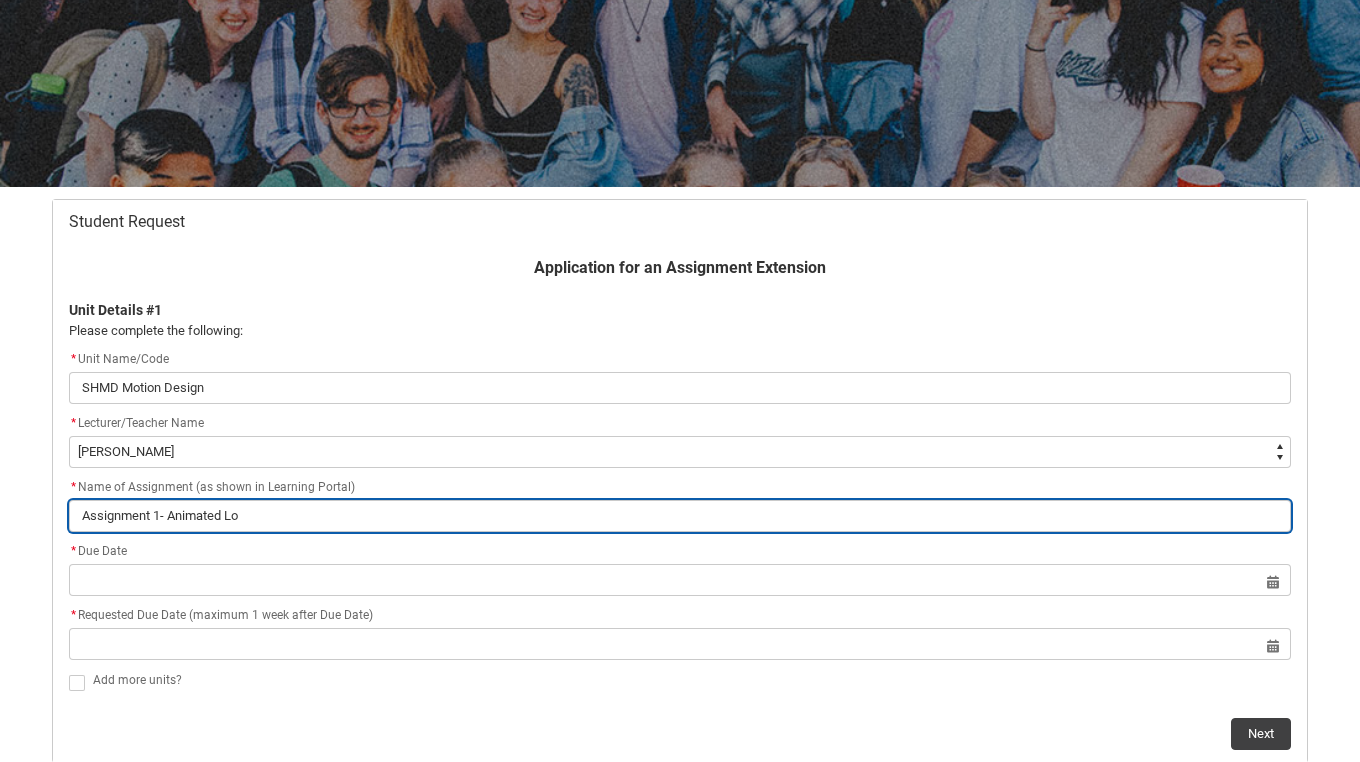 type on "Assignment 1- Animated Log" 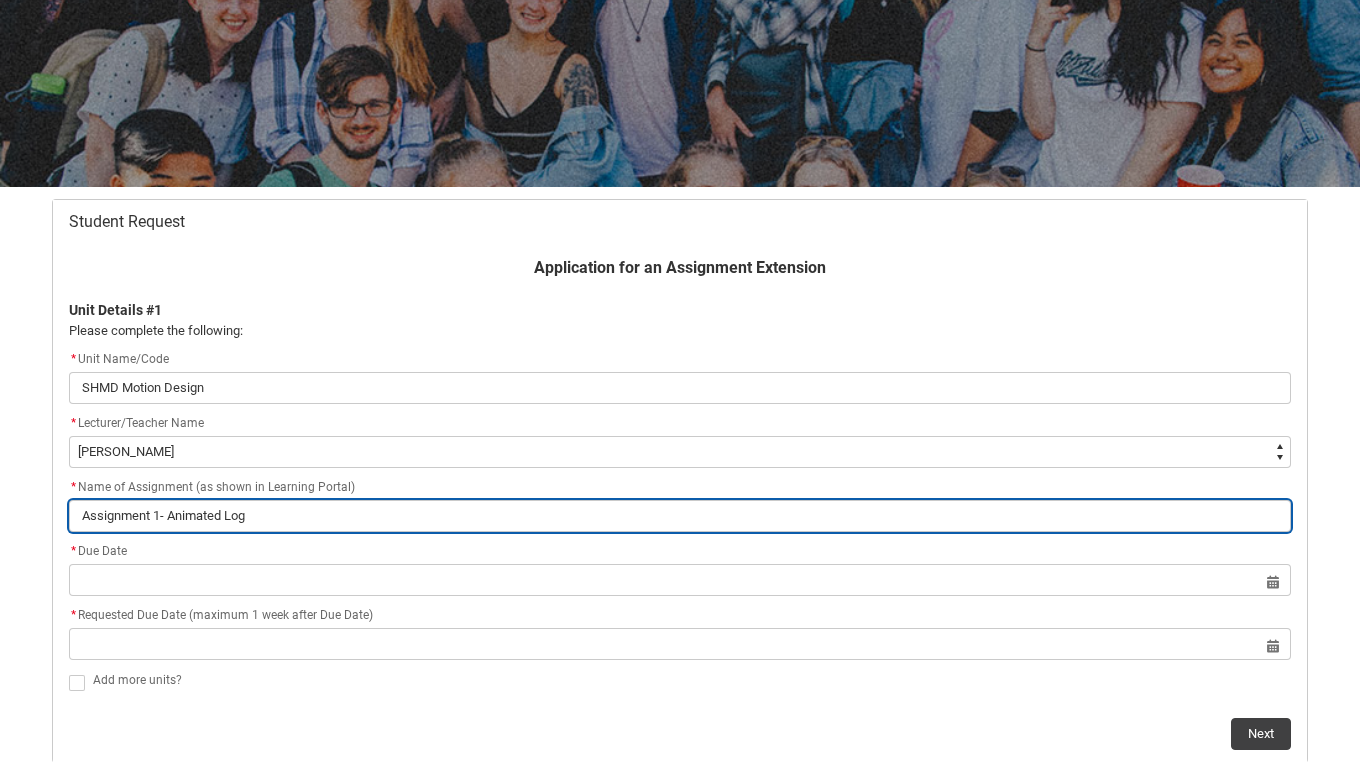 type on "Assignment 1- Animated Logo" 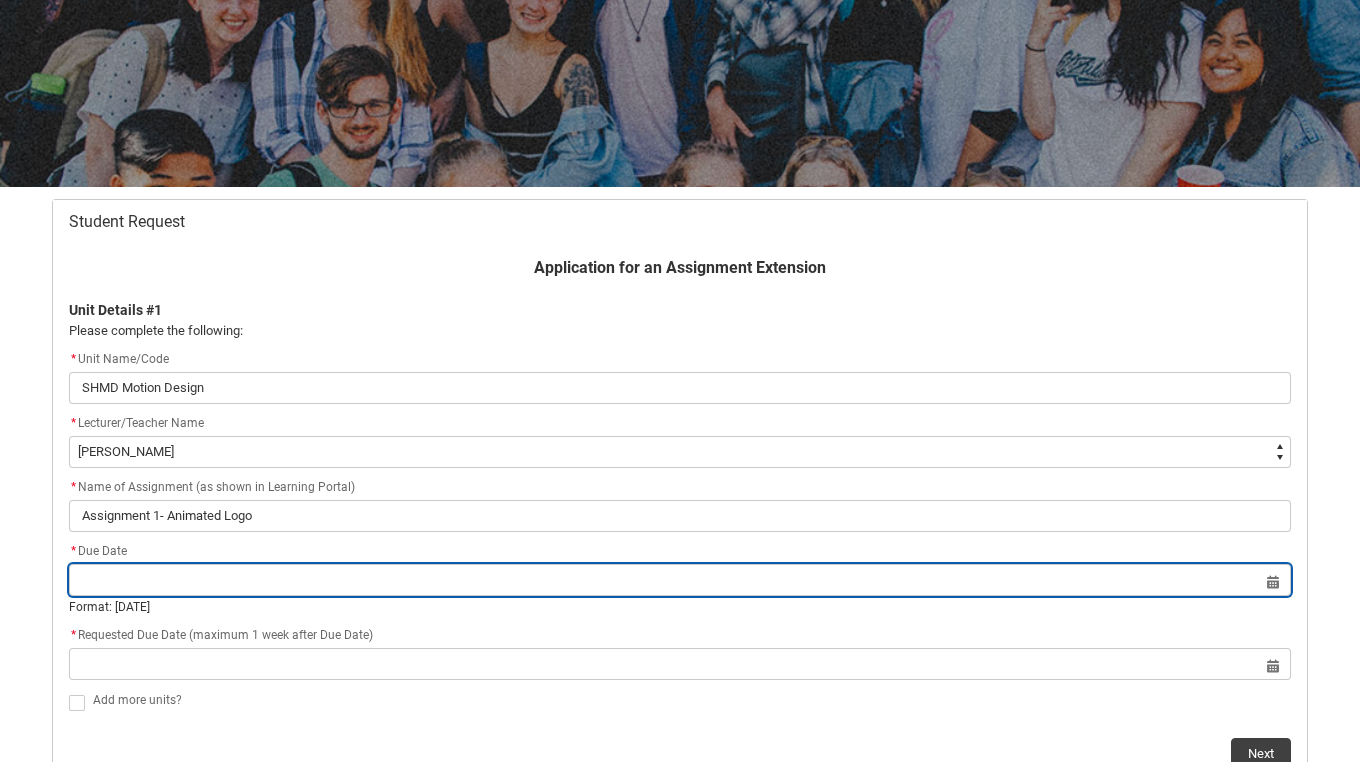 click at bounding box center (680, 580) 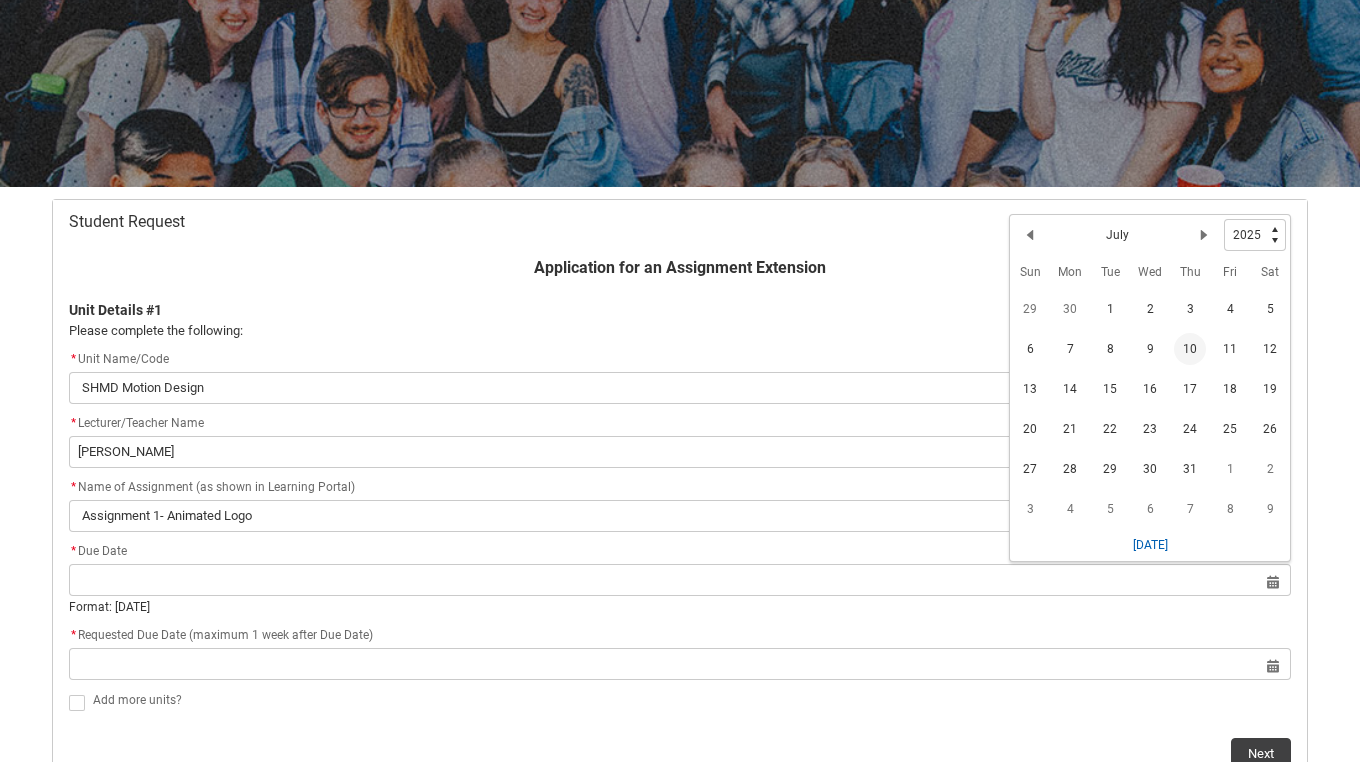 click on "10" 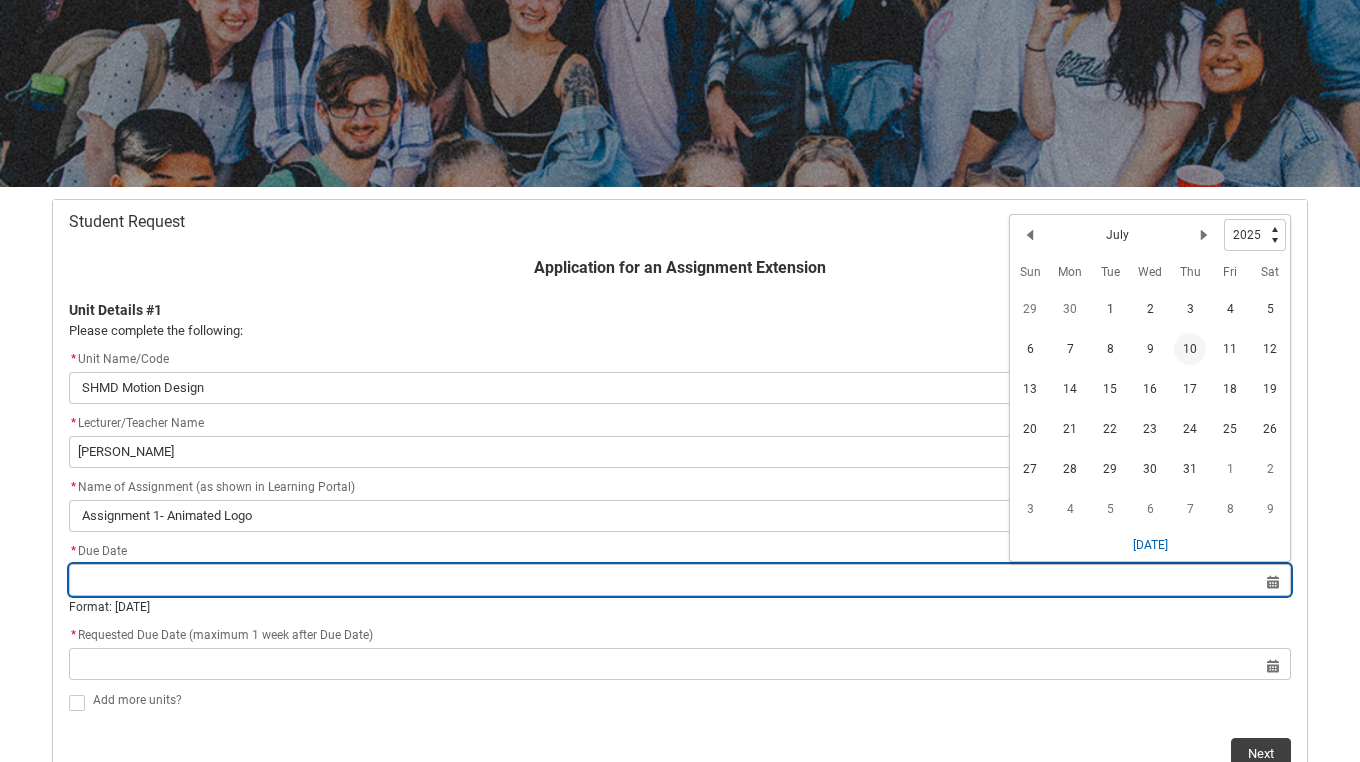 type on "2025-07-10" 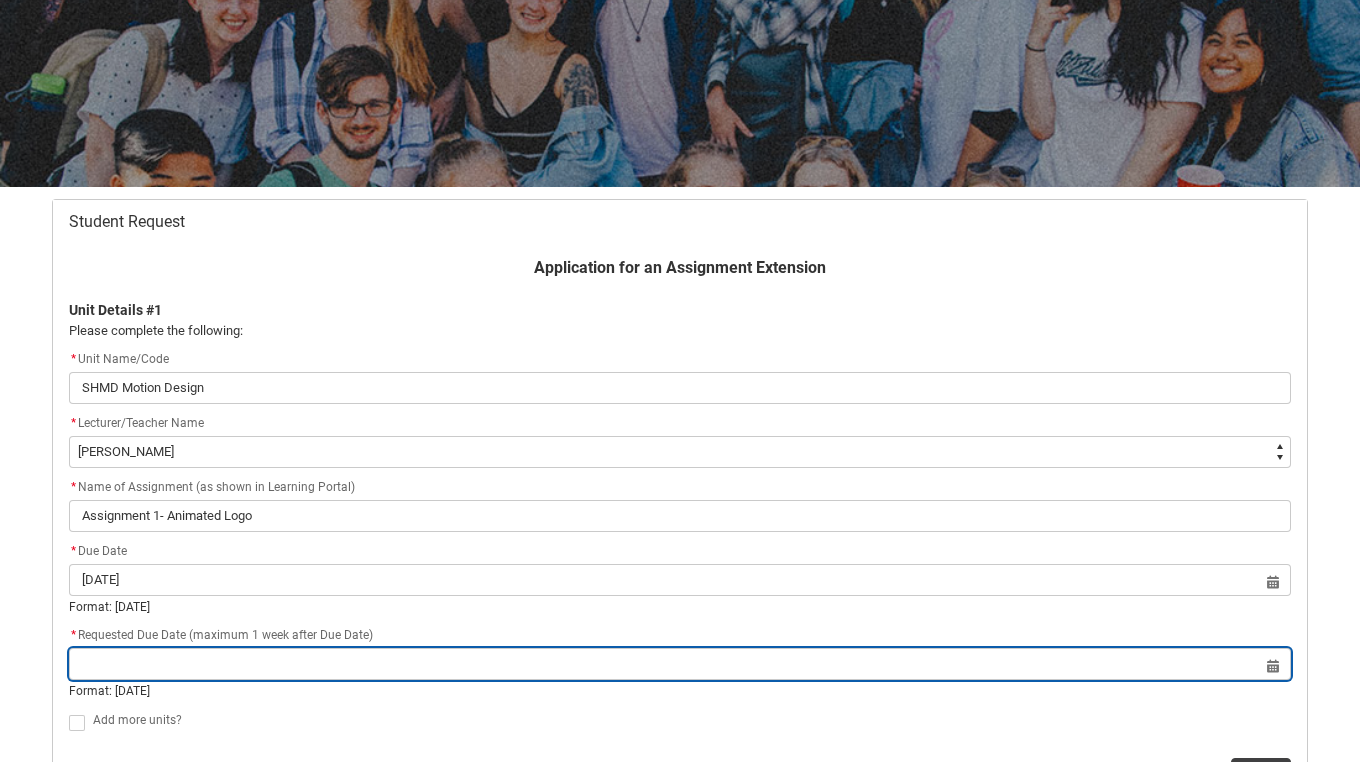 click at bounding box center [680, 664] 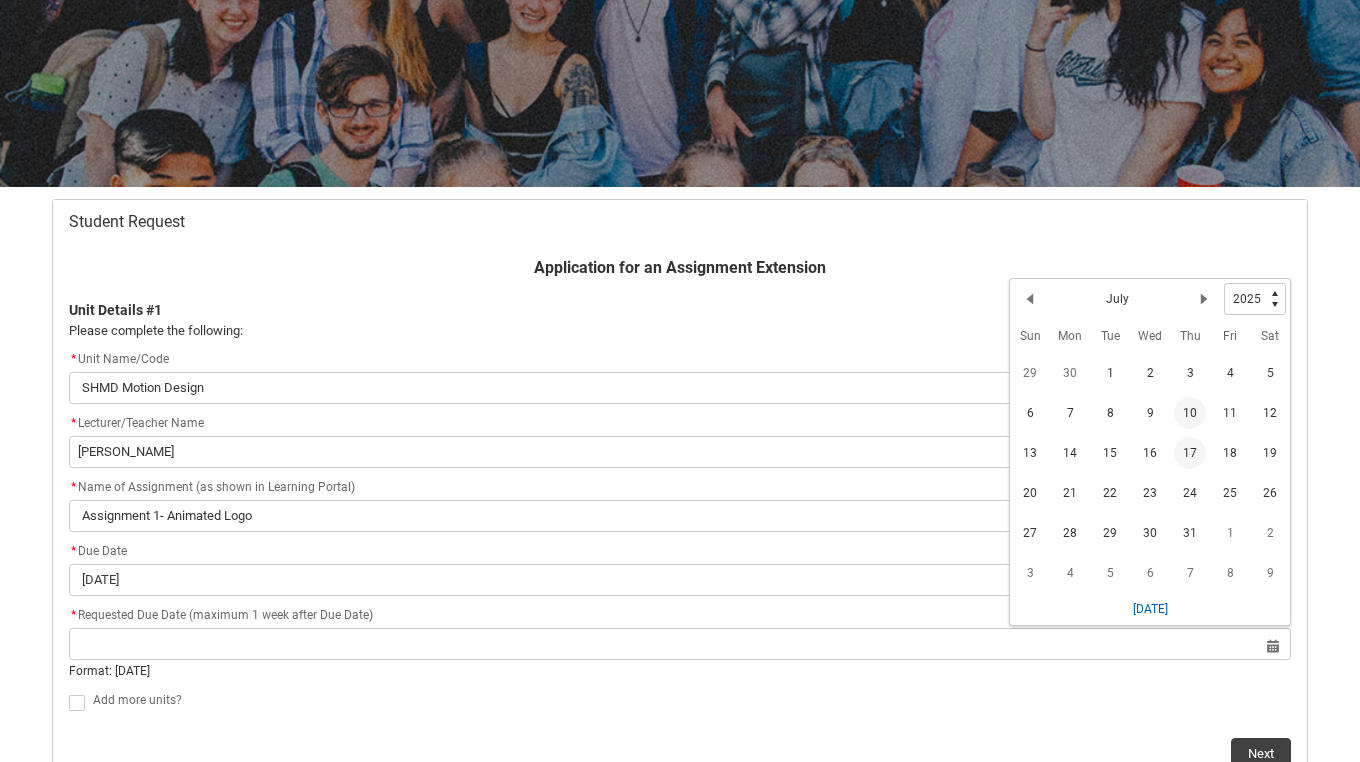 click on "17" 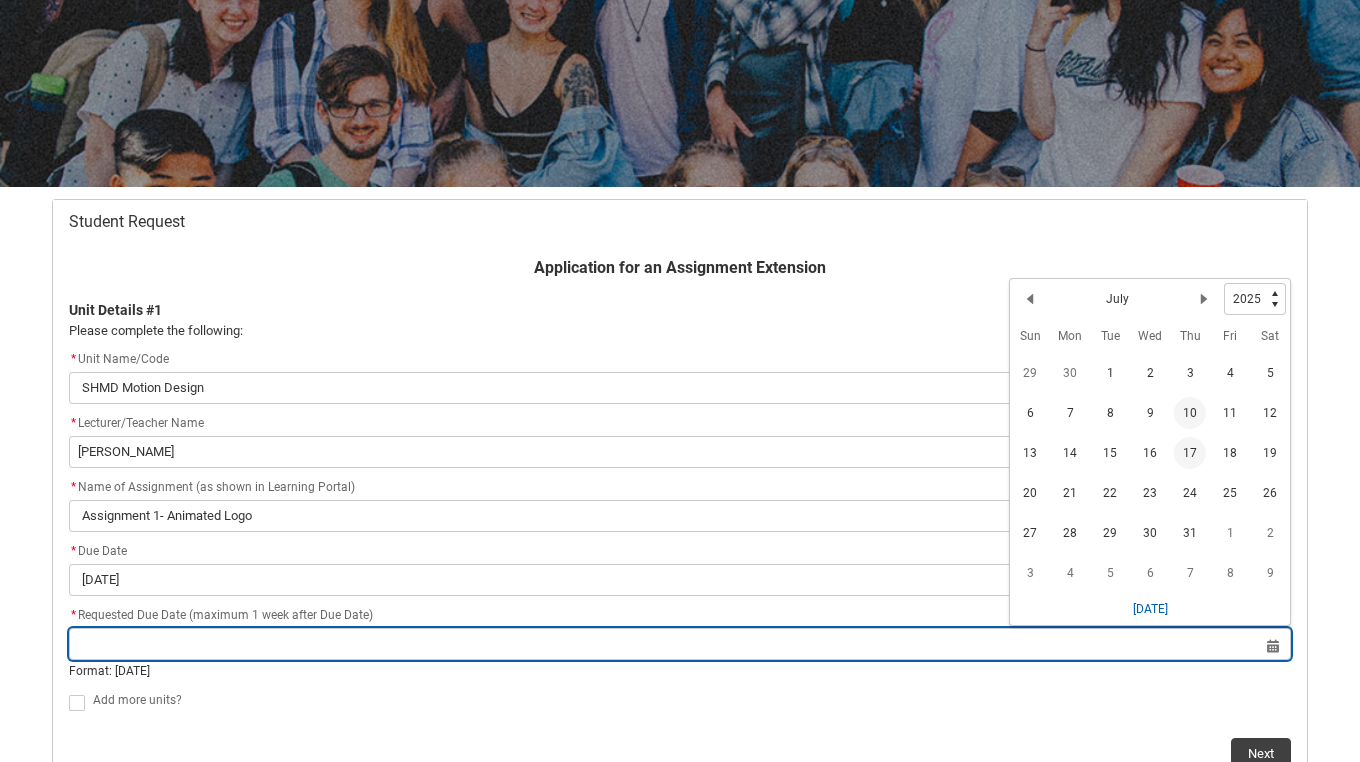 type on "[DATE]" 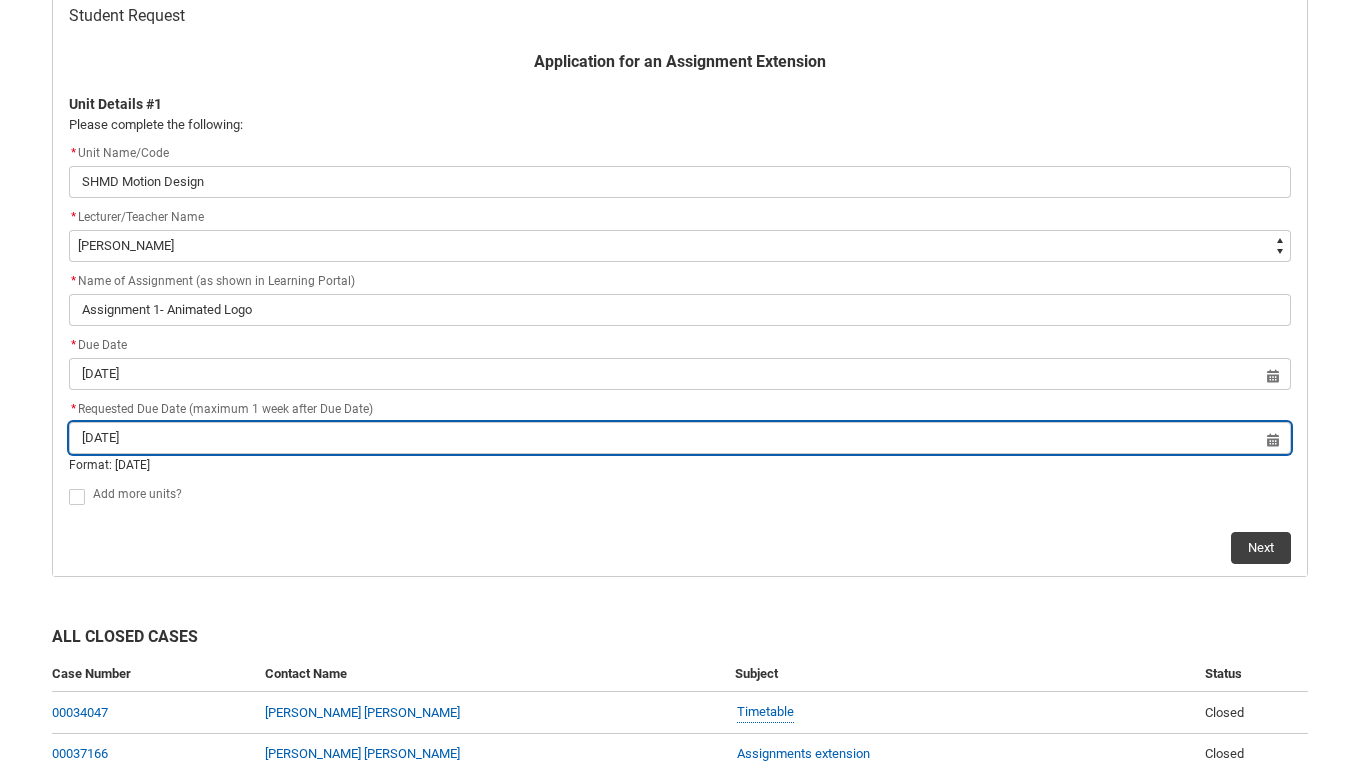 scroll, scrollTop: 425, scrollLeft: 0, axis: vertical 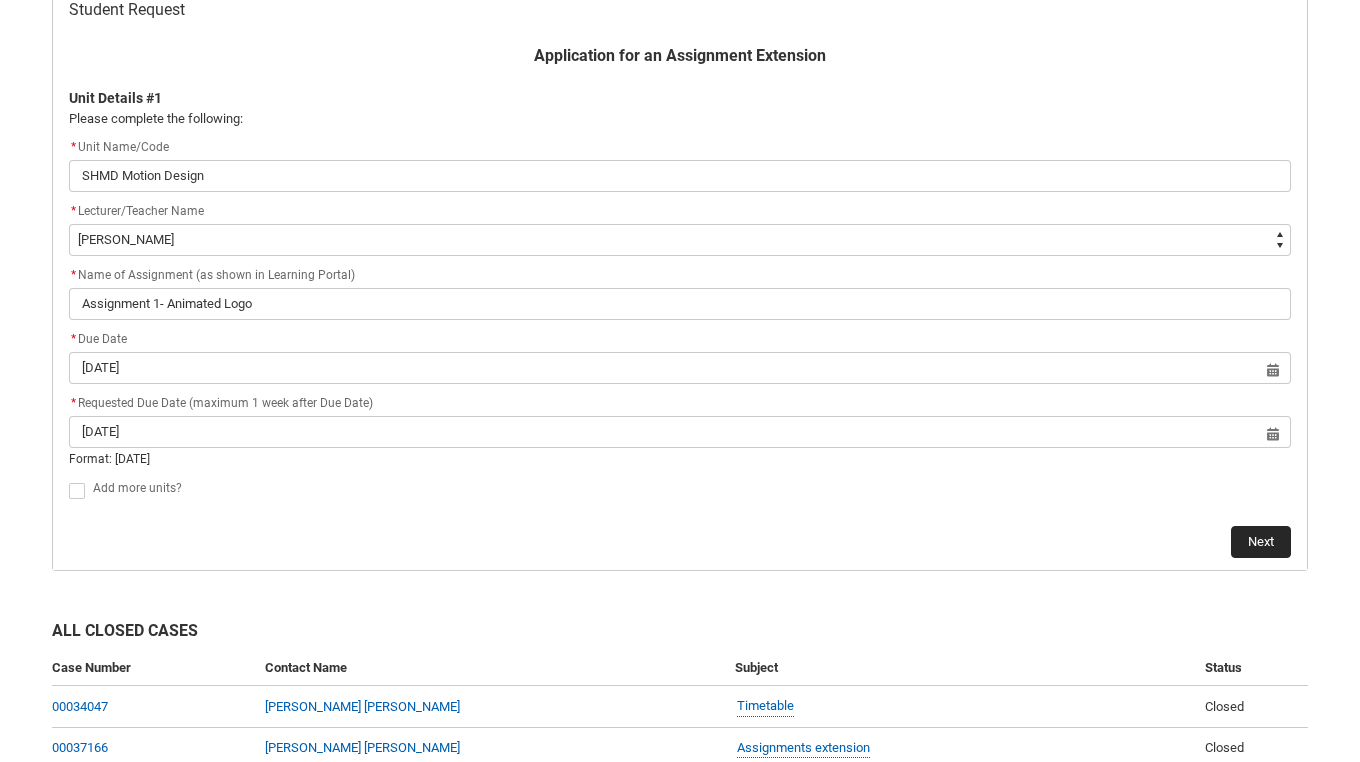 click on "Next" 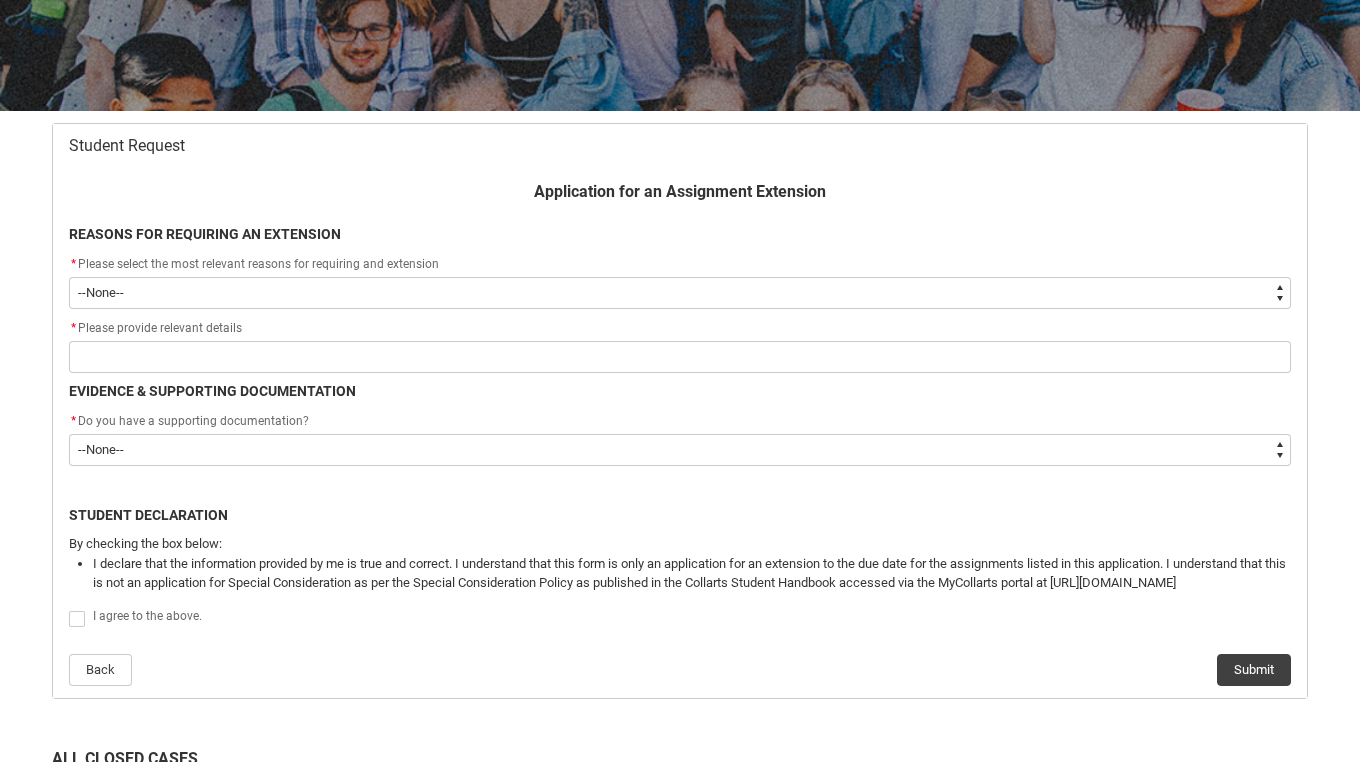 scroll, scrollTop: 312, scrollLeft: 0, axis: vertical 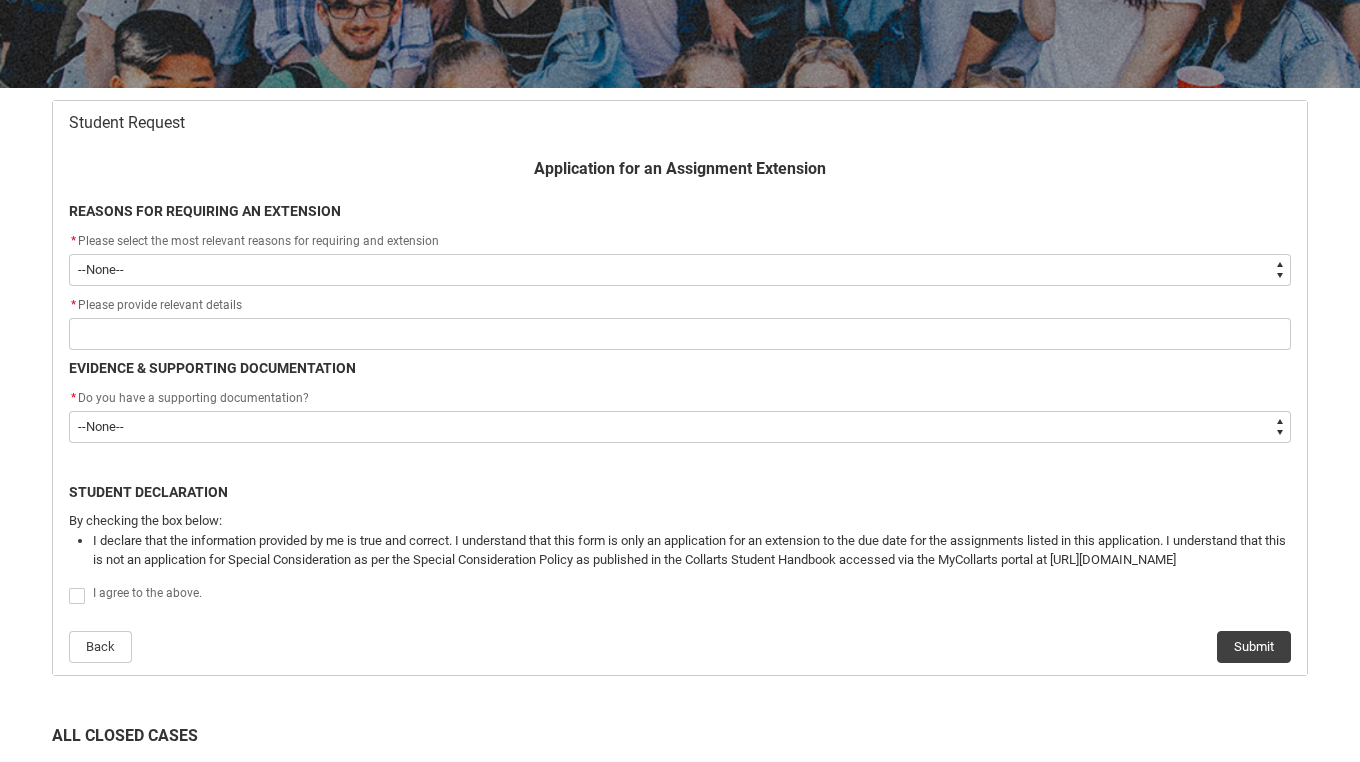 type on "Other" 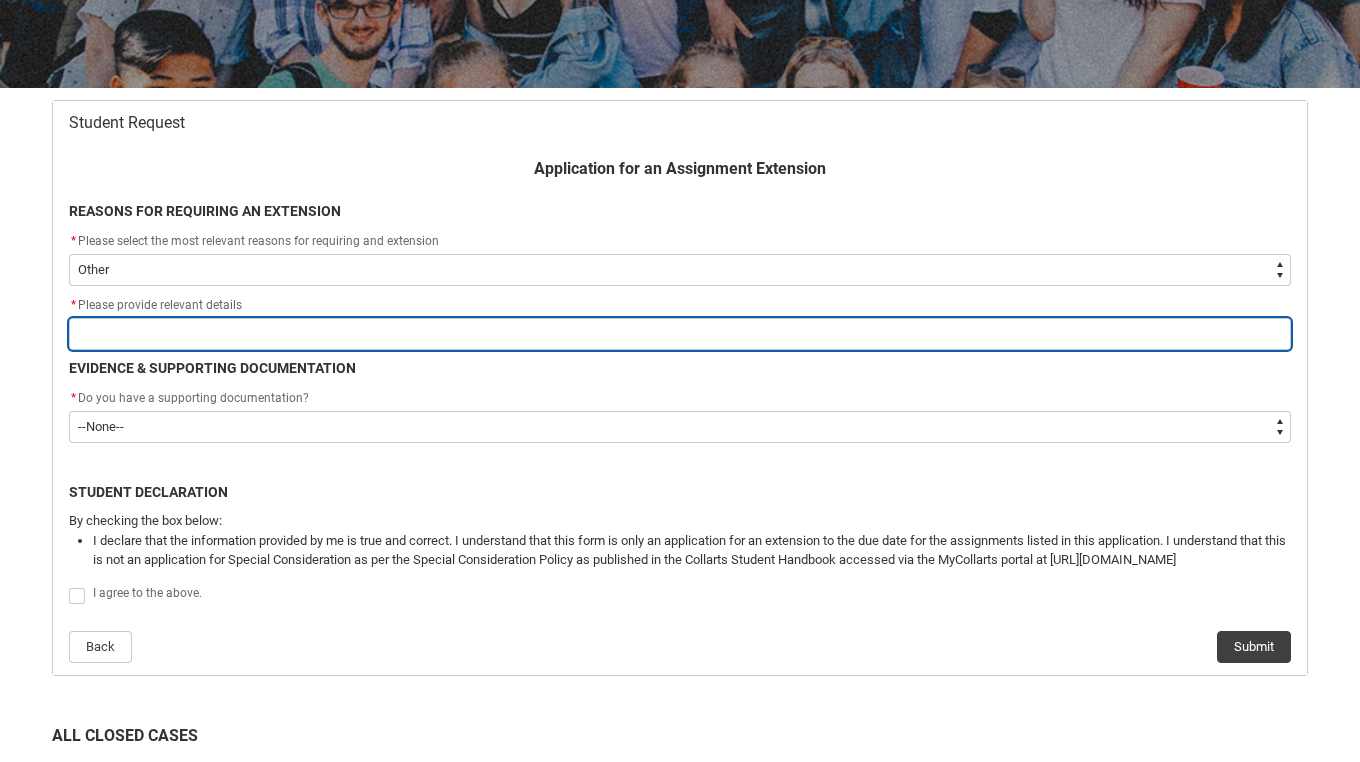 click at bounding box center (680, 334) 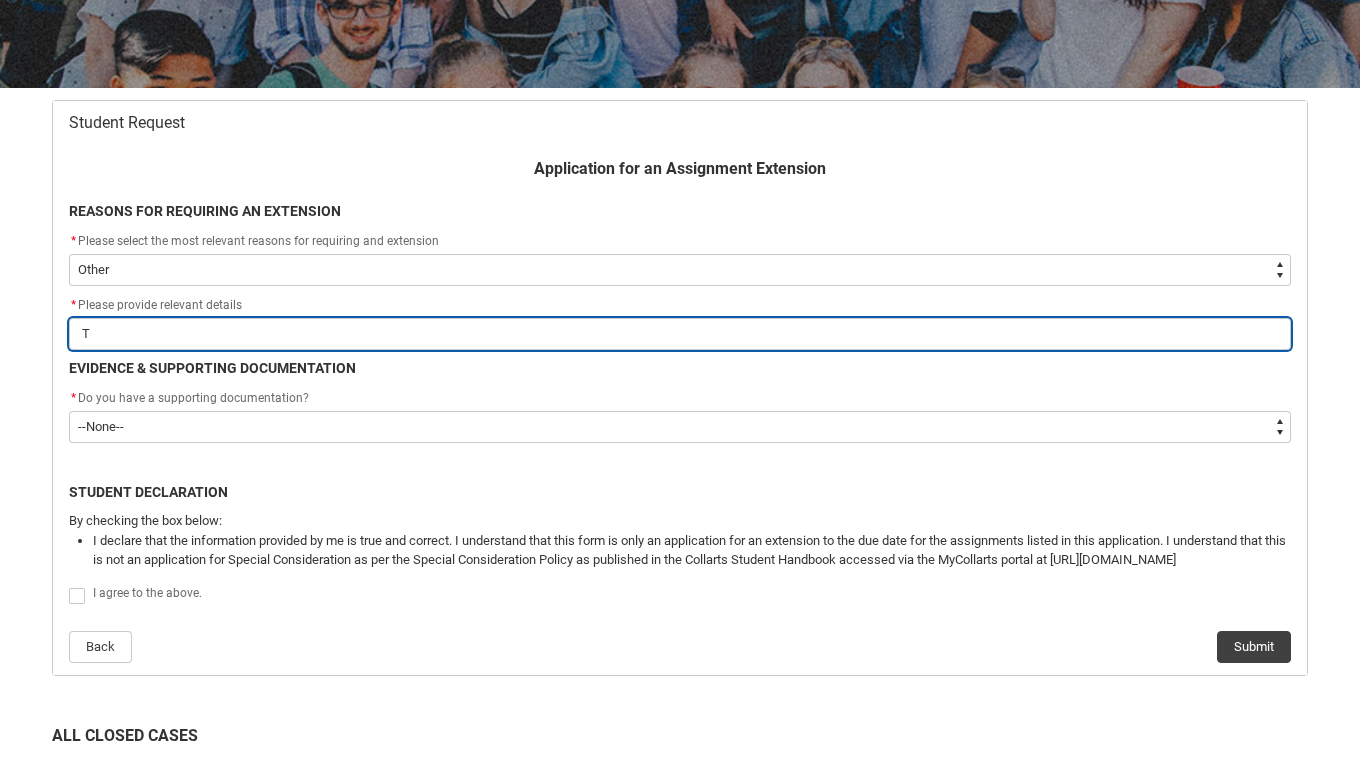 type on "Th" 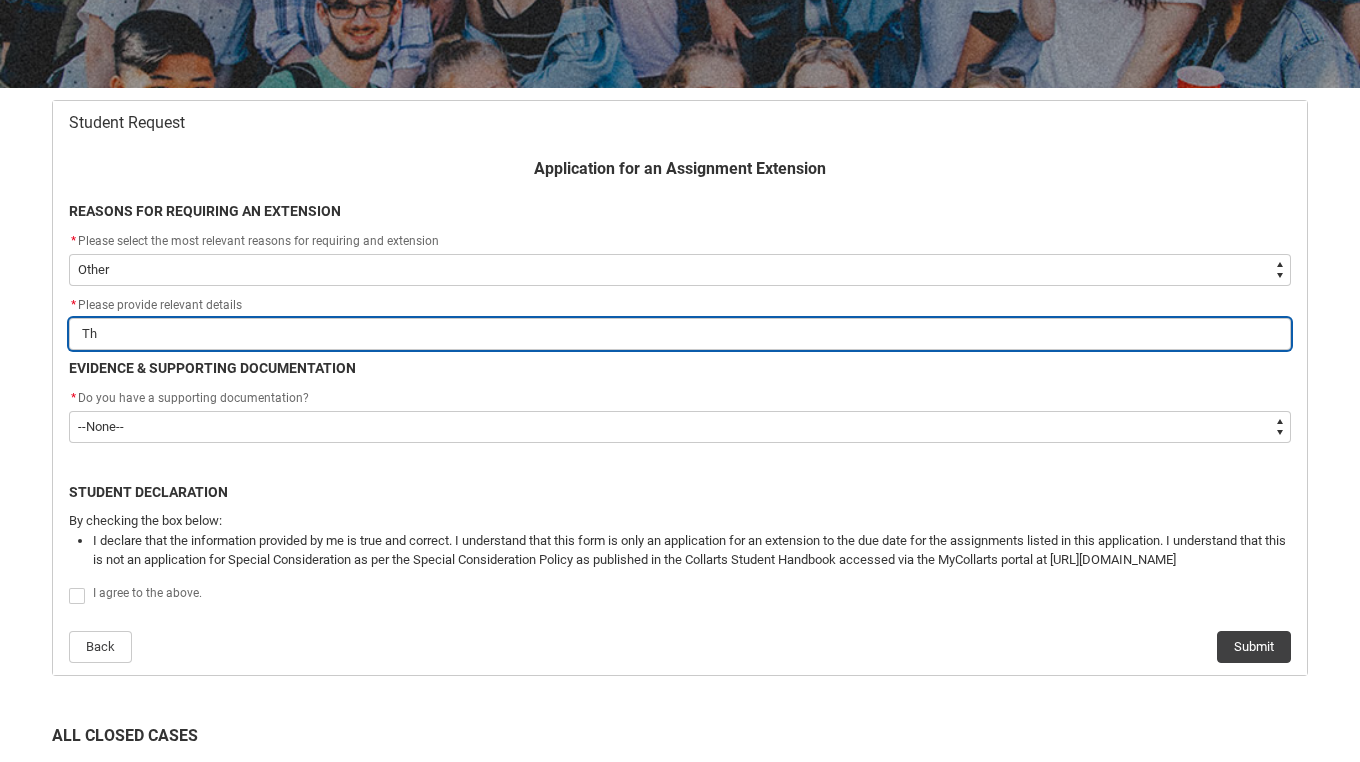 type on "T" 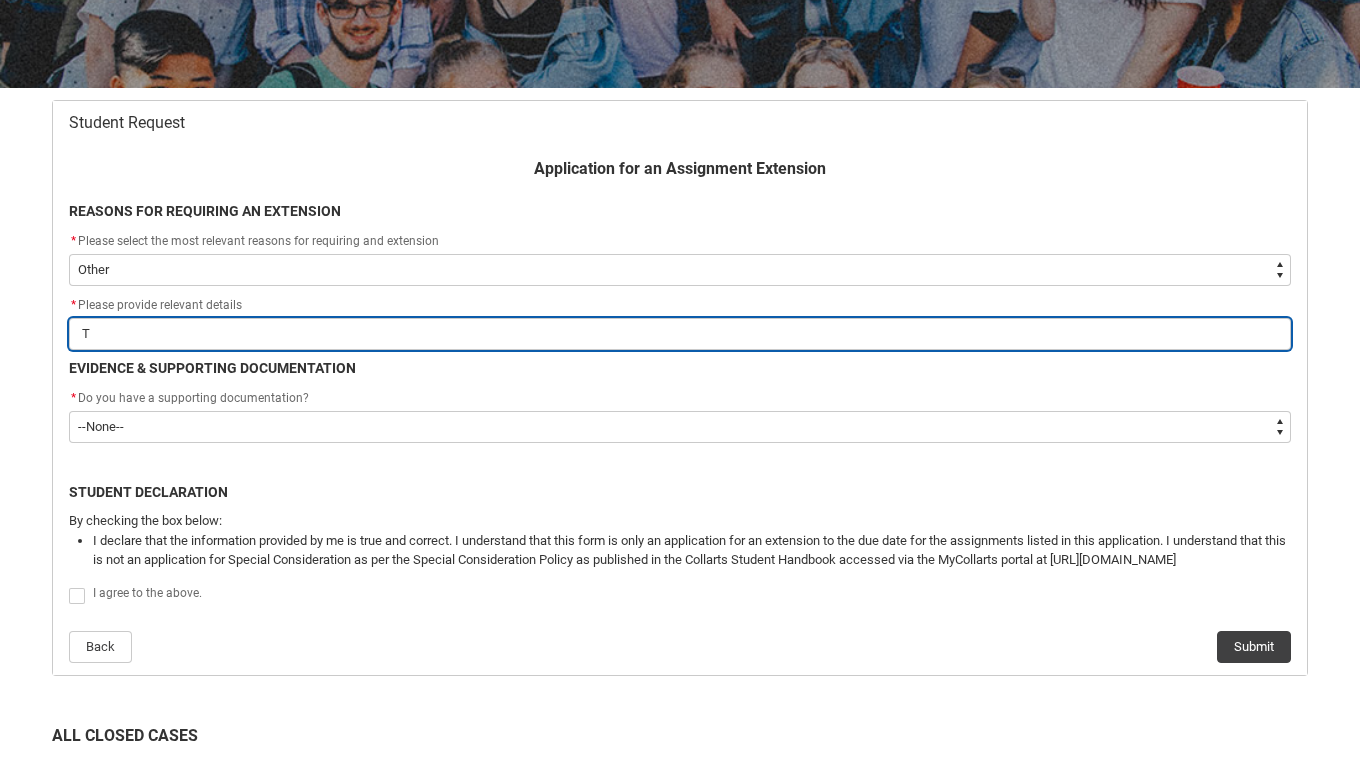 type 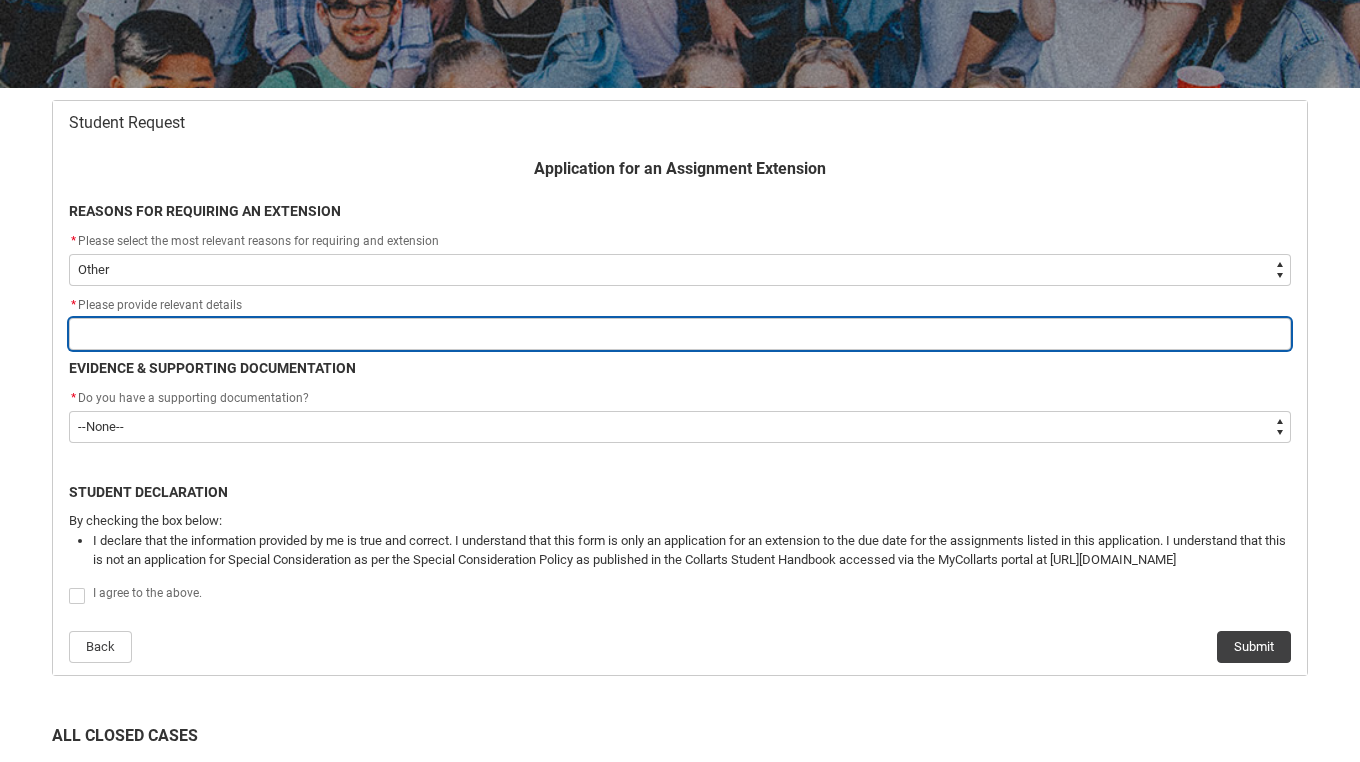 type on "T" 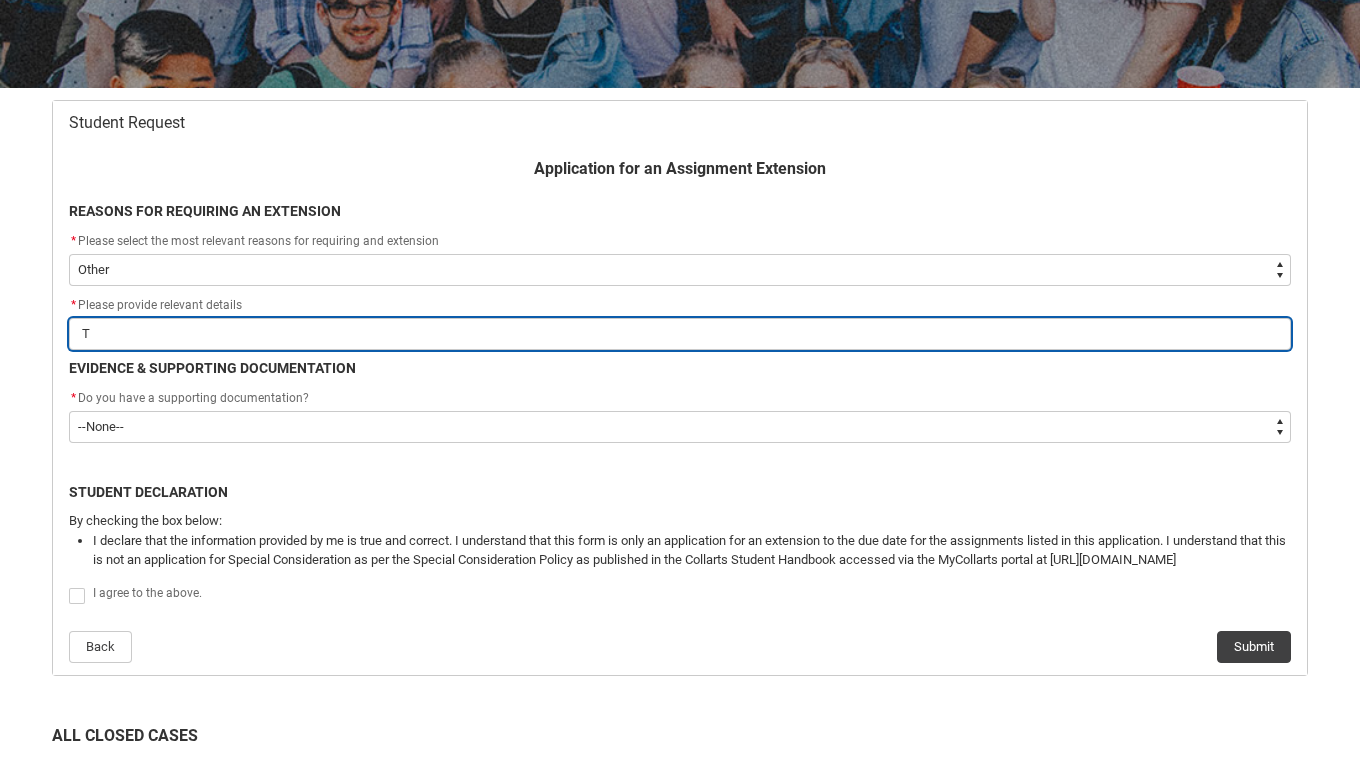 type on "Th" 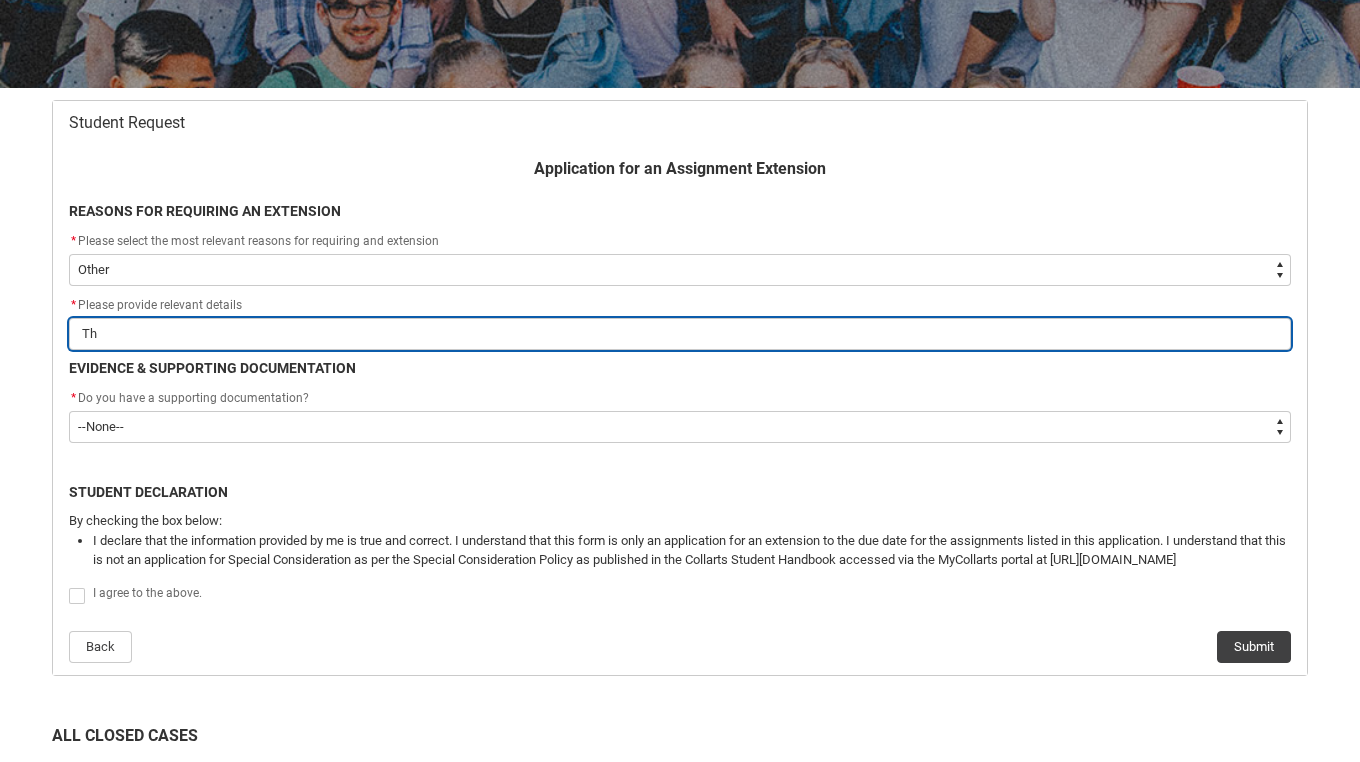 type on "Thi" 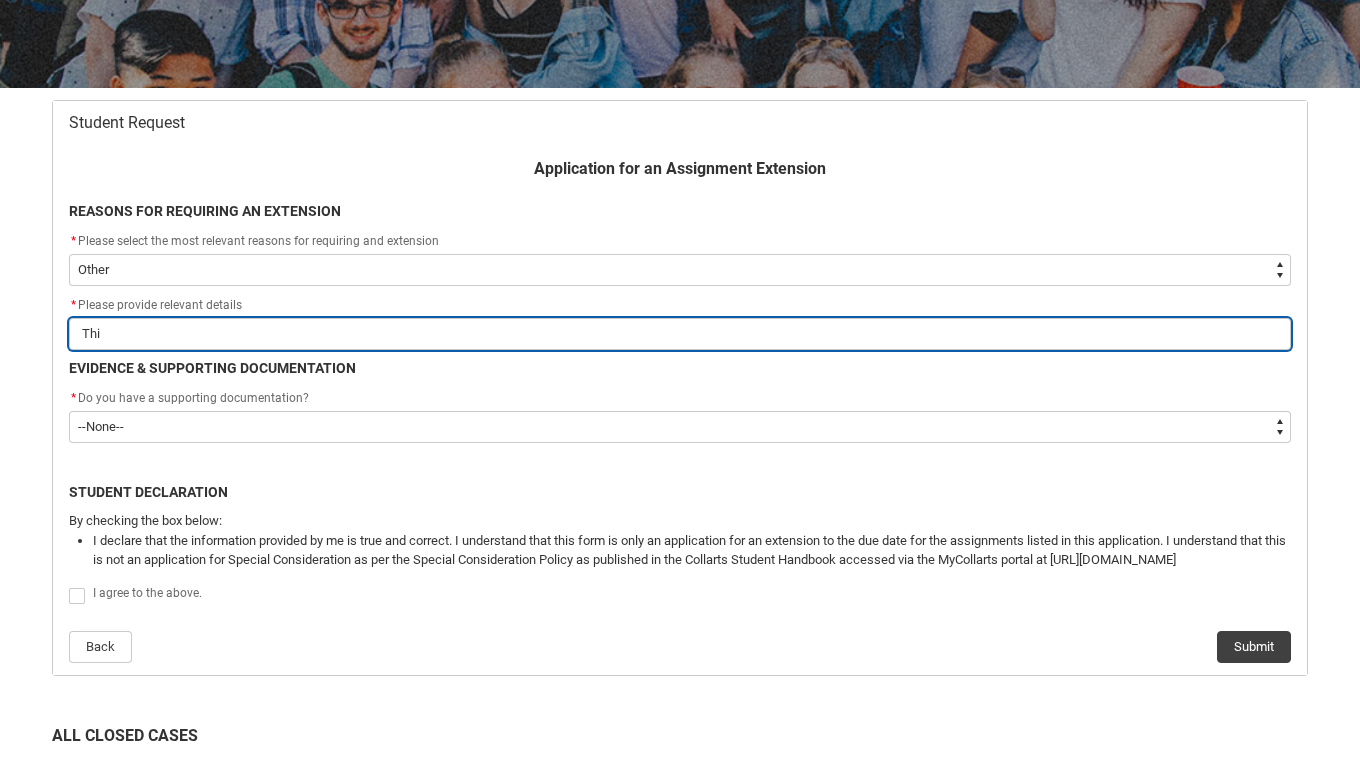 type on "This" 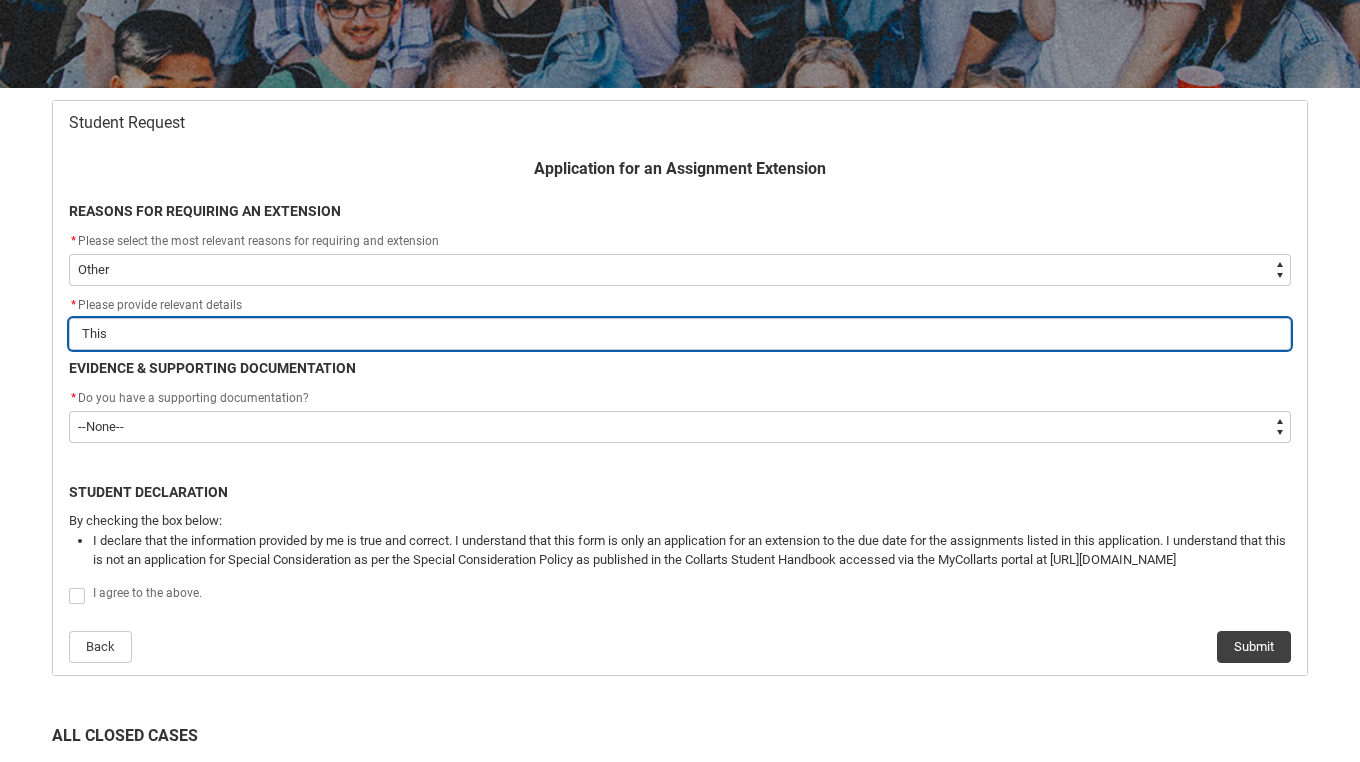 type on "This" 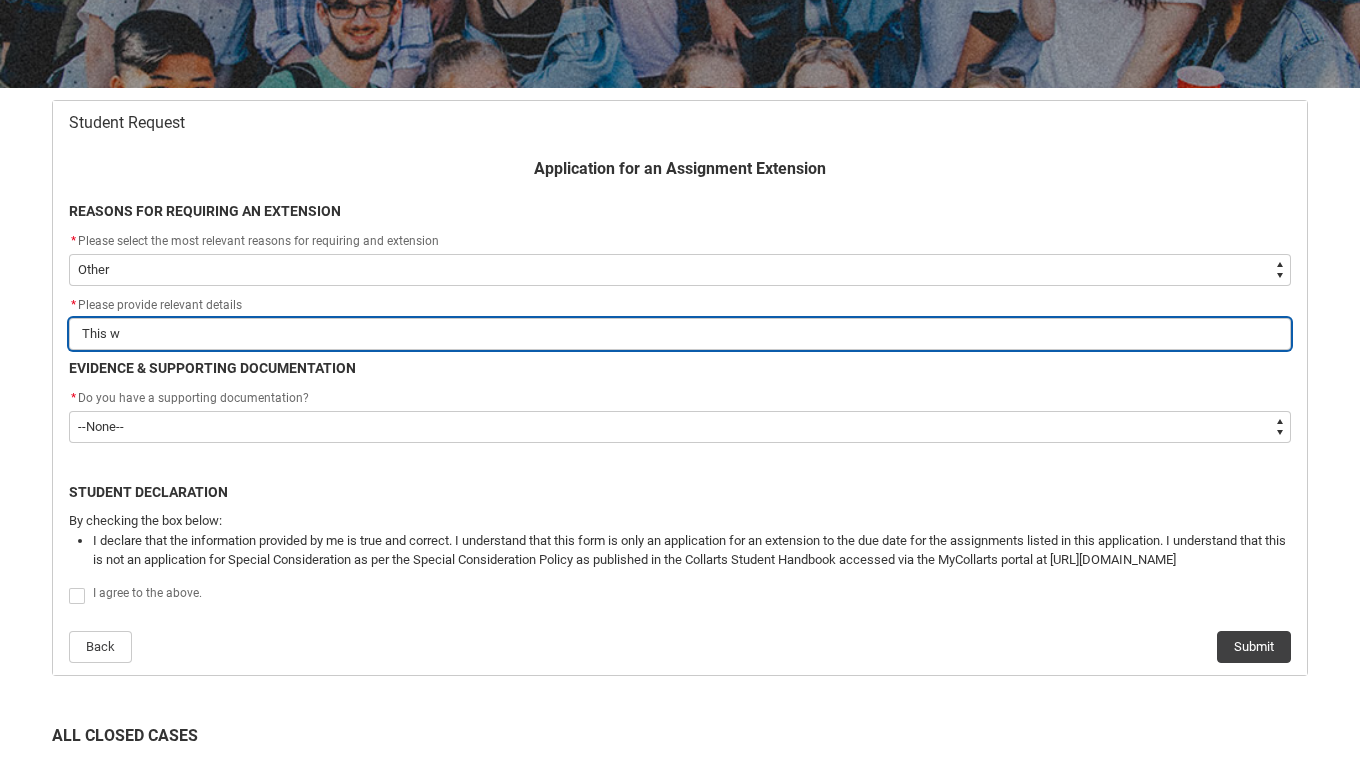 type on "This we" 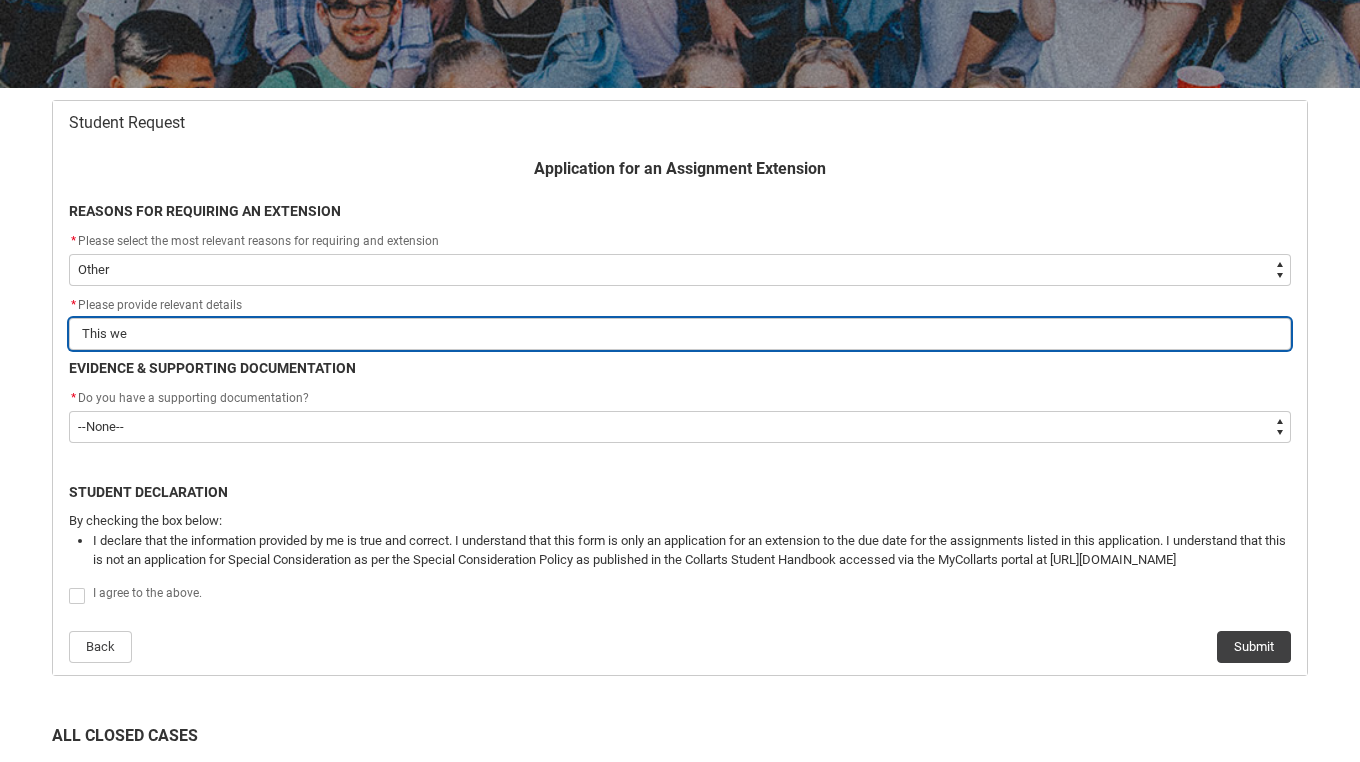 type on "This wee" 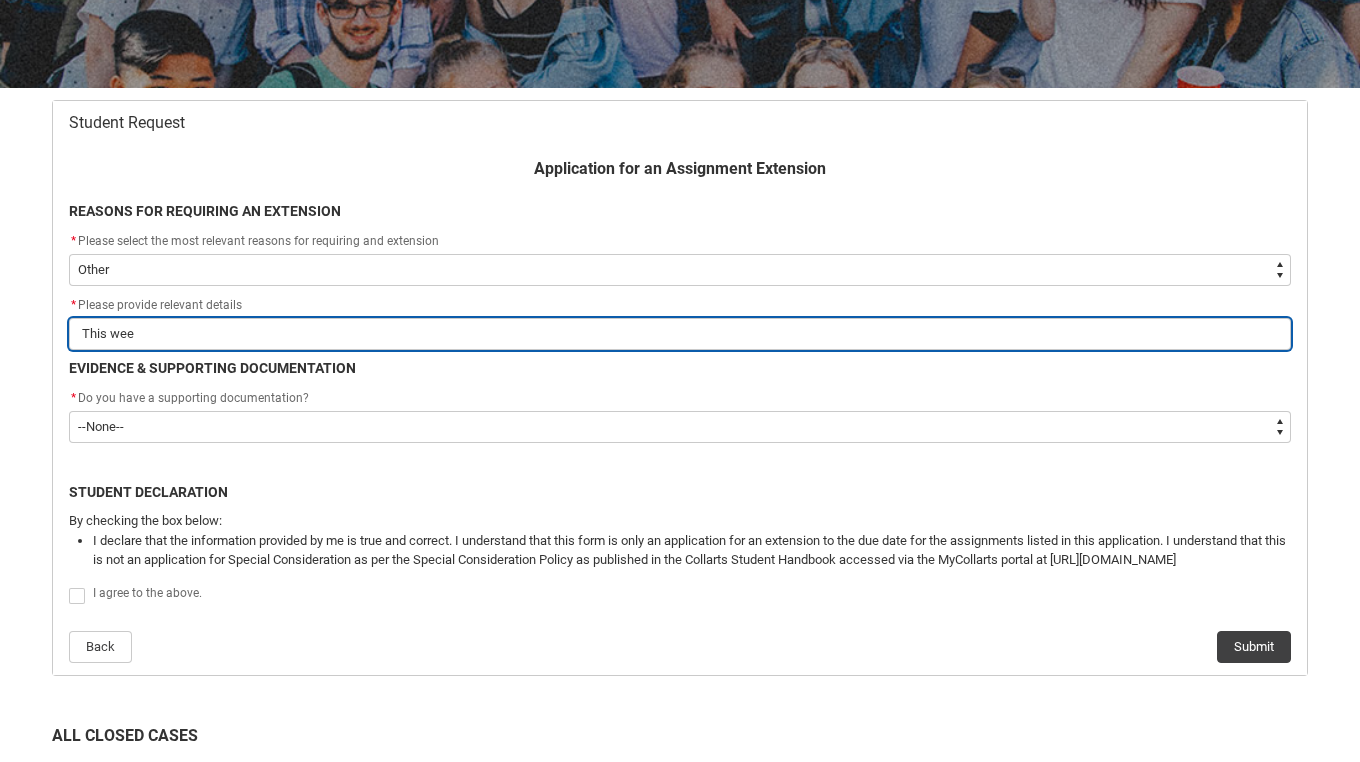 type on "This week" 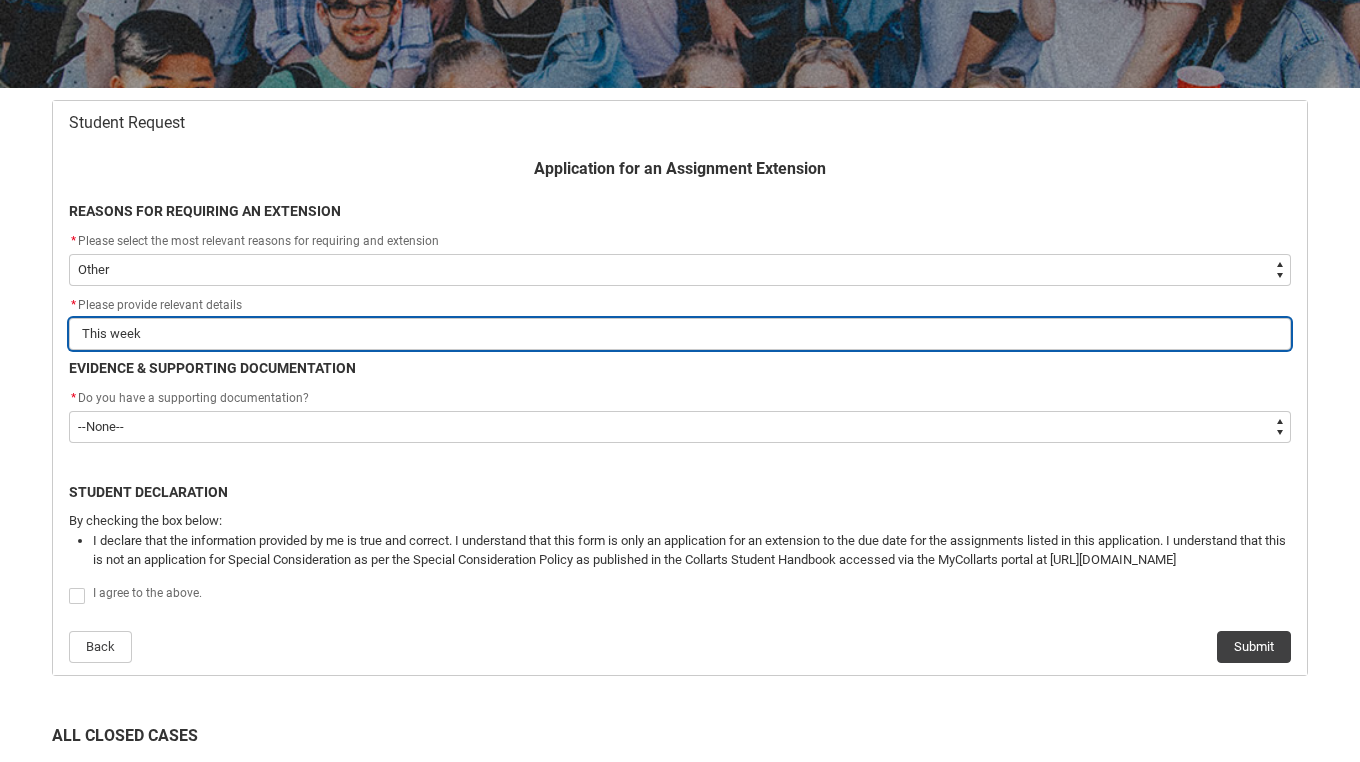 type on "This week" 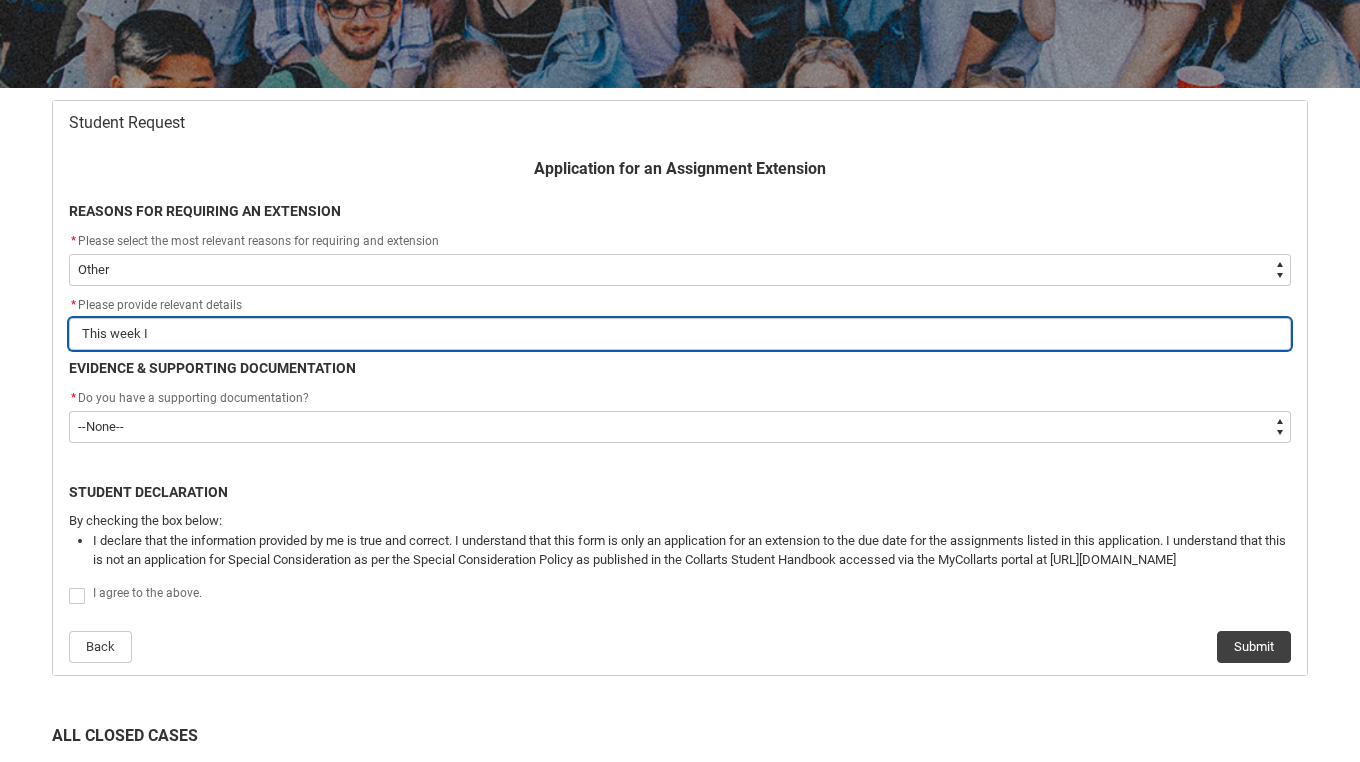 type on "This week I" 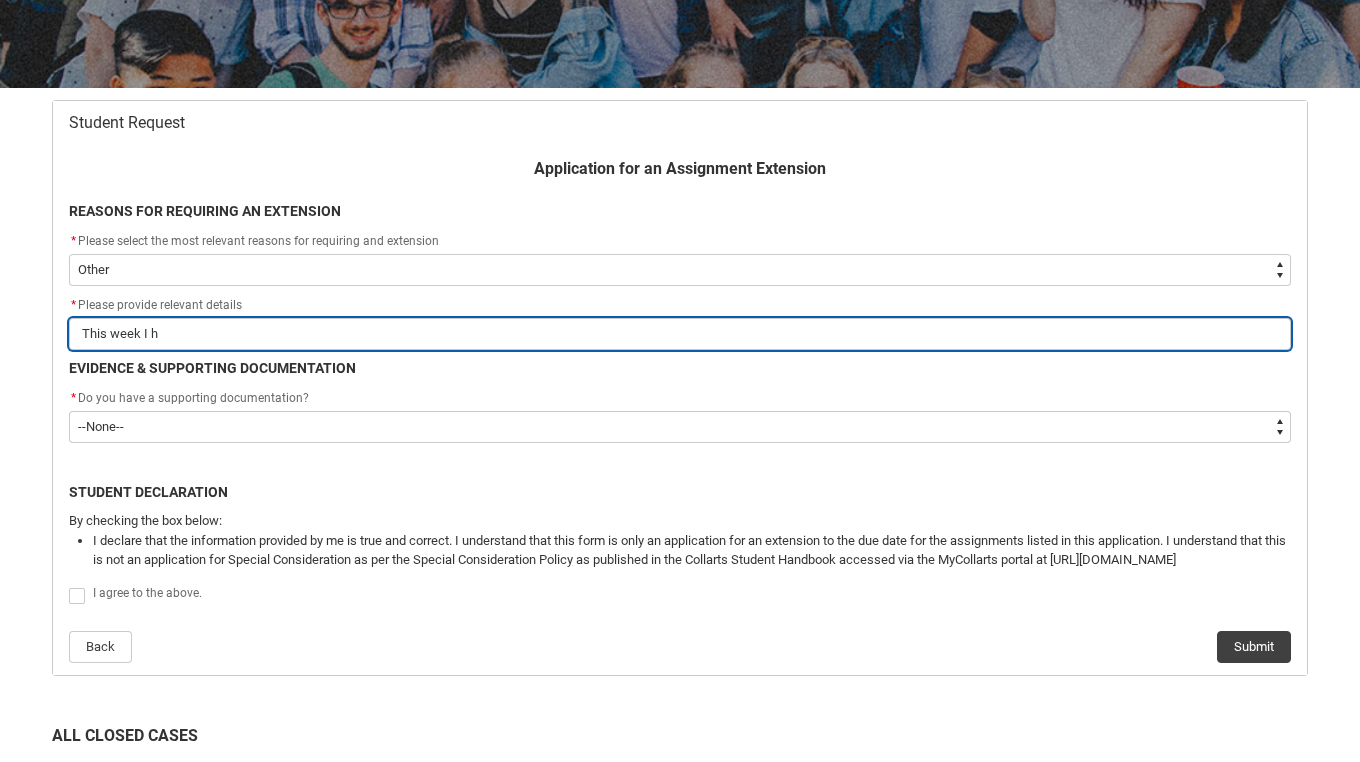 type on "This week I ha" 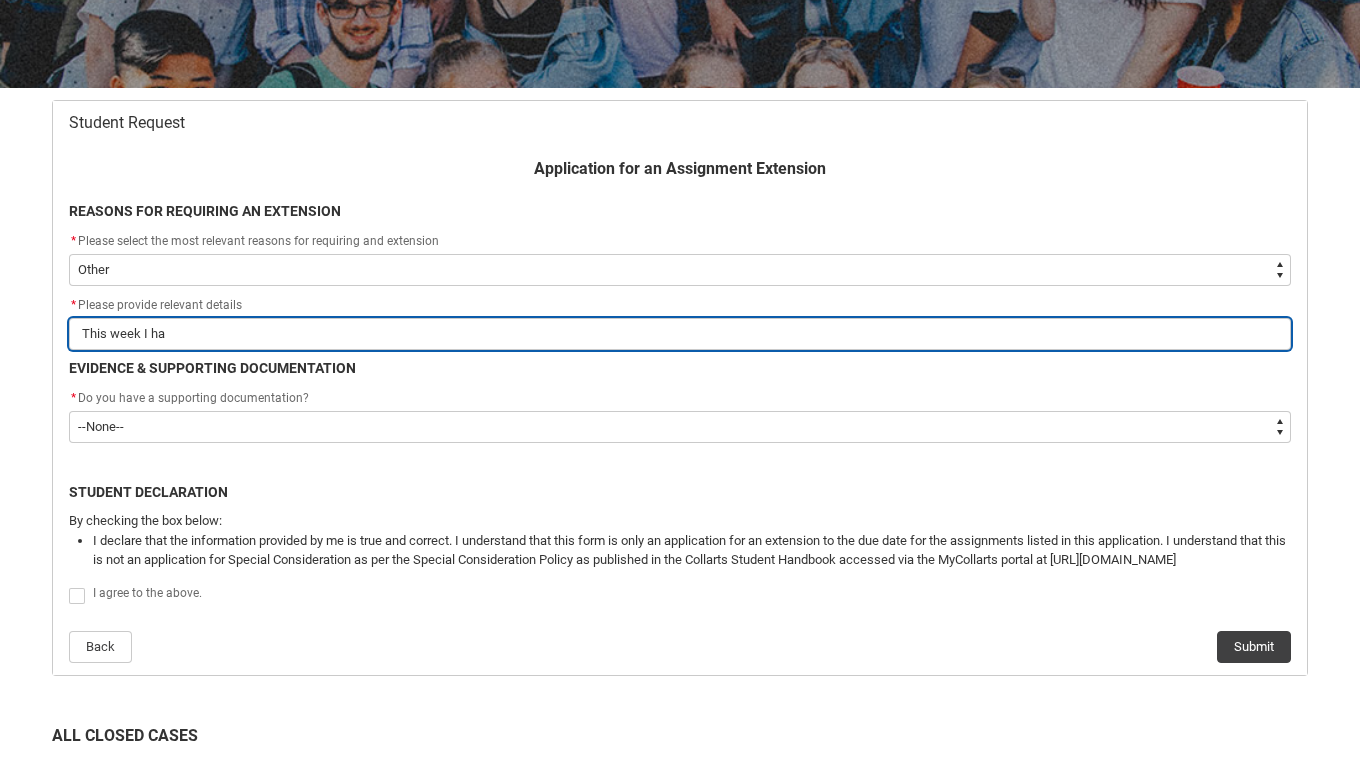 type on "This week I hav" 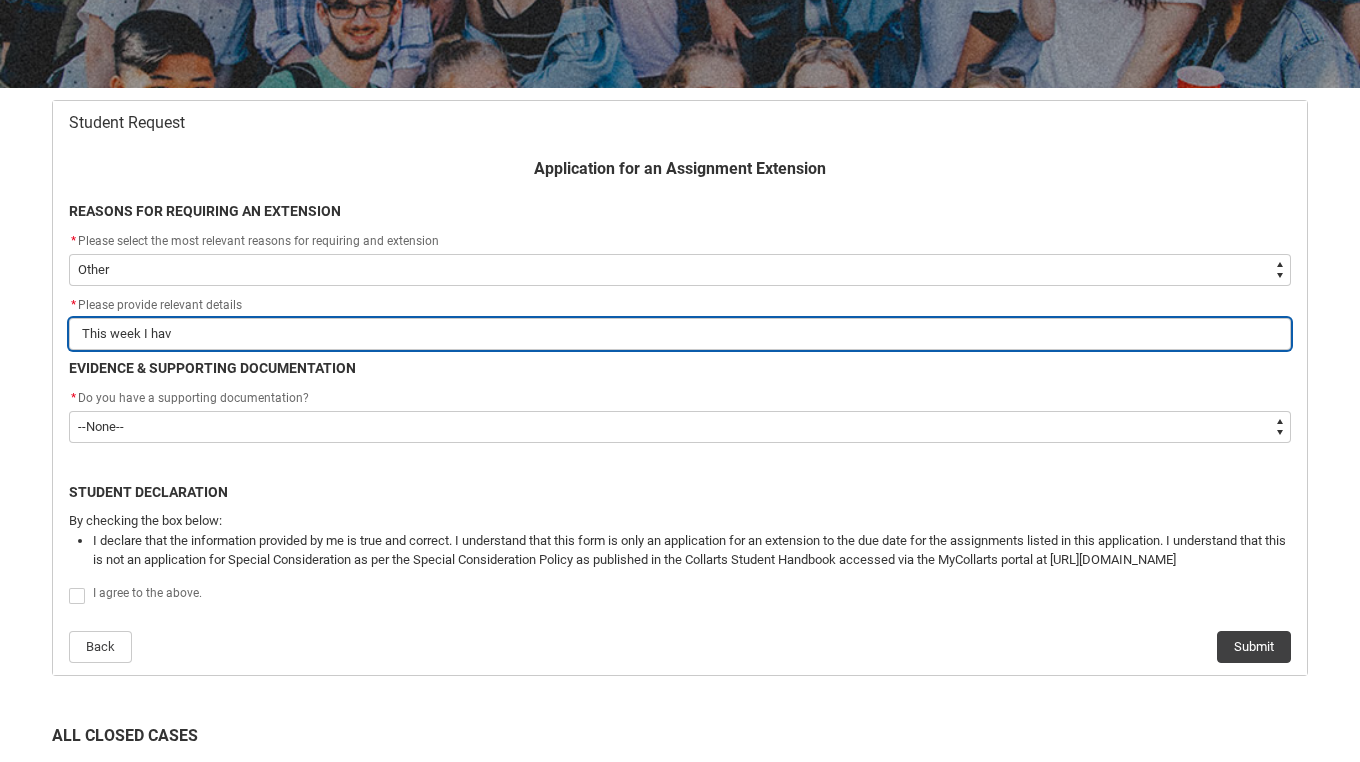 type on "This week I have" 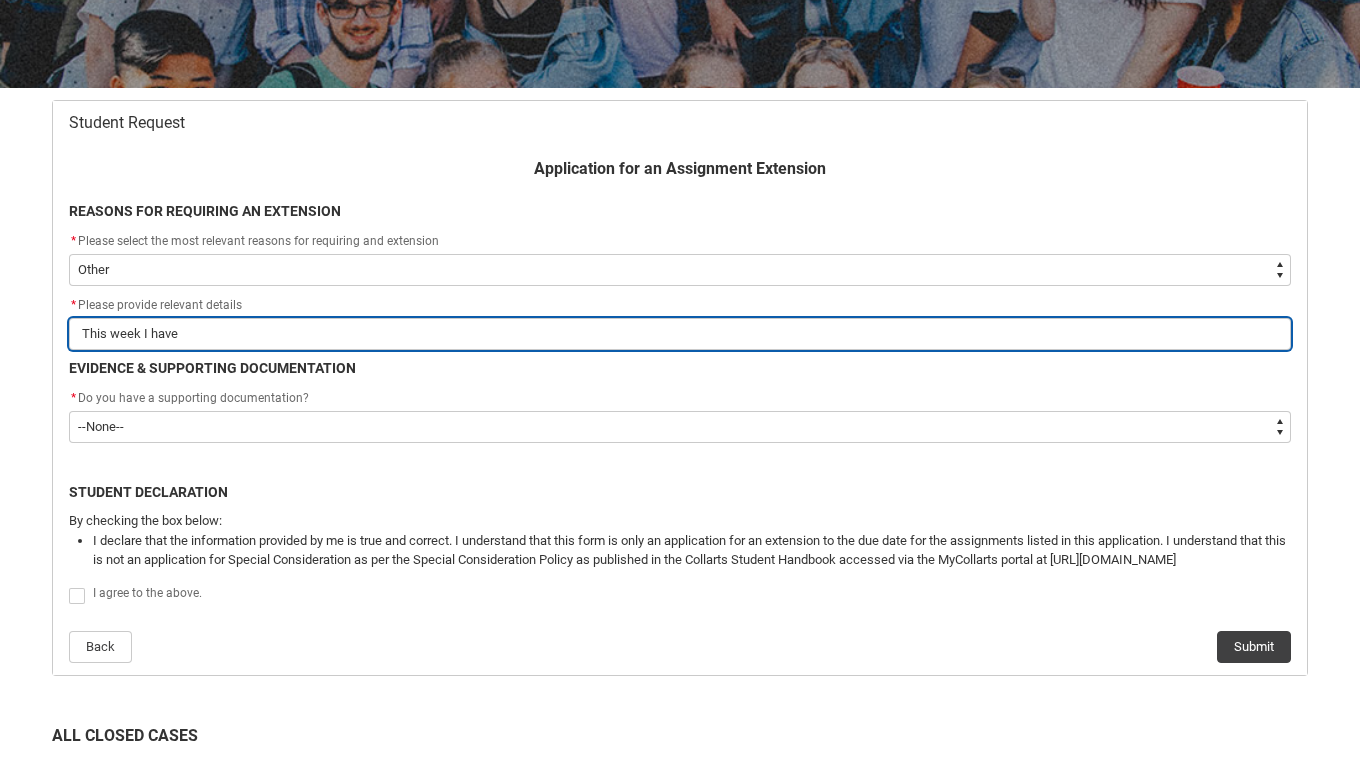 type on "This week I have" 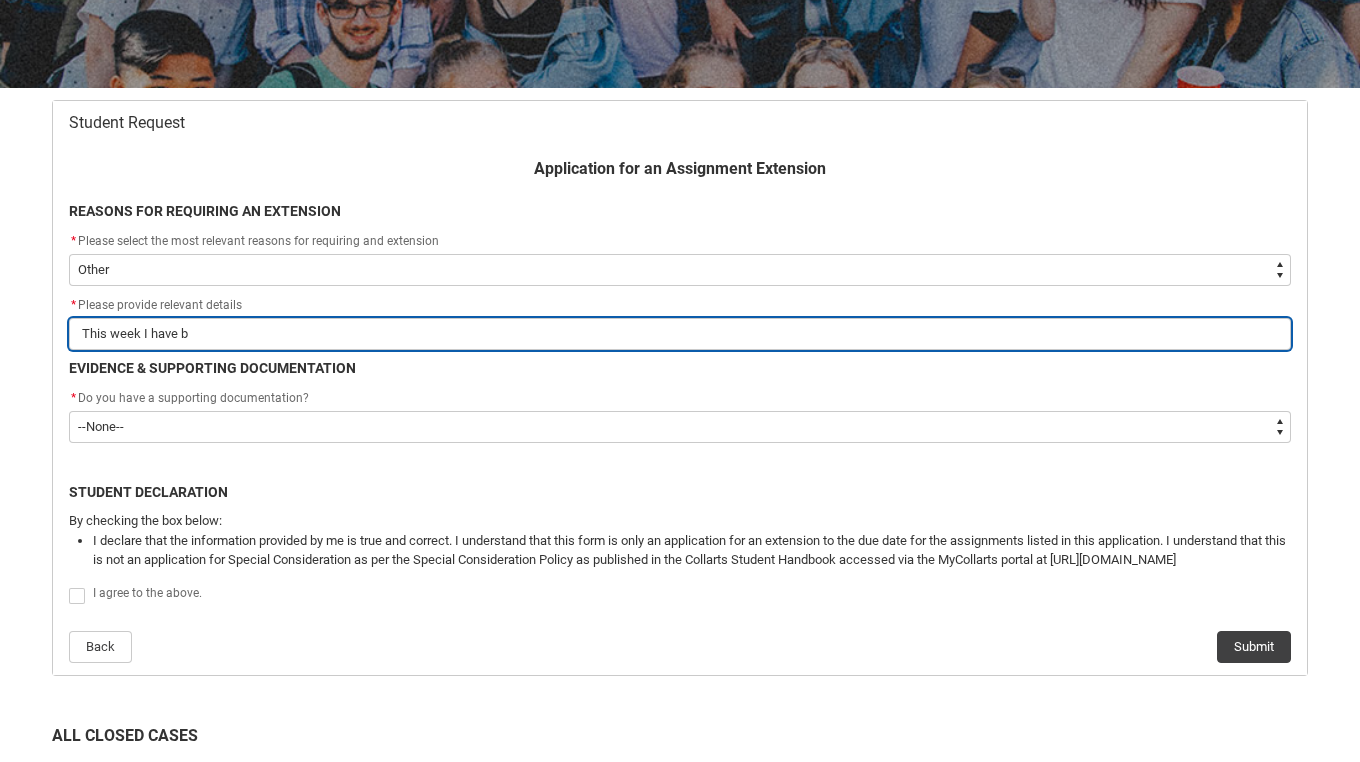 type on "This week I have be" 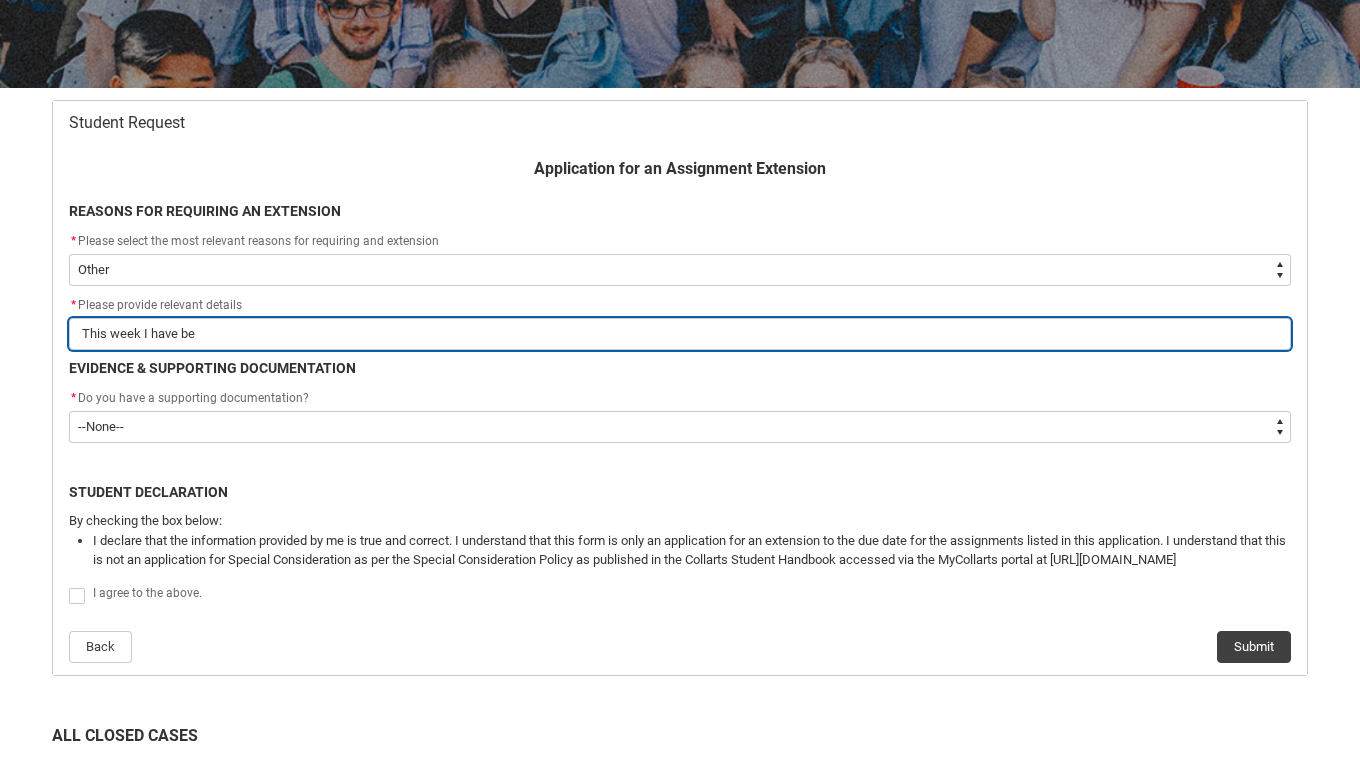 type on "This week I have bee" 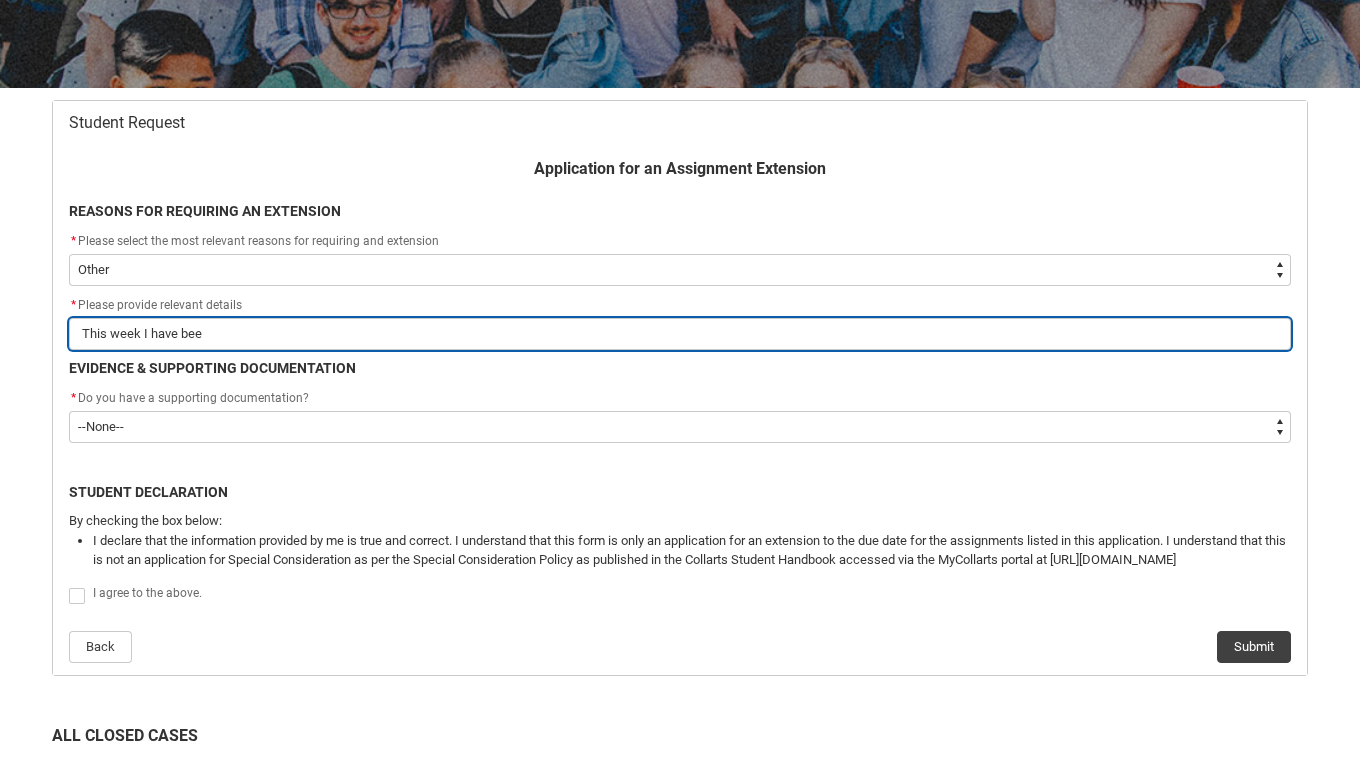 type on "This week I have been" 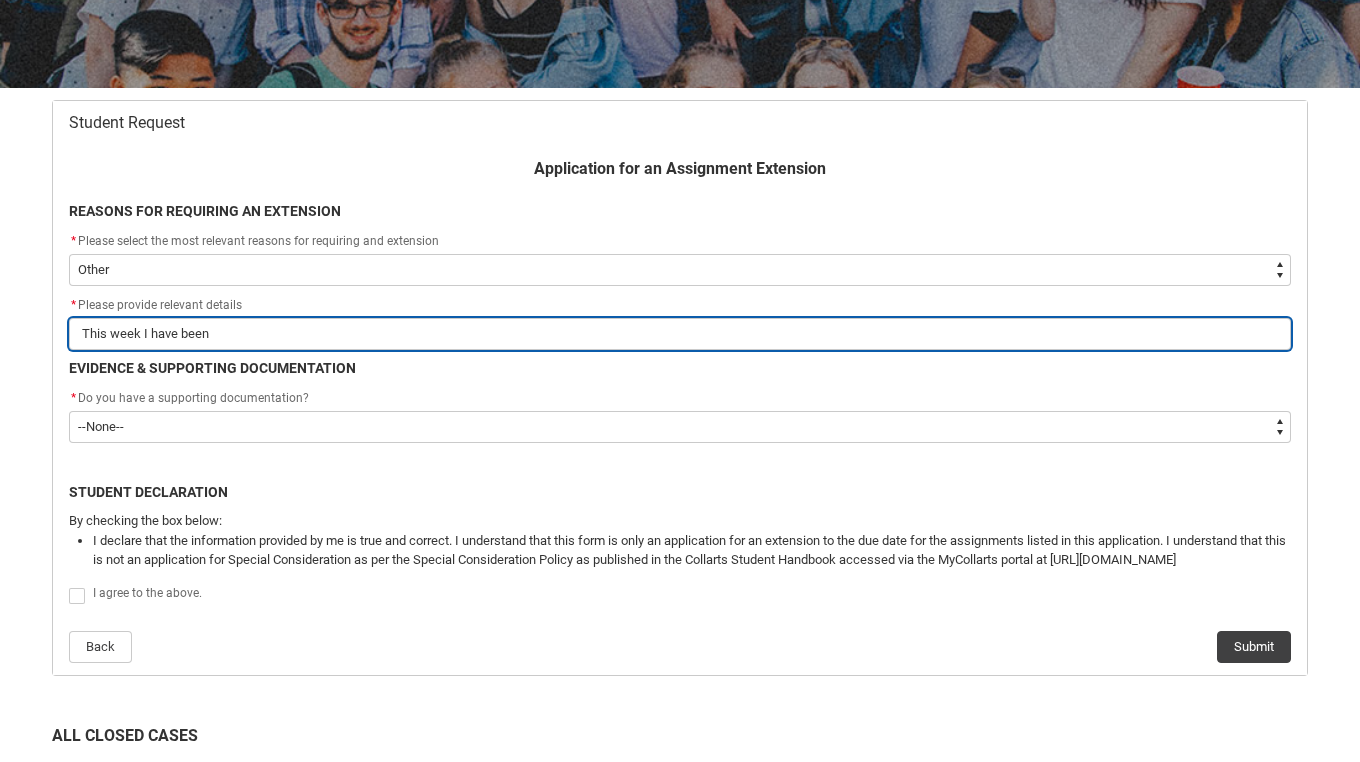type on "This week I have been" 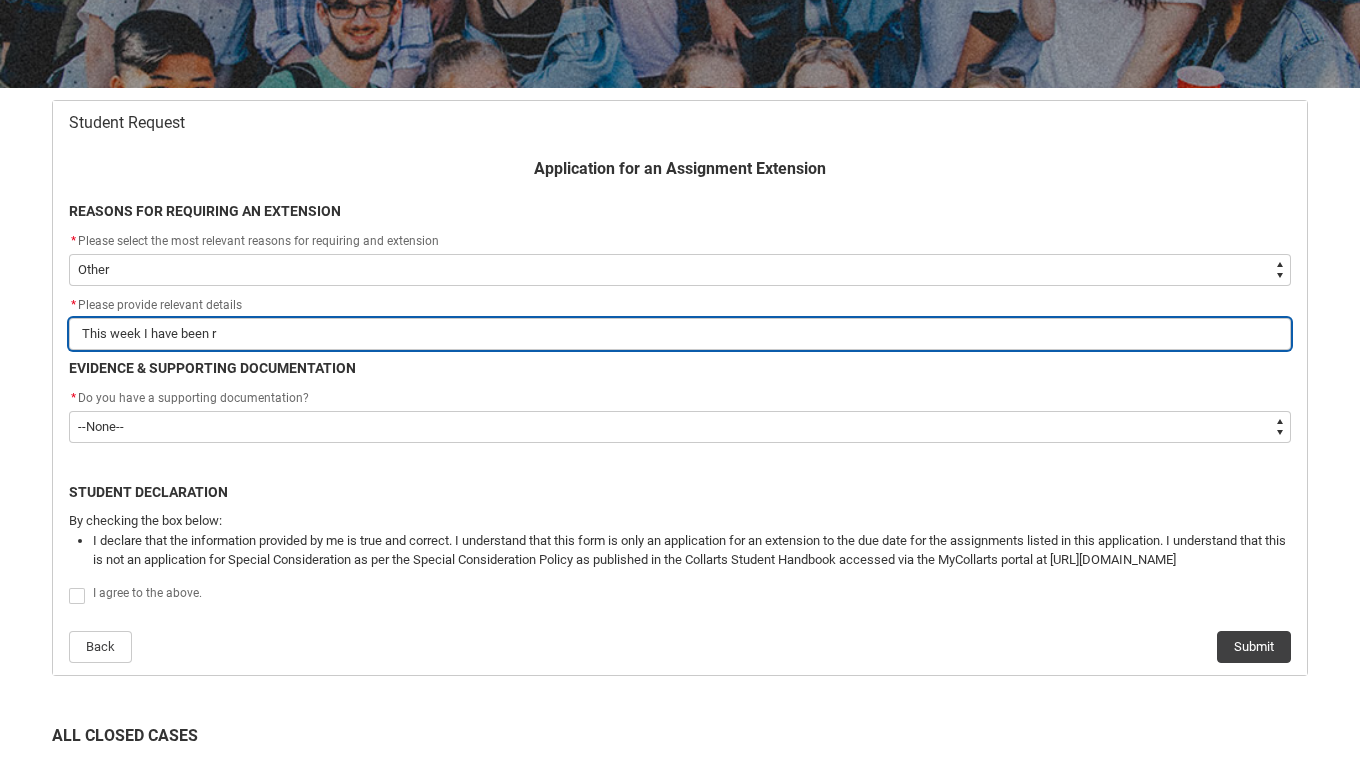 type on "This week I have been re" 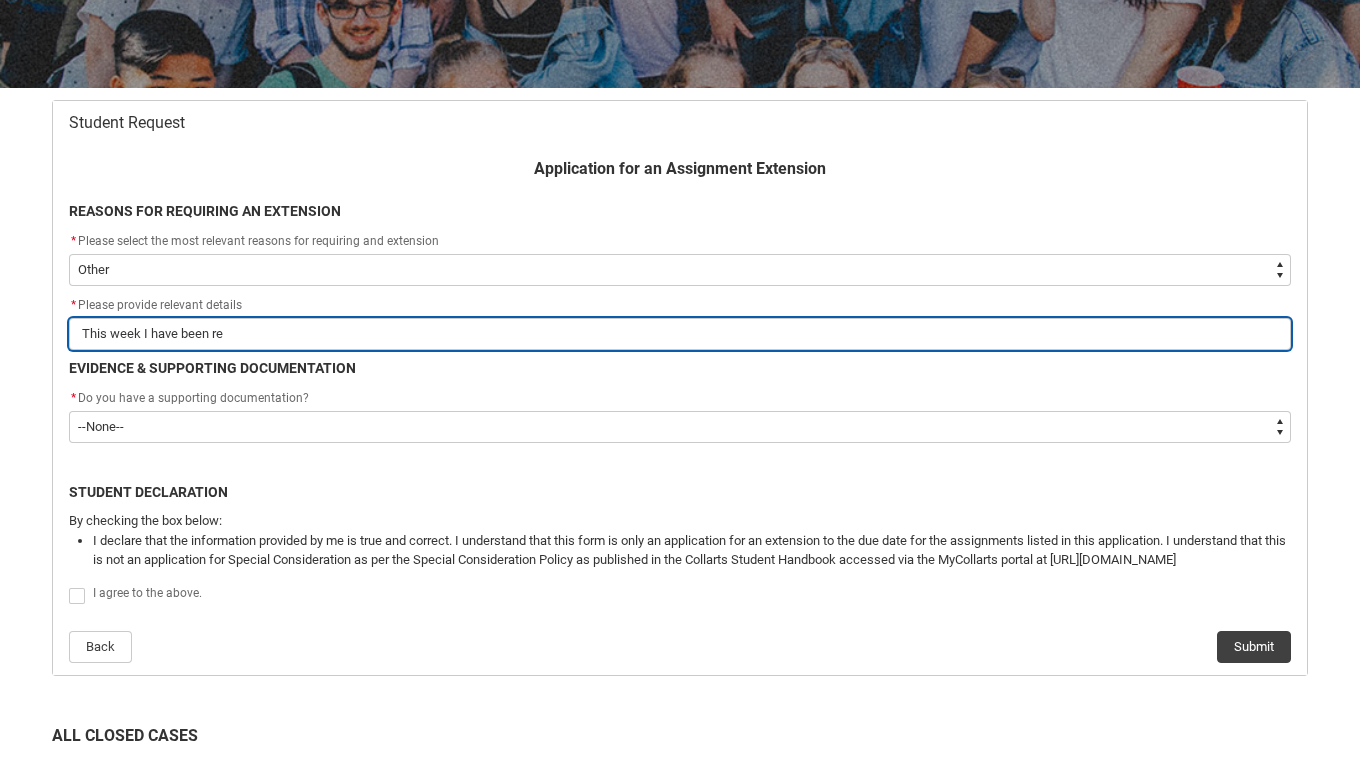 type on "This week I have been rea" 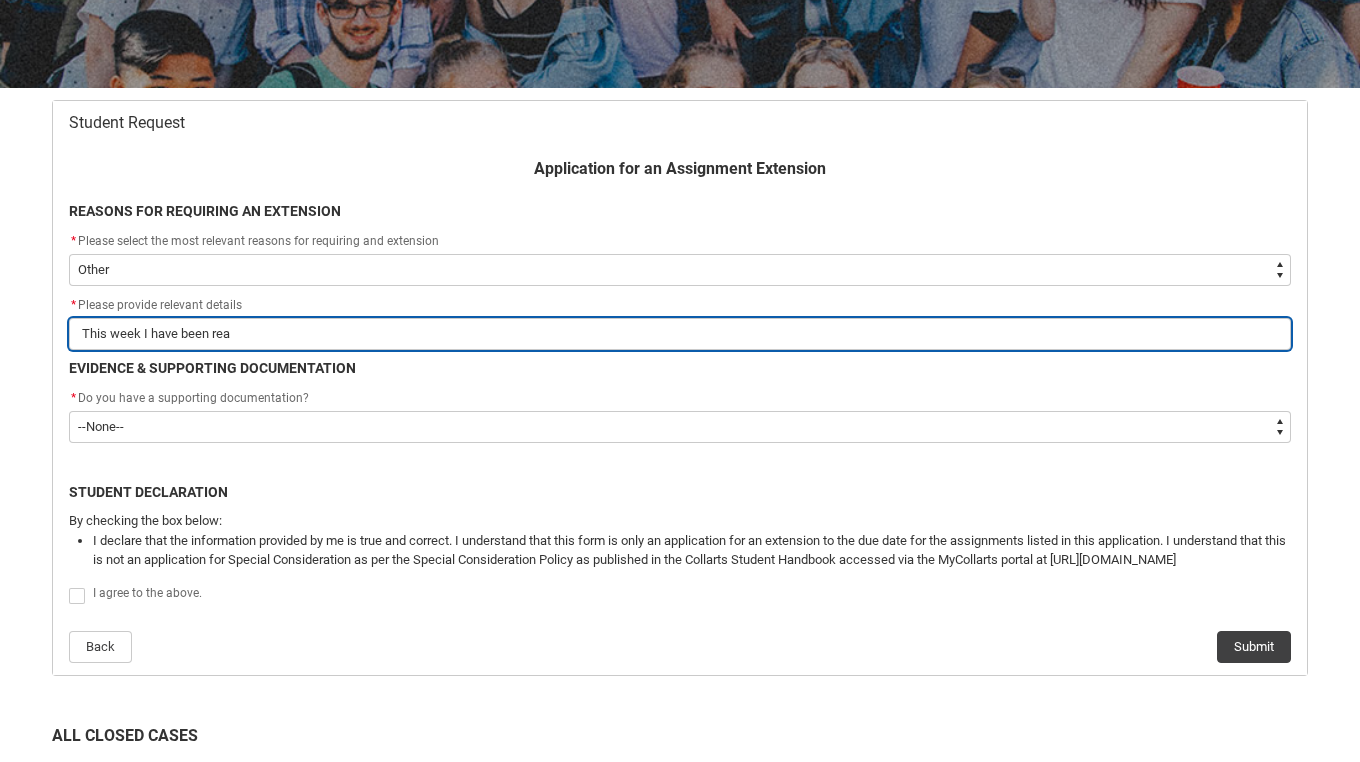 type on "This week I have been real" 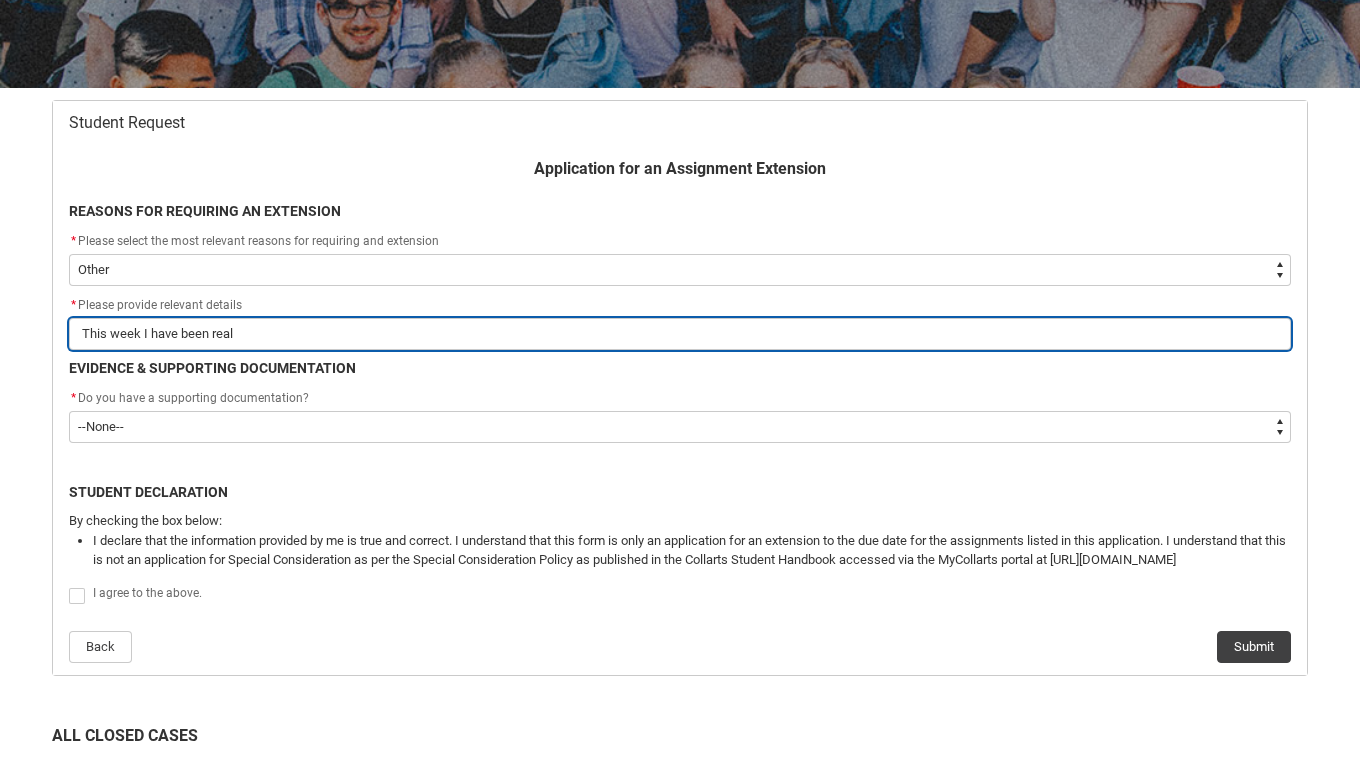 type on "This week I have been reall" 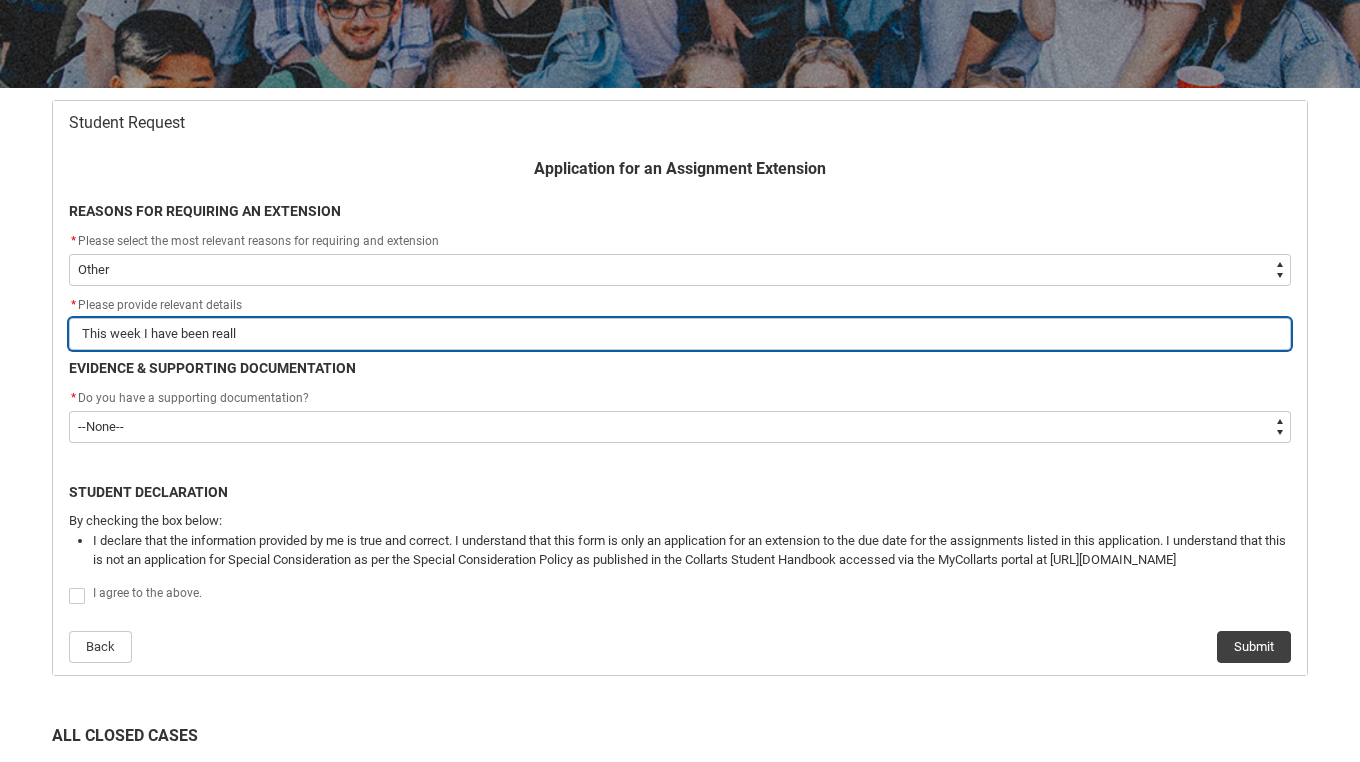 type 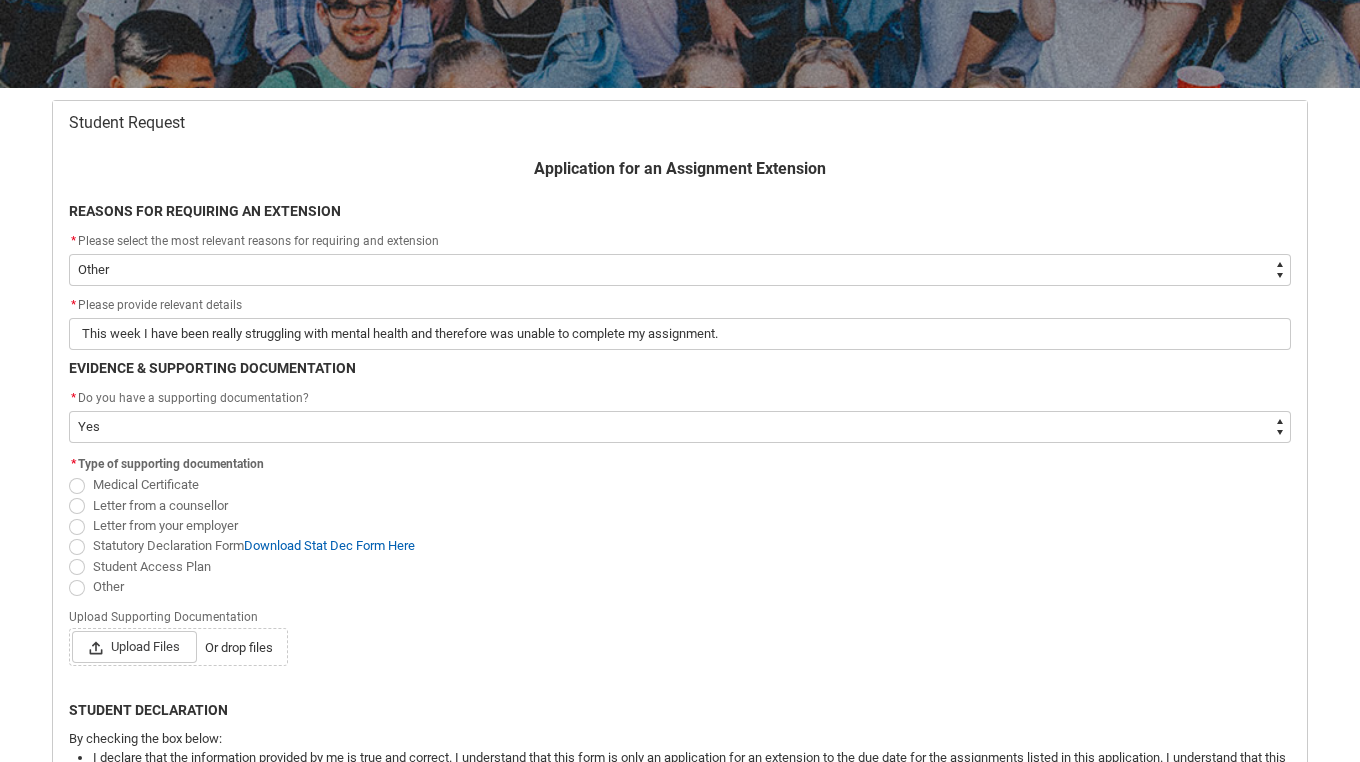 click at bounding box center (77, 506) 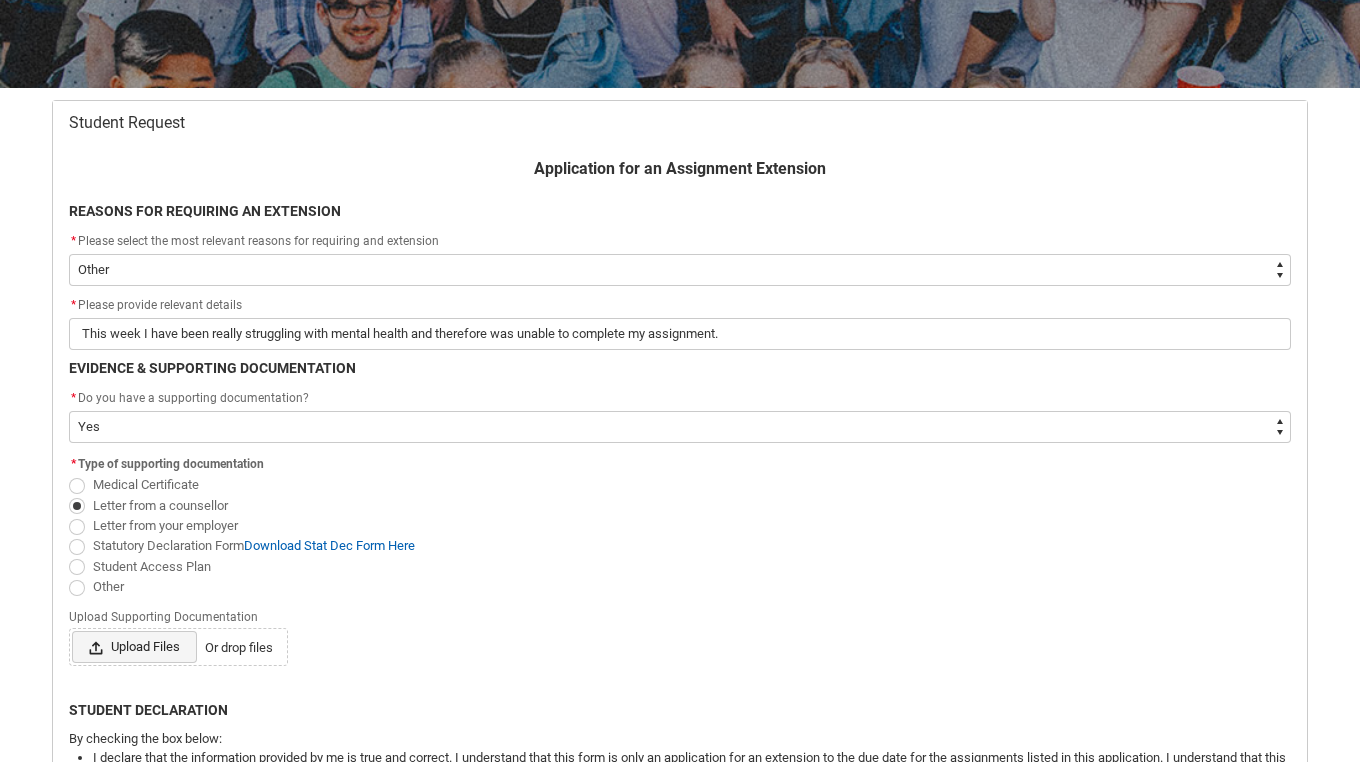 click on "Upload Files" at bounding box center (134, 647) 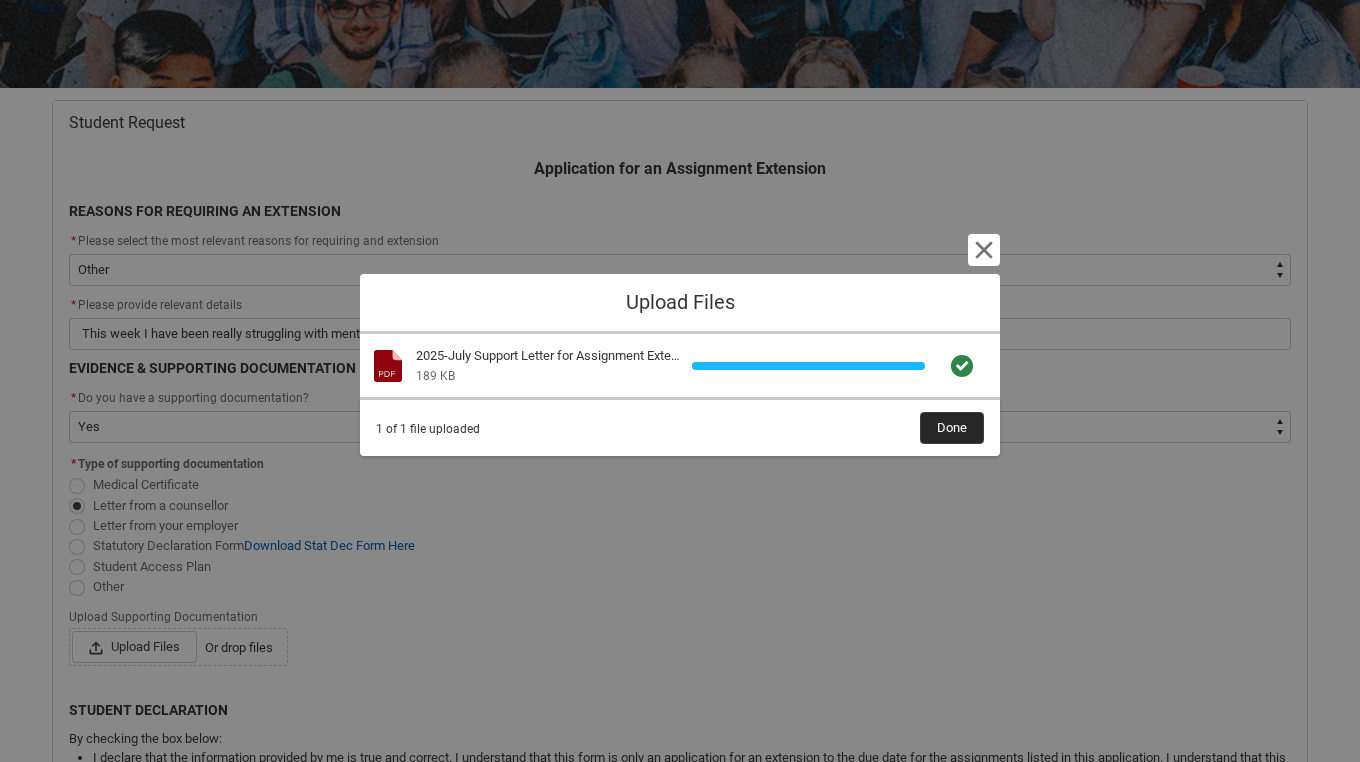 click on "Done" at bounding box center (952, 428) 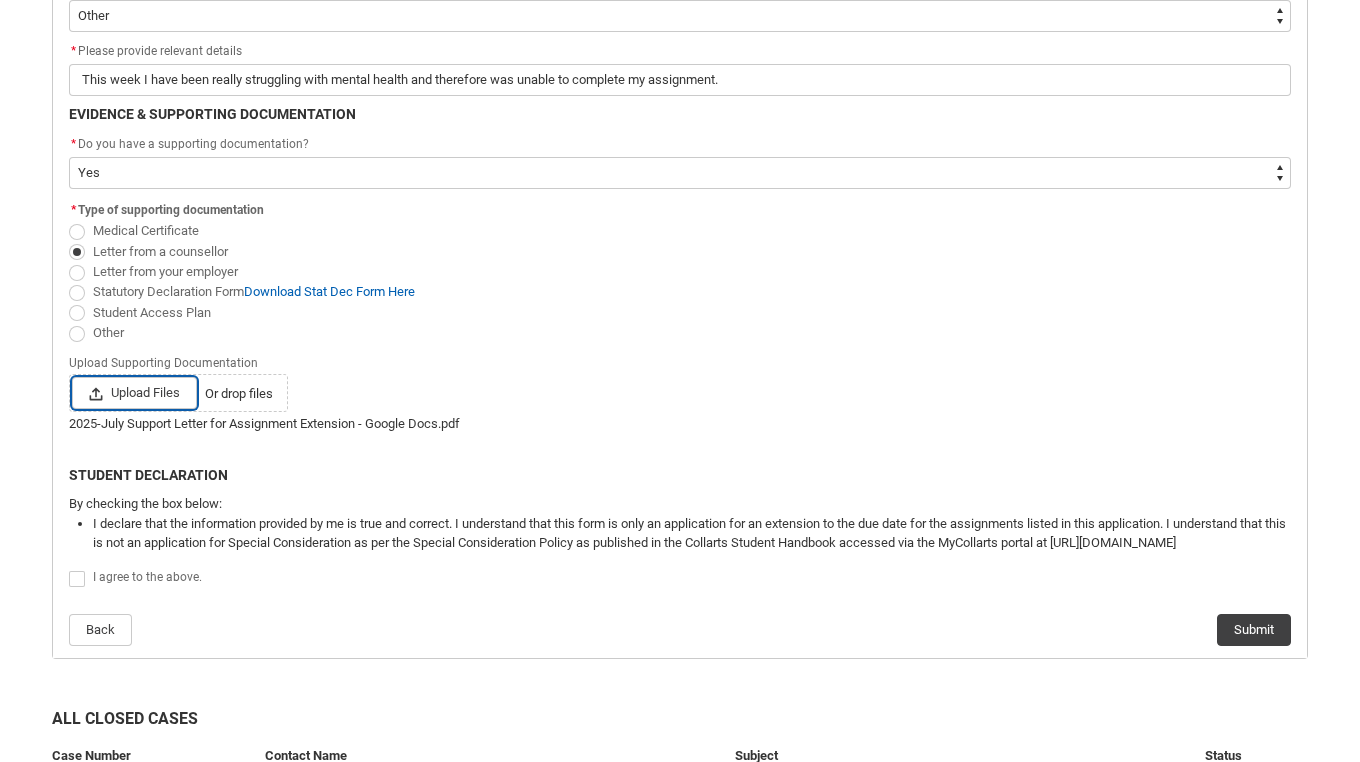 scroll, scrollTop: 574, scrollLeft: 0, axis: vertical 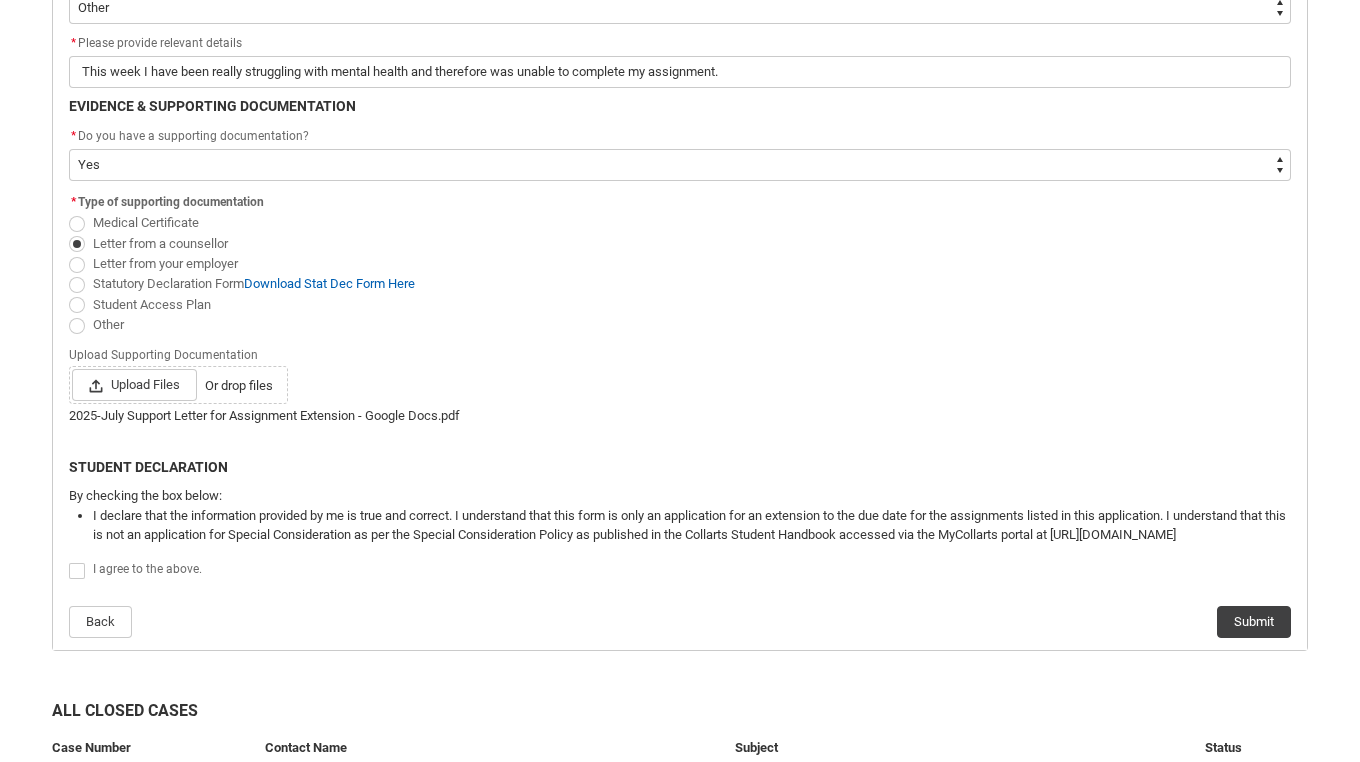 click 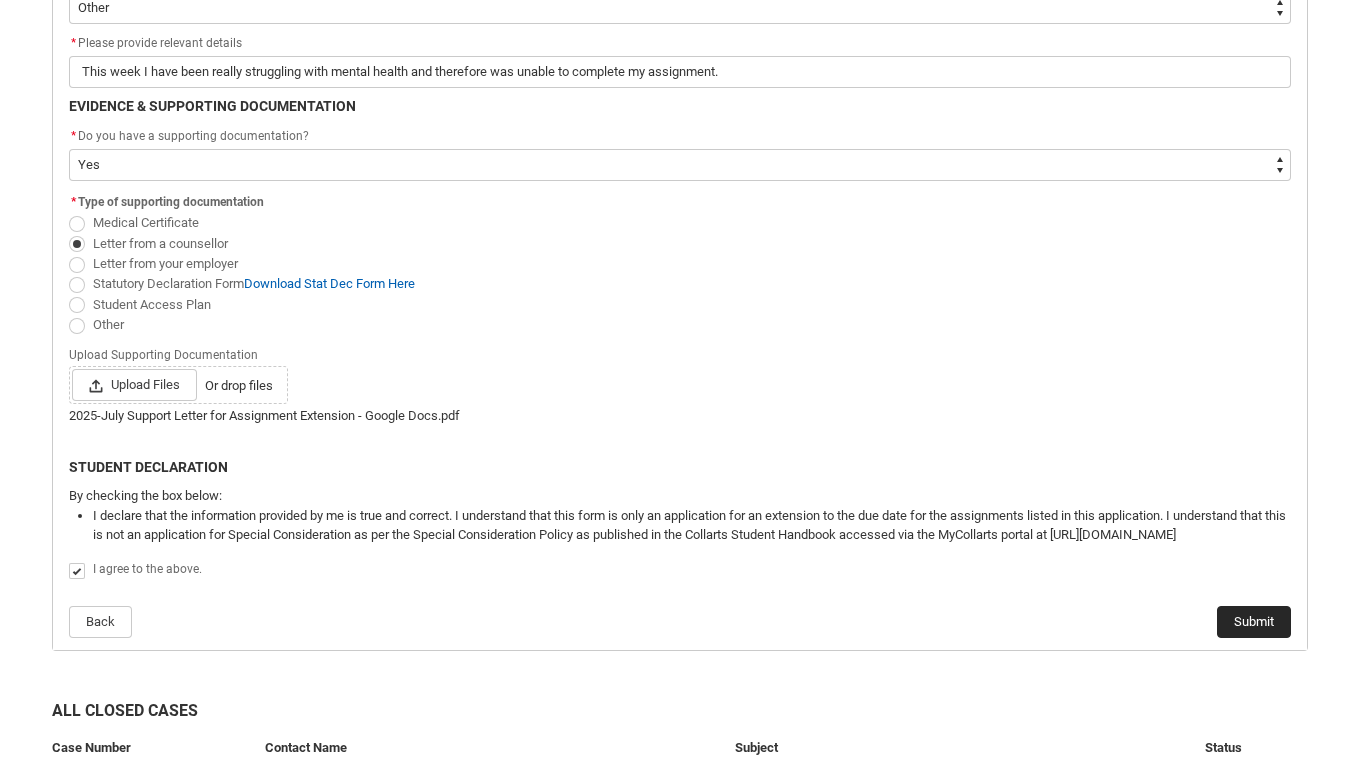 click on "Submit" 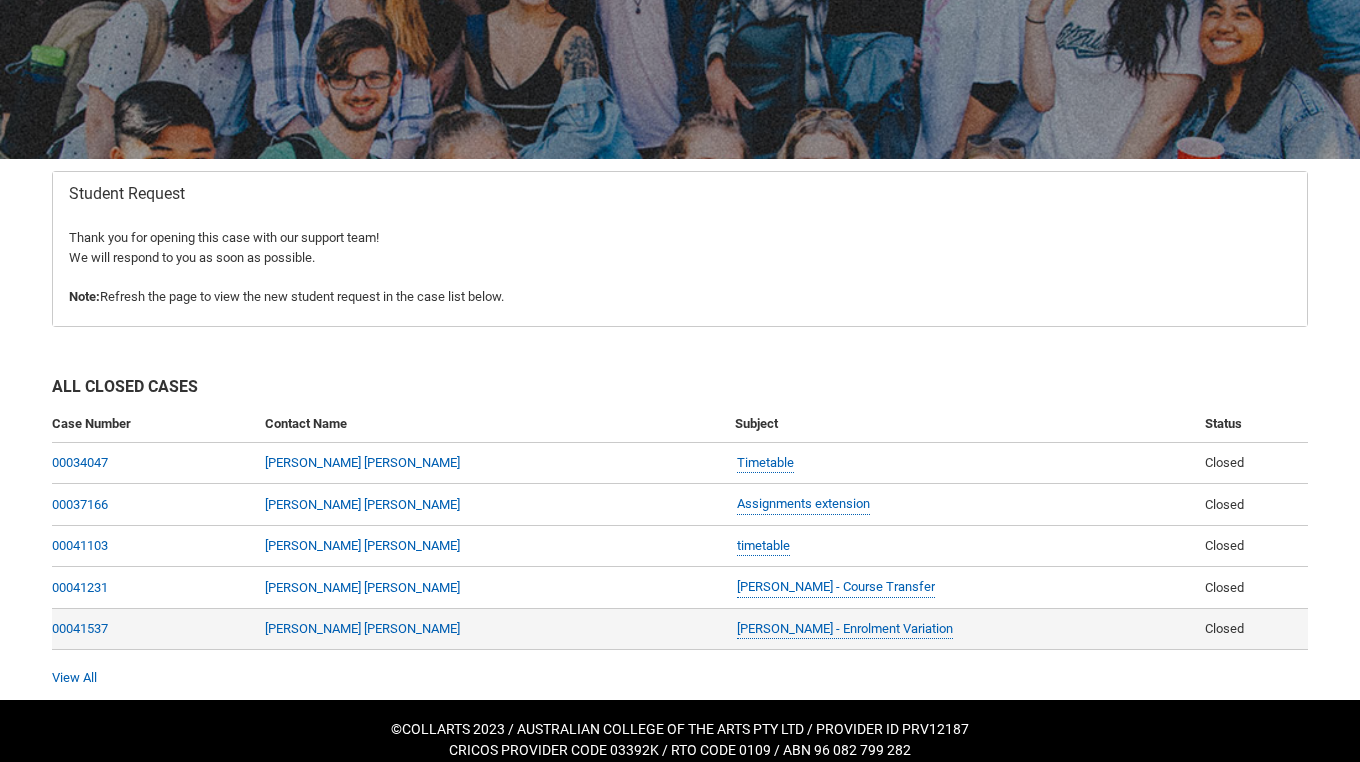 scroll, scrollTop: 162, scrollLeft: 0, axis: vertical 